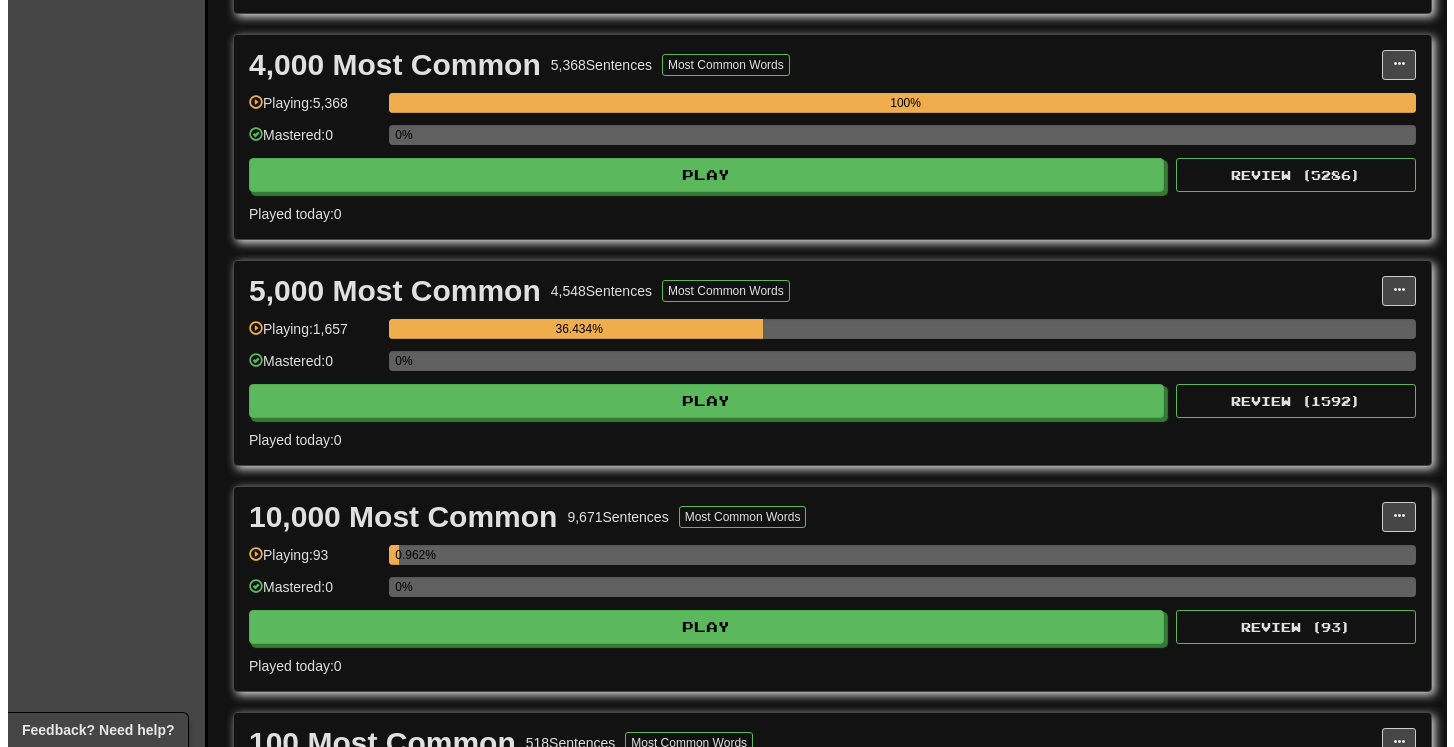 scroll, scrollTop: 1135, scrollLeft: 0, axis: vertical 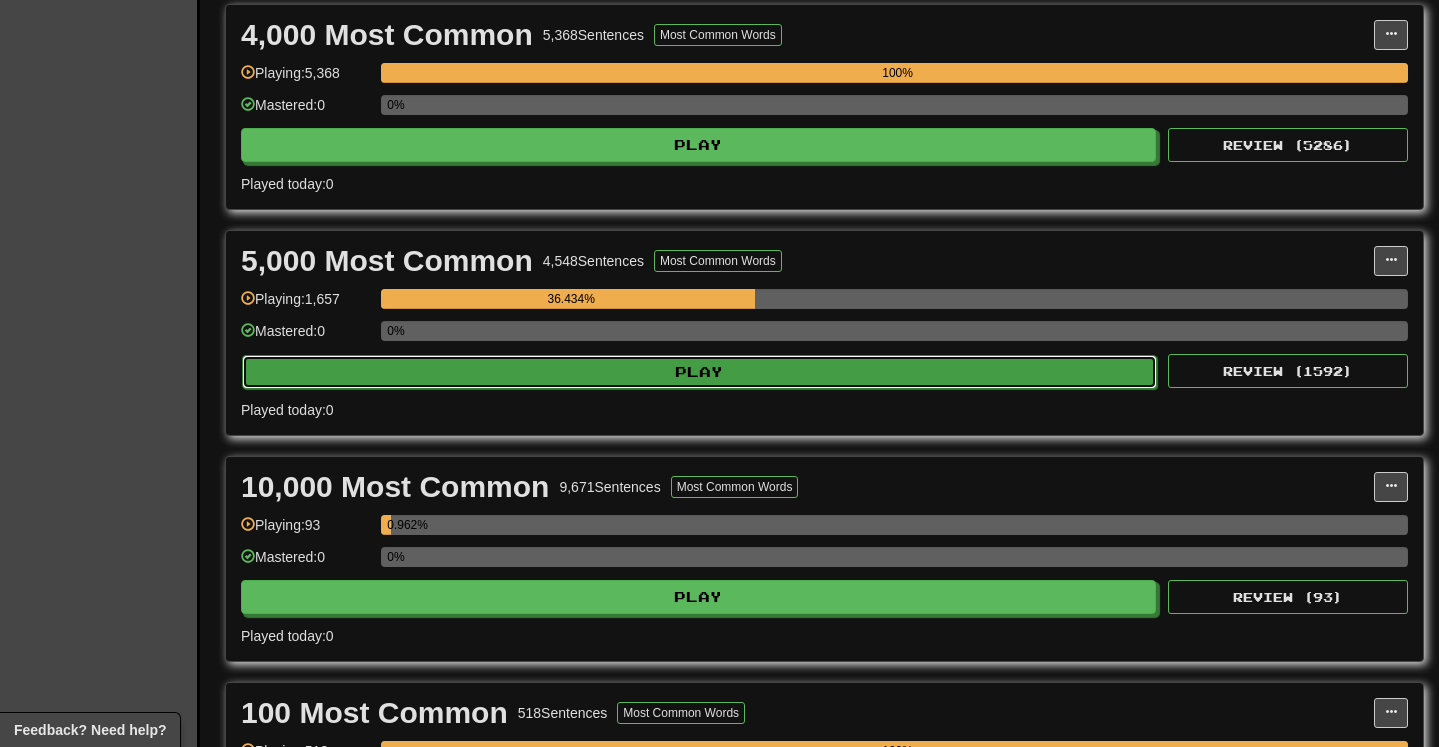 click on "Play" at bounding box center [699, 372] 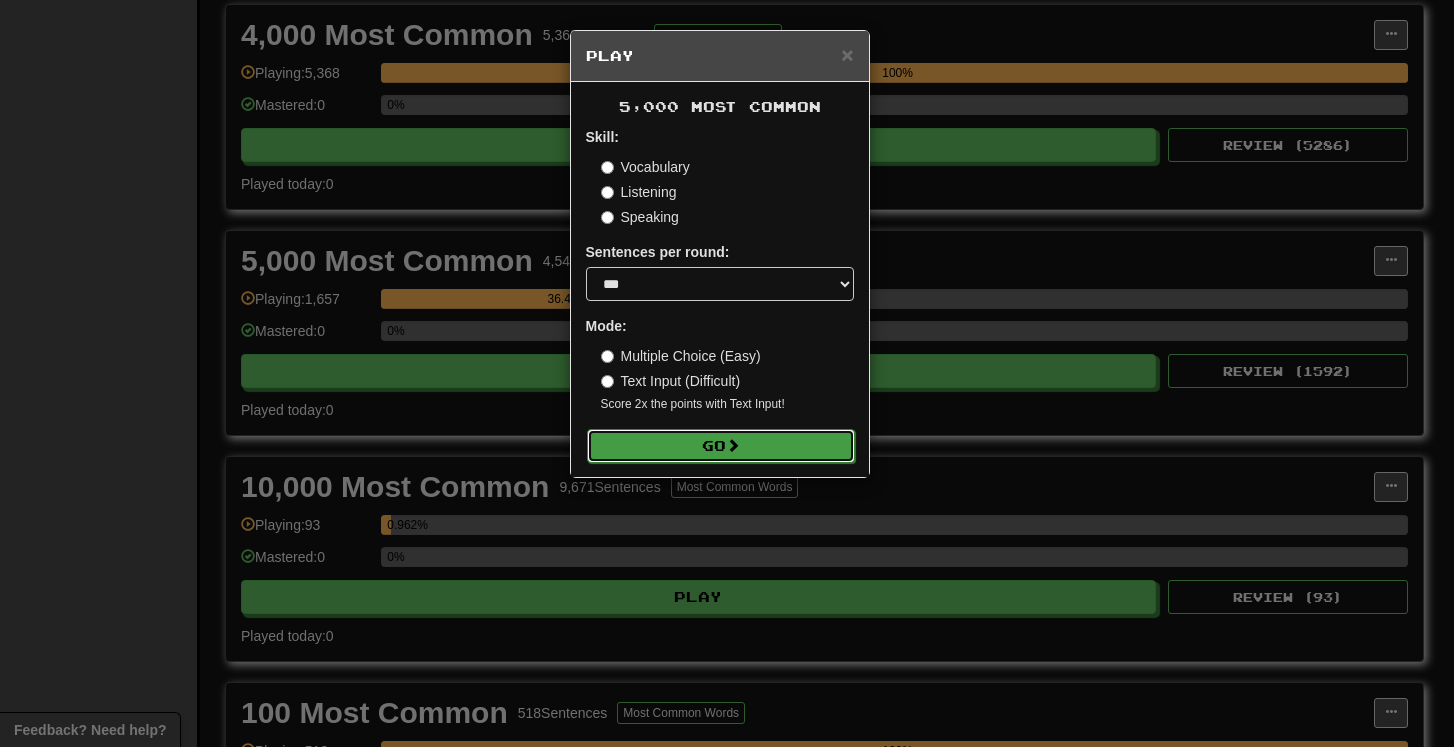 click on "Go" at bounding box center (721, 446) 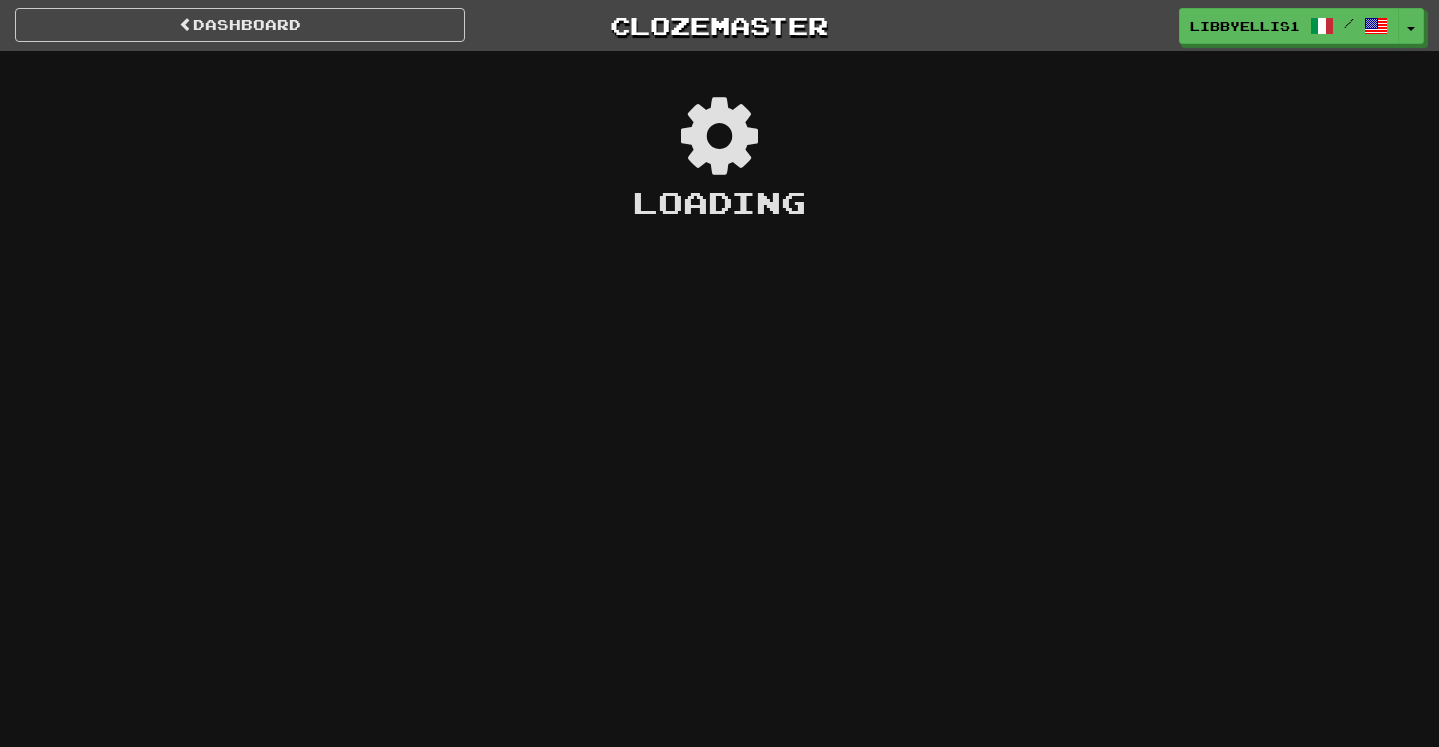 scroll, scrollTop: 0, scrollLeft: 0, axis: both 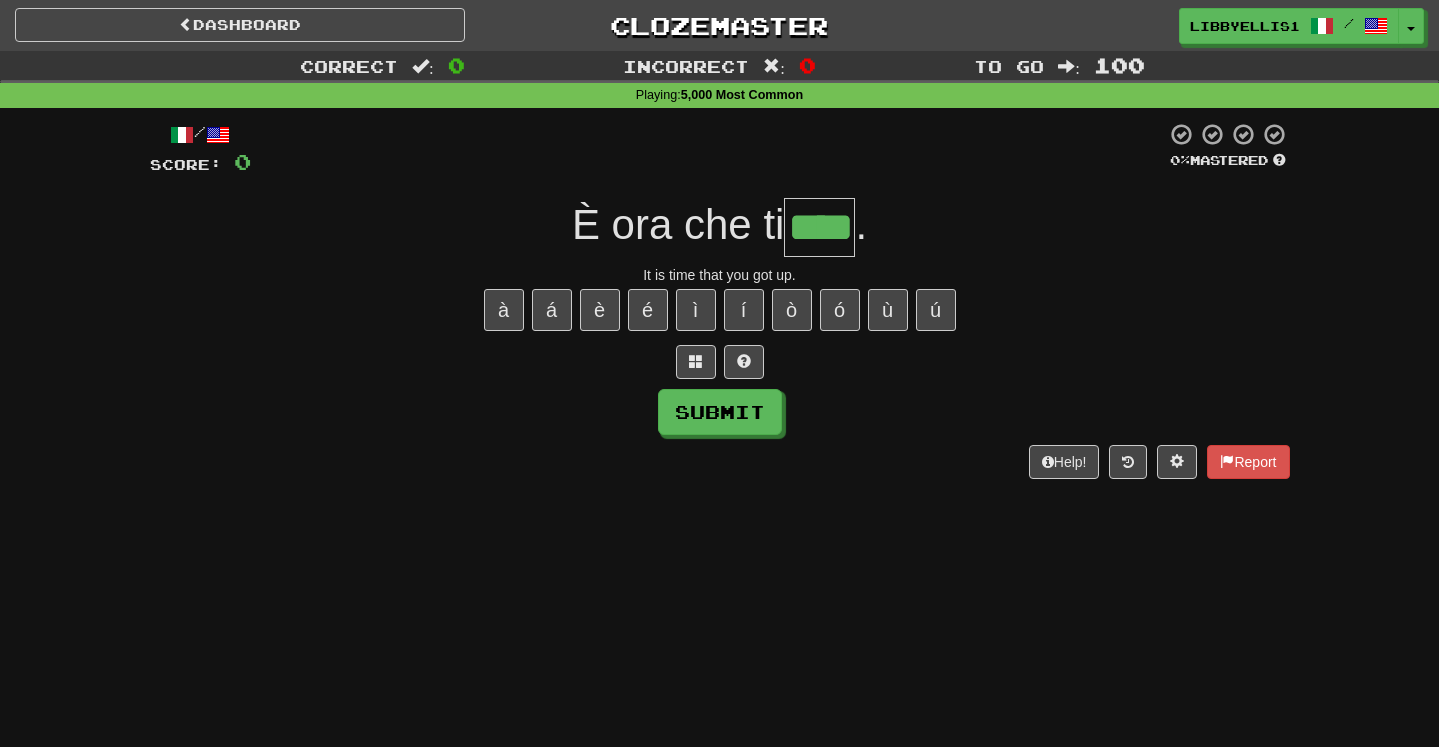 type on "****" 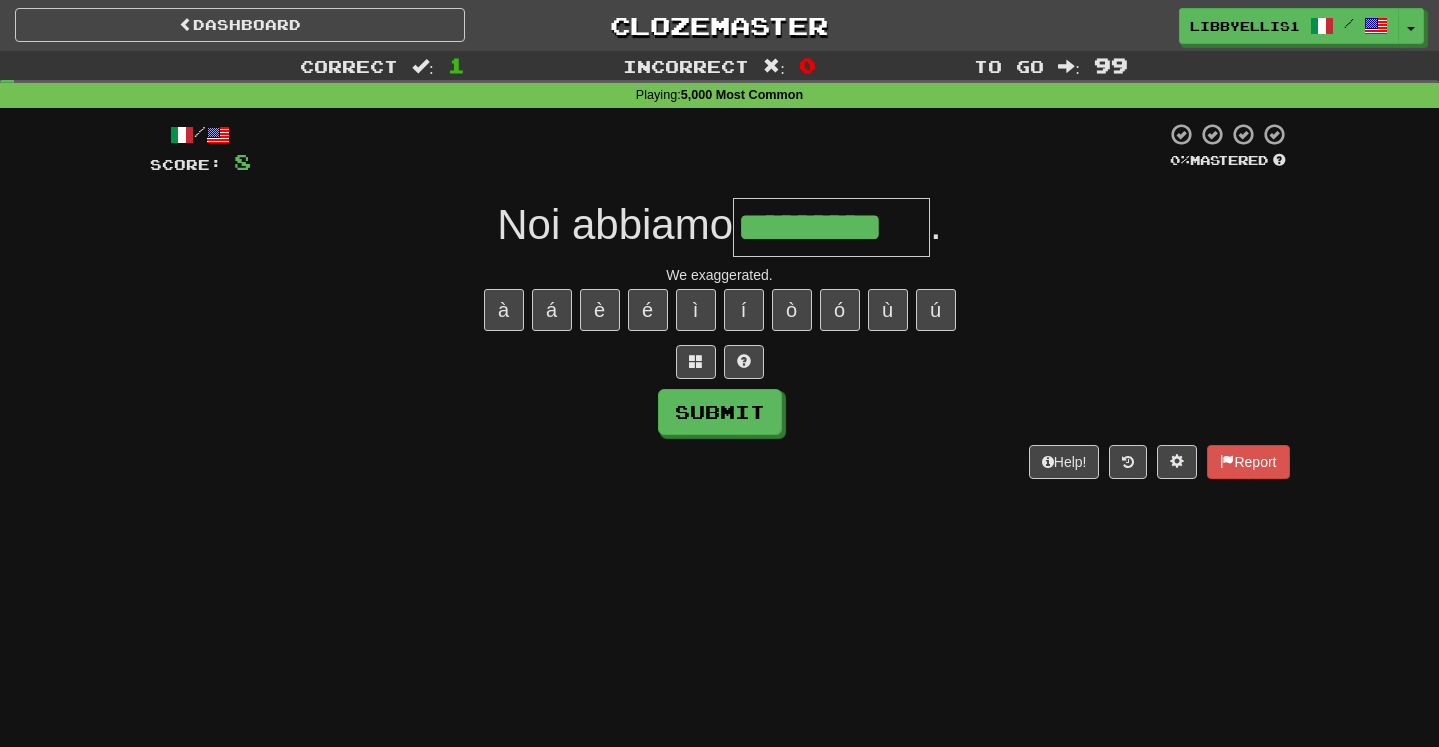 type on "*********" 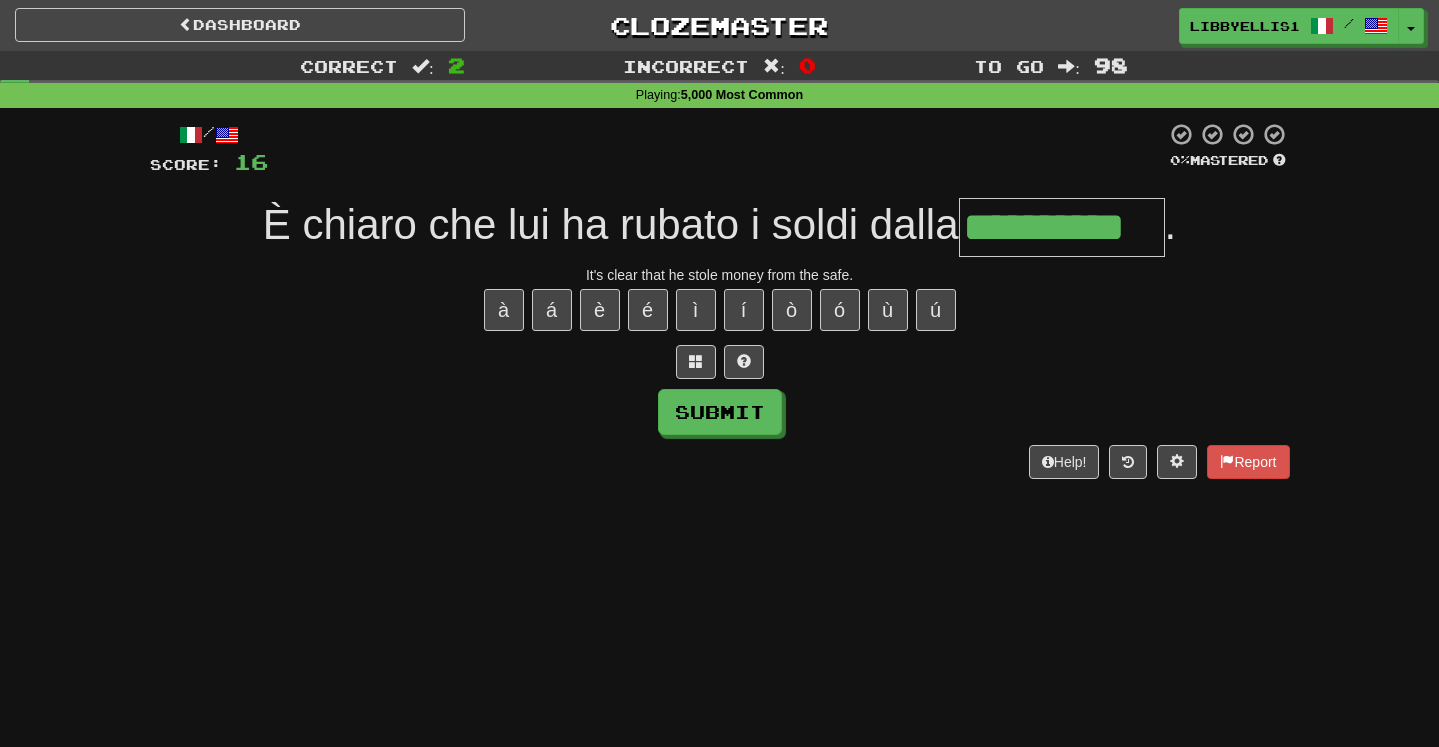 type on "**********" 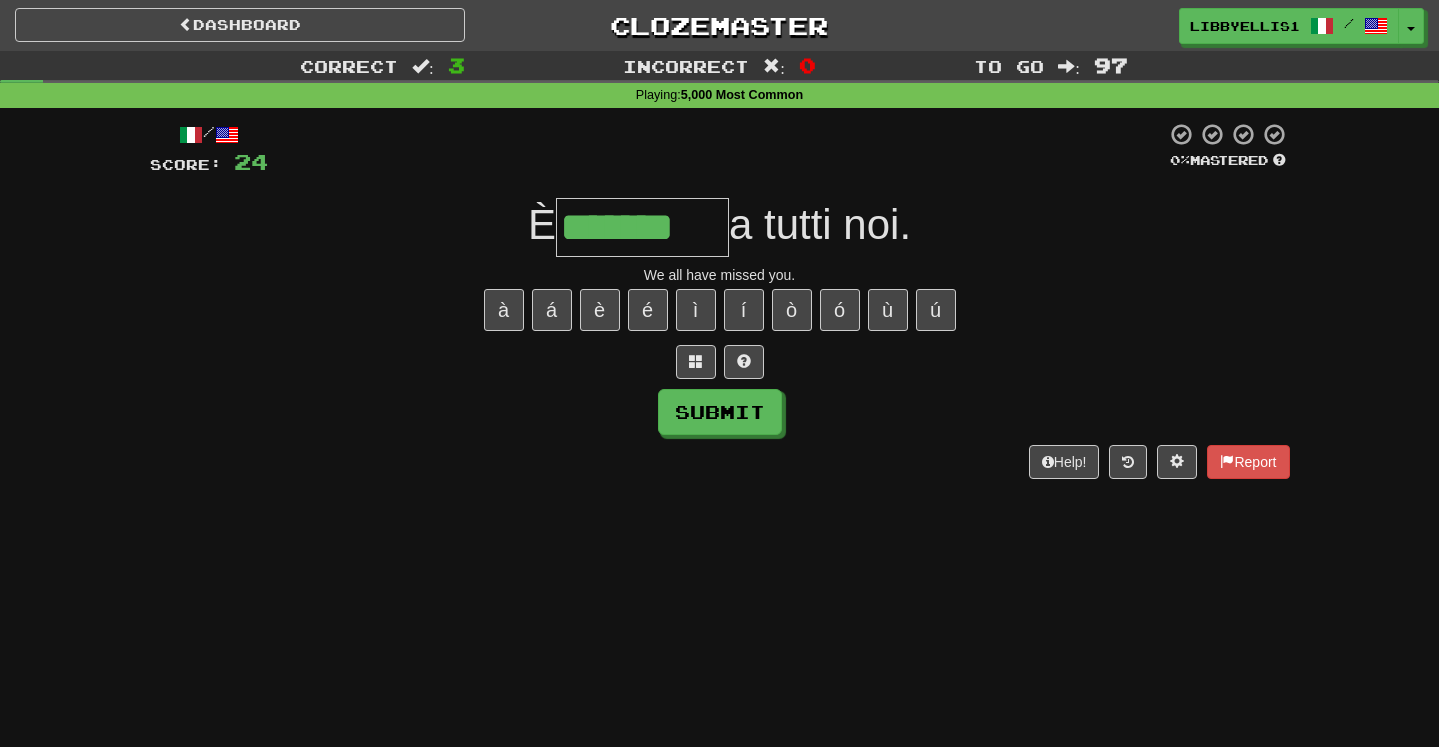 type on "*******" 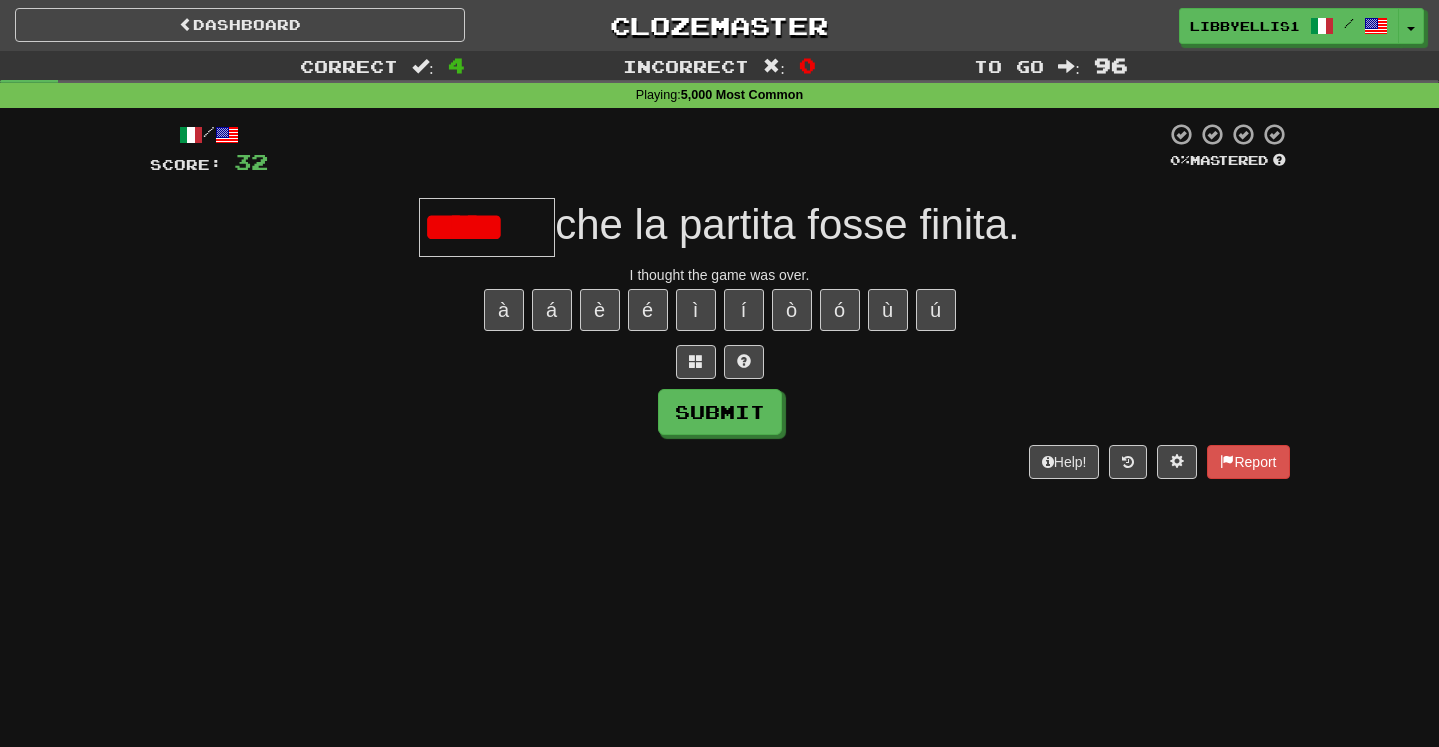 scroll, scrollTop: 0, scrollLeft: 0, axis: both 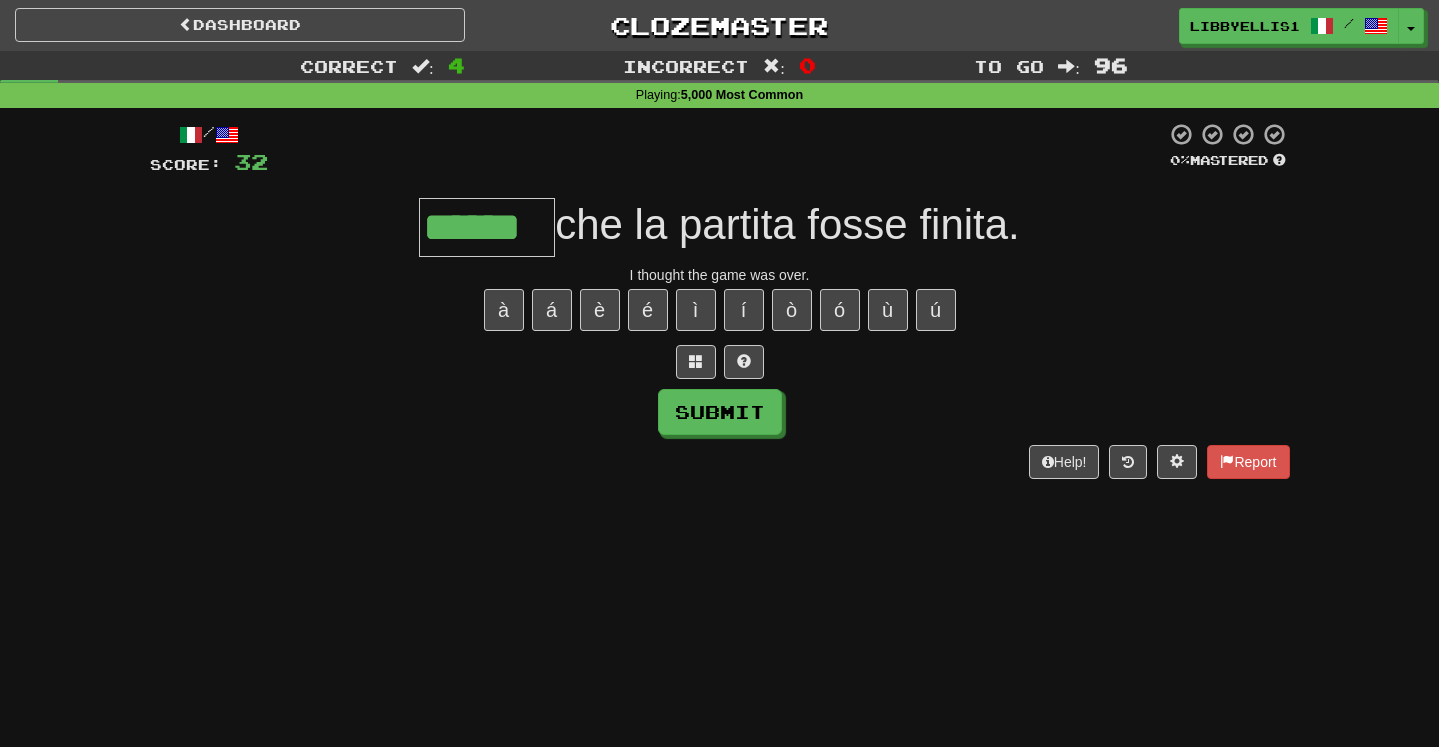 type on "******" 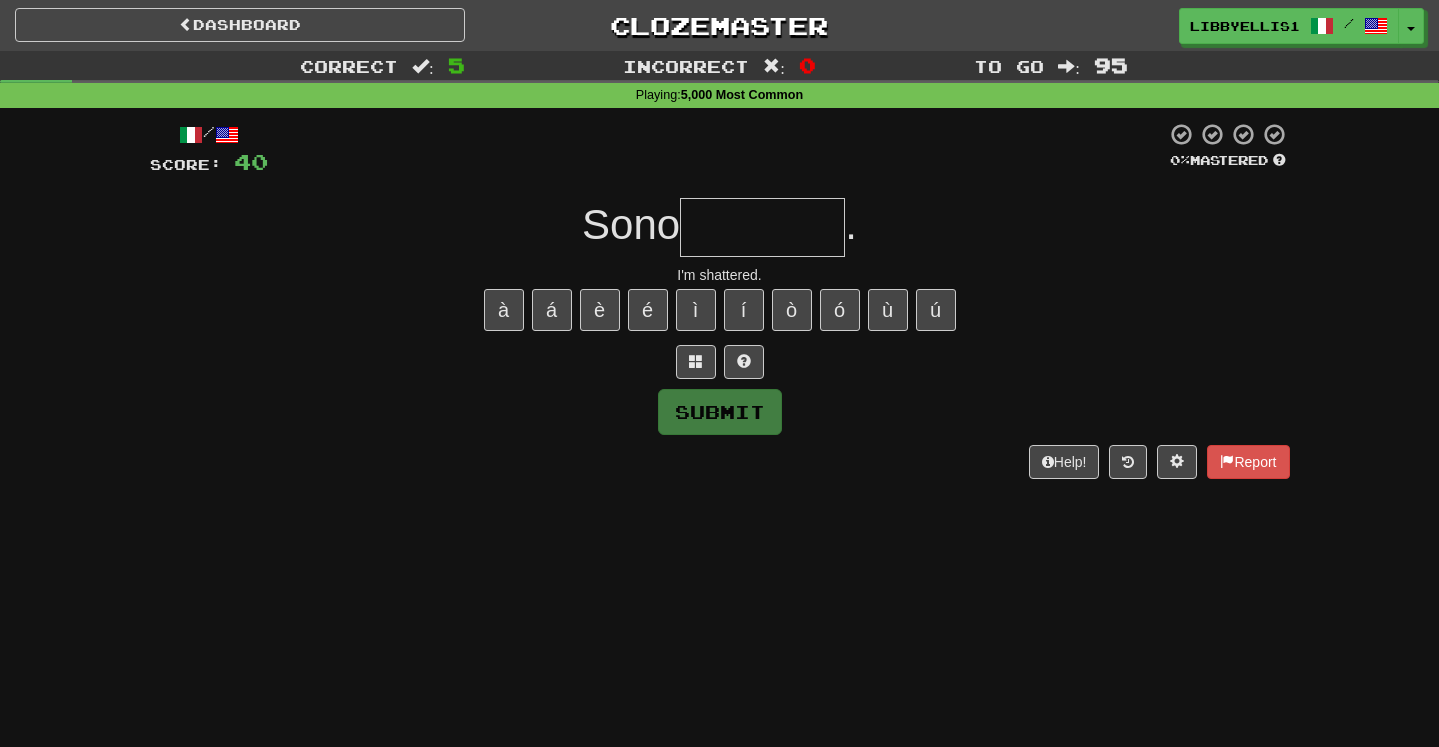 type on "*" 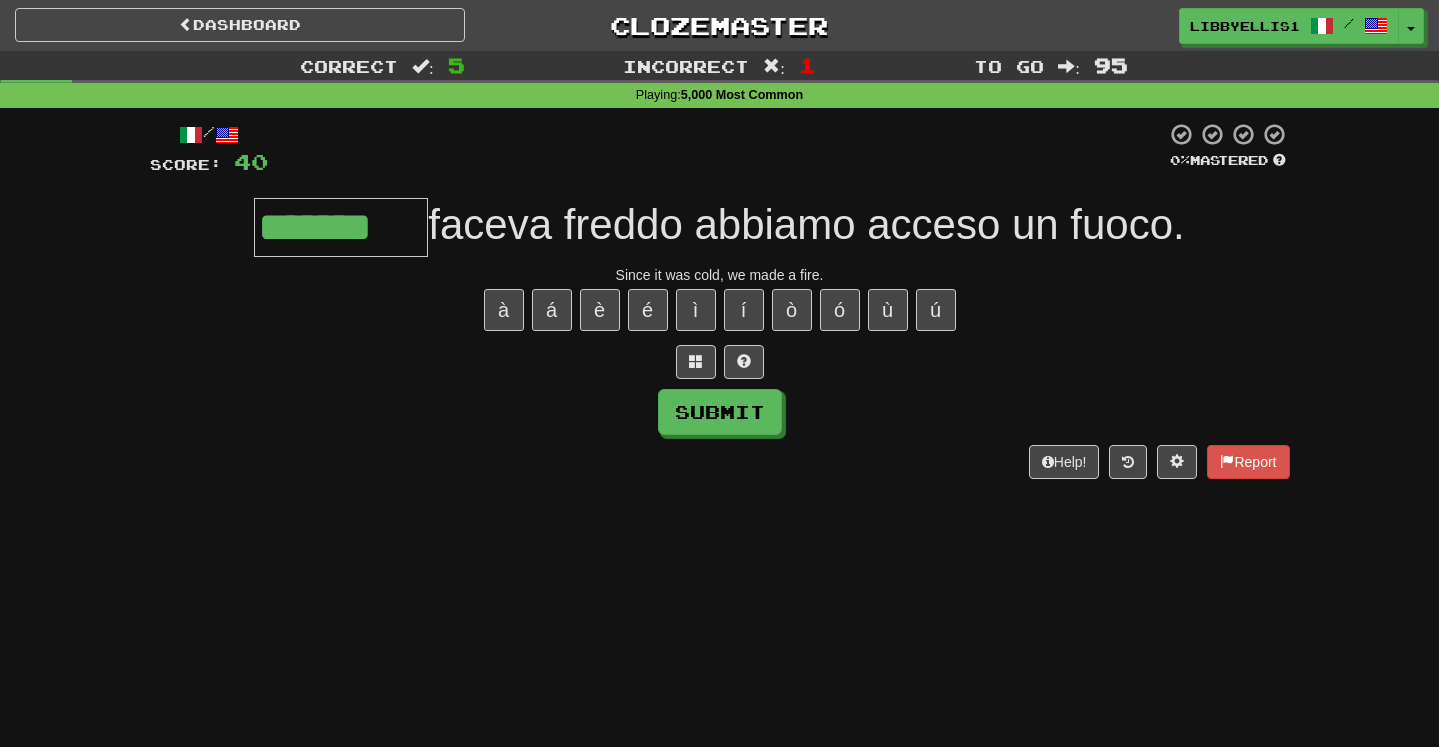 type on "*******" 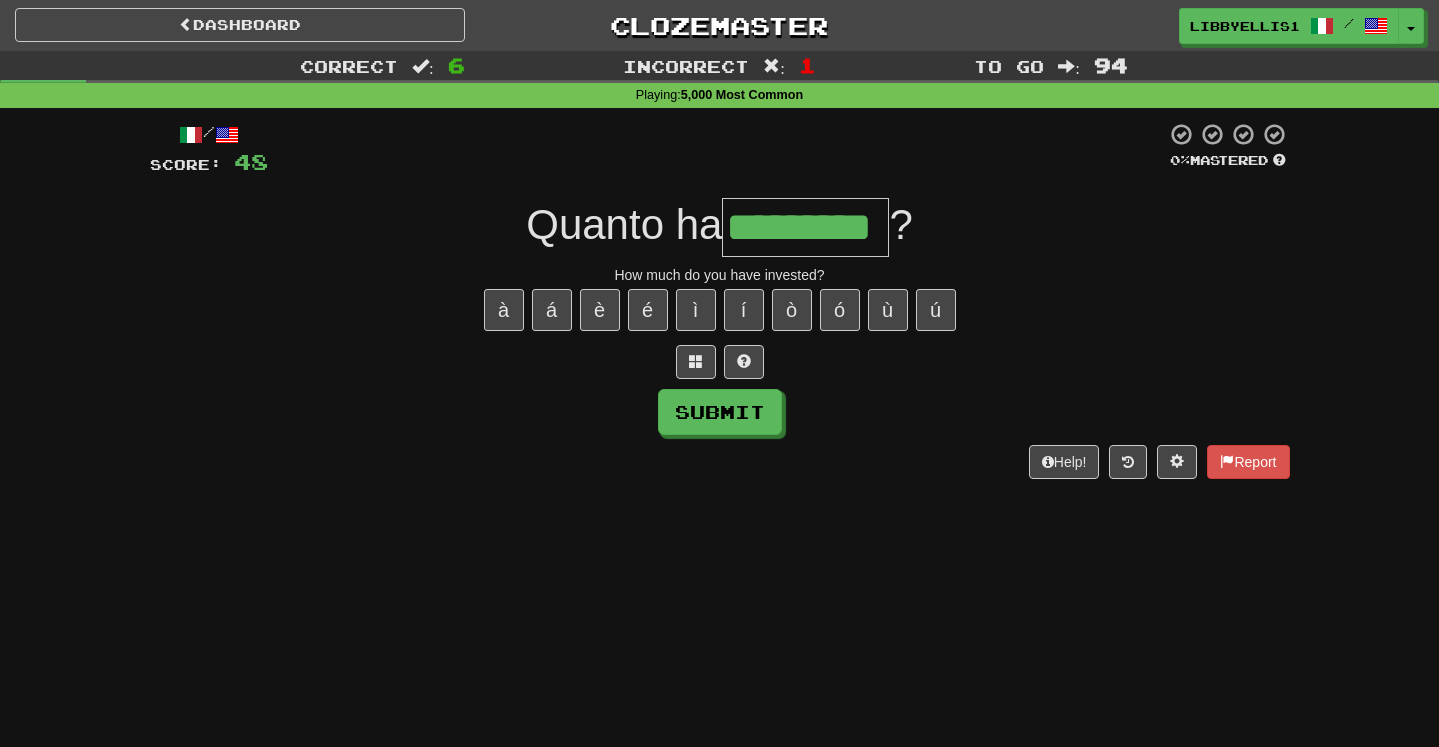 type on "*********" 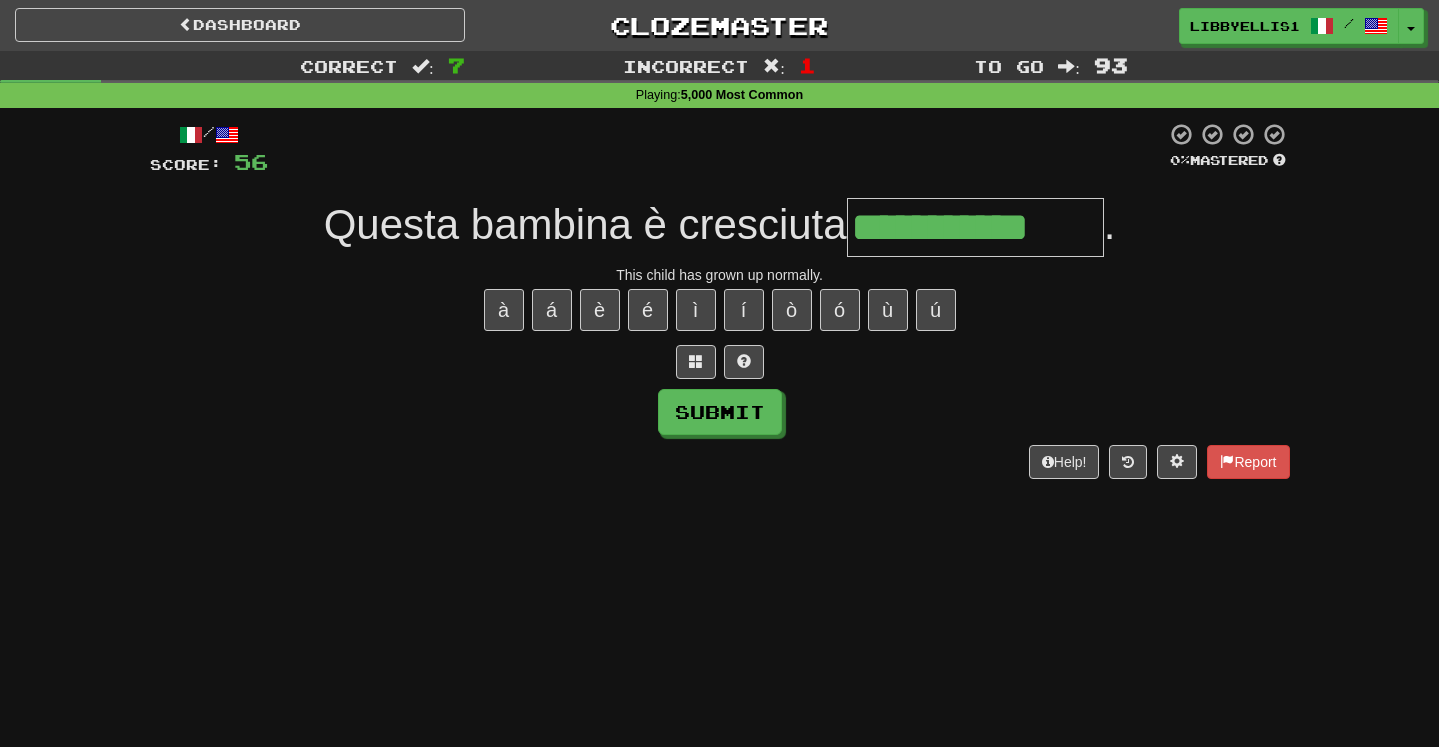 type on "**********" 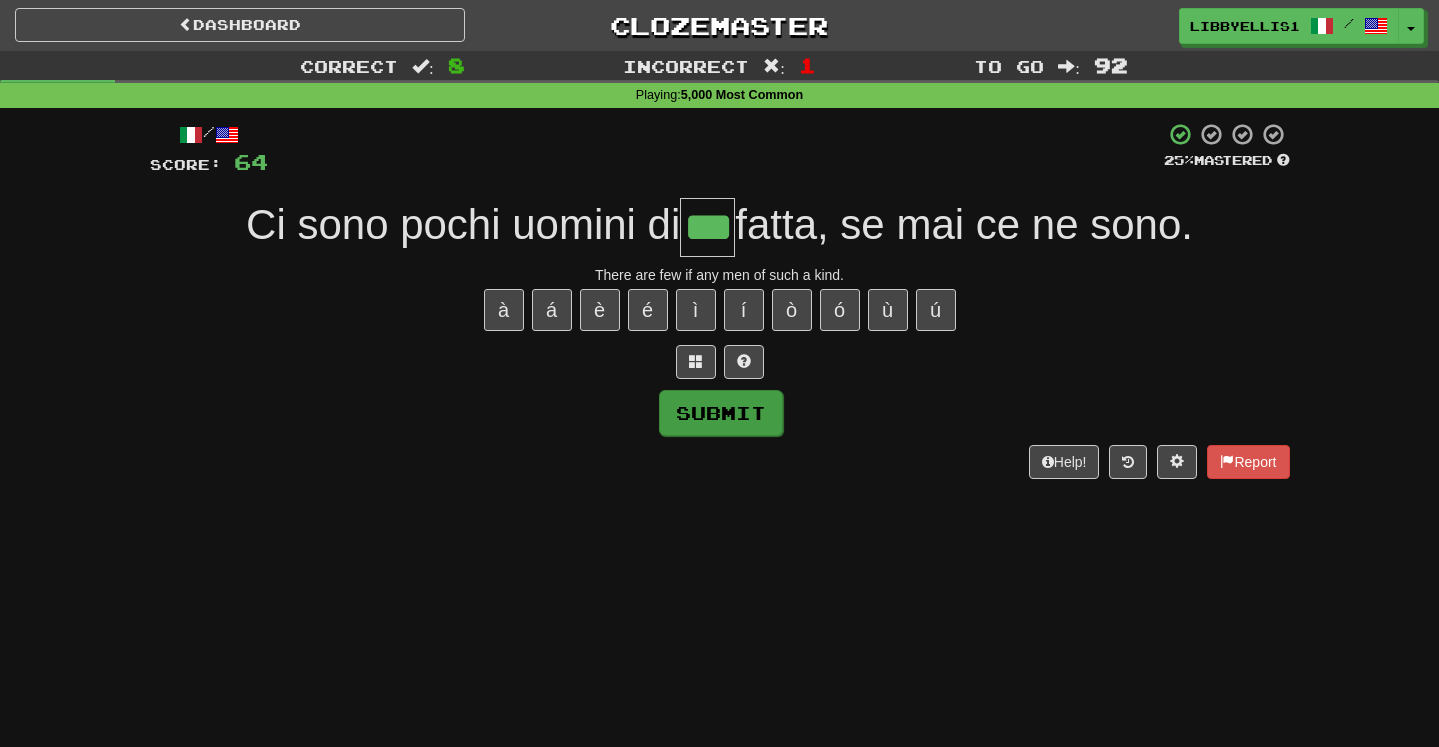 type on "***" 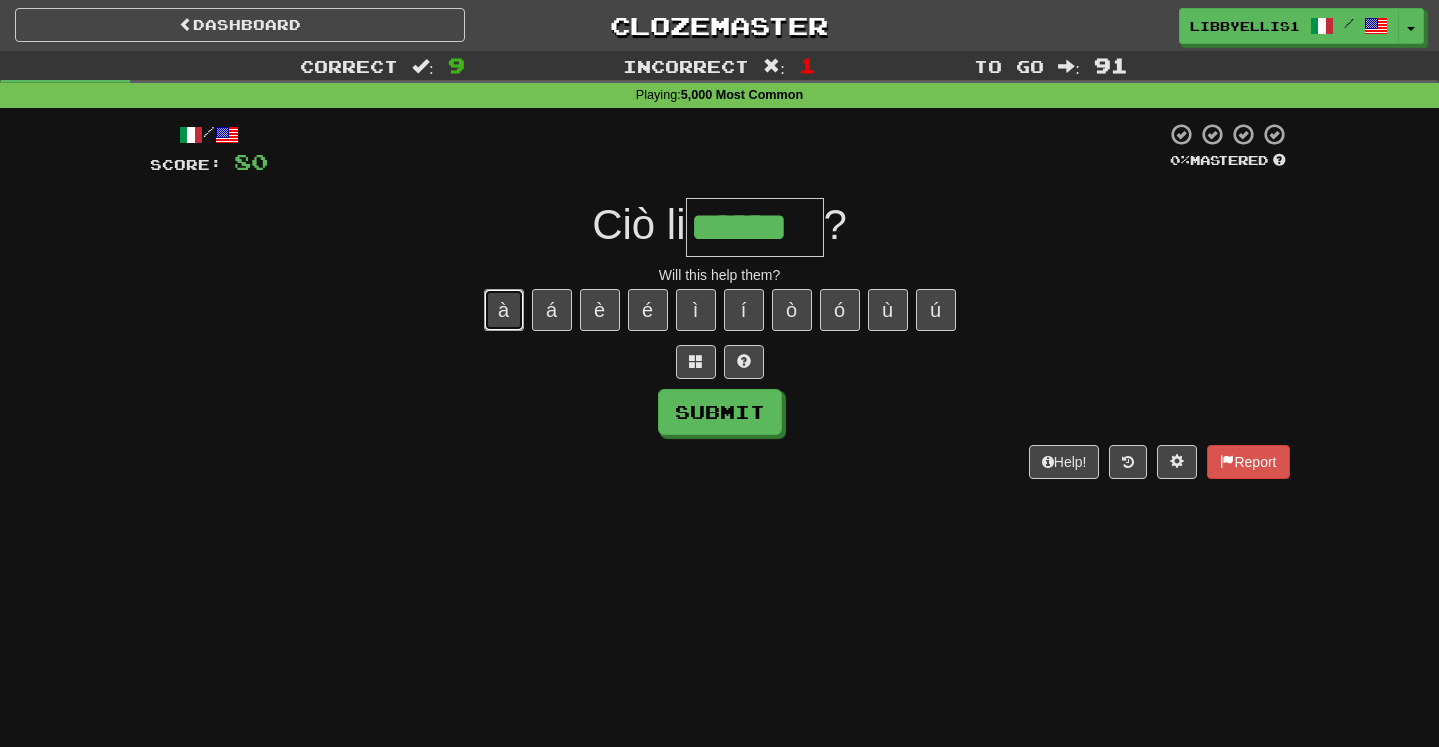 click on "à" at bounding box center (504, 310) 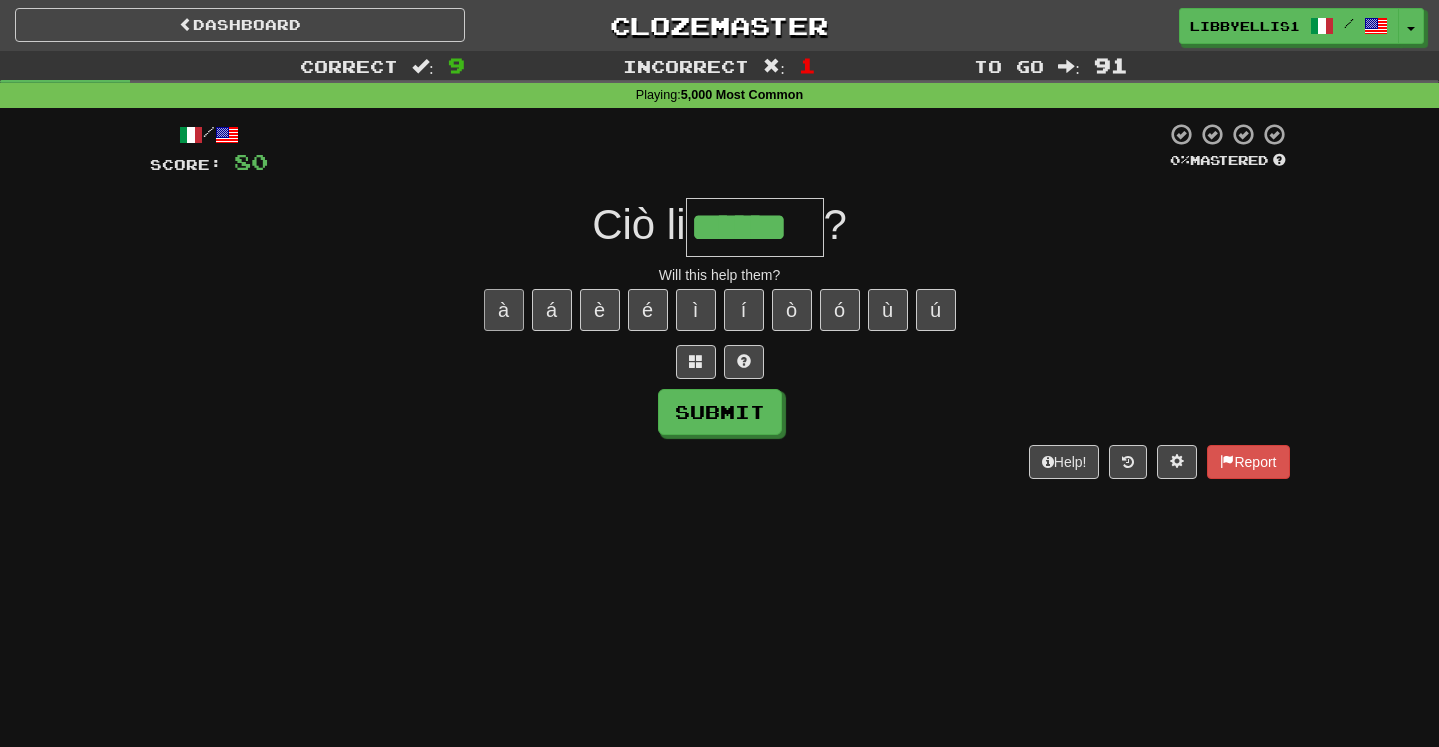 type on "*******" 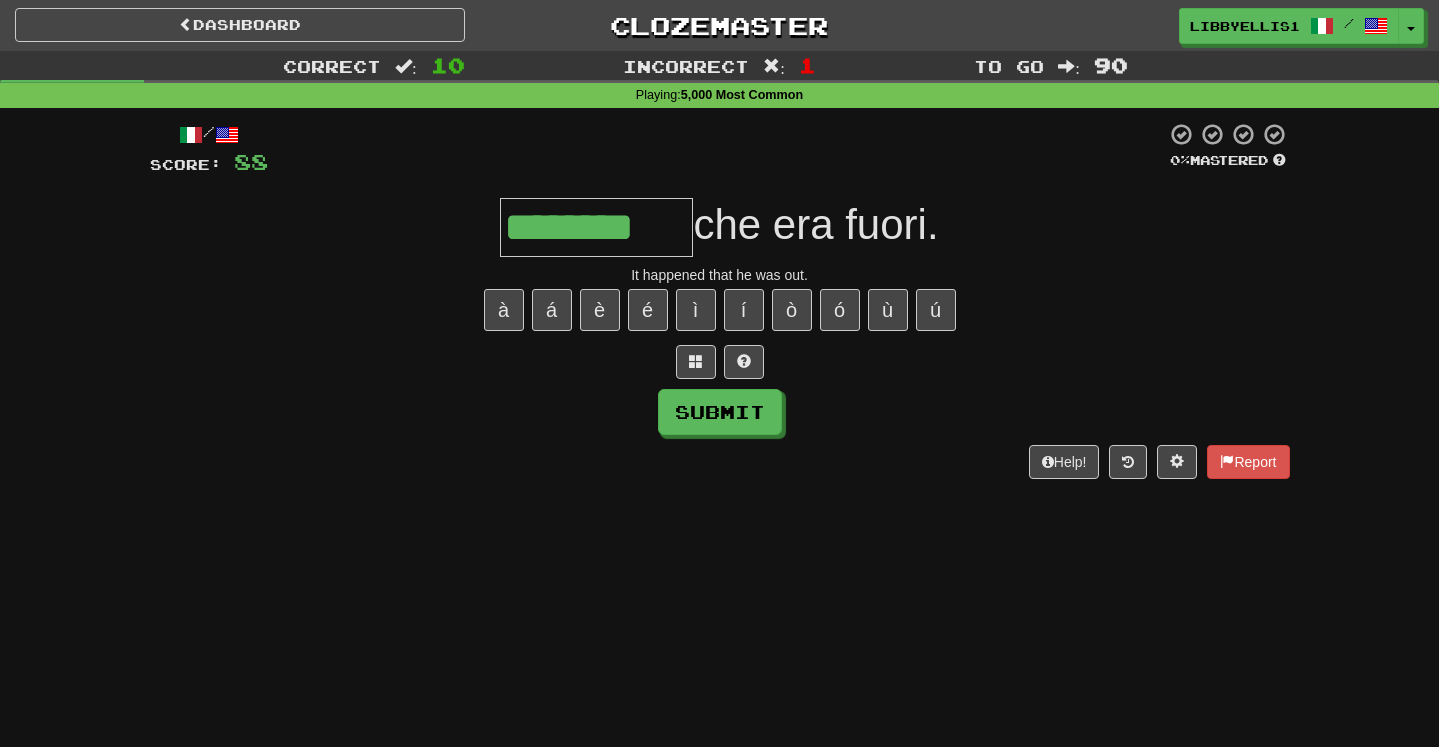 type on "********" 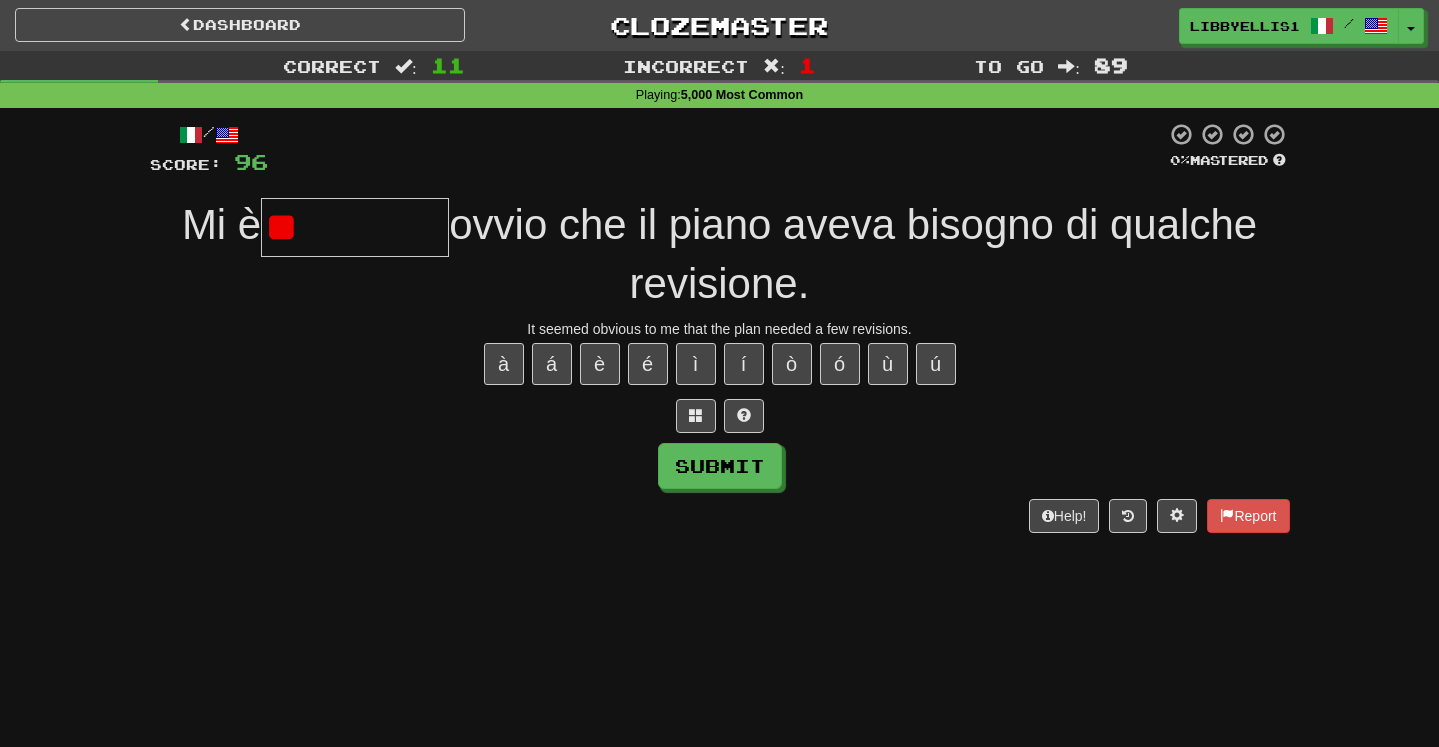 type on "*" 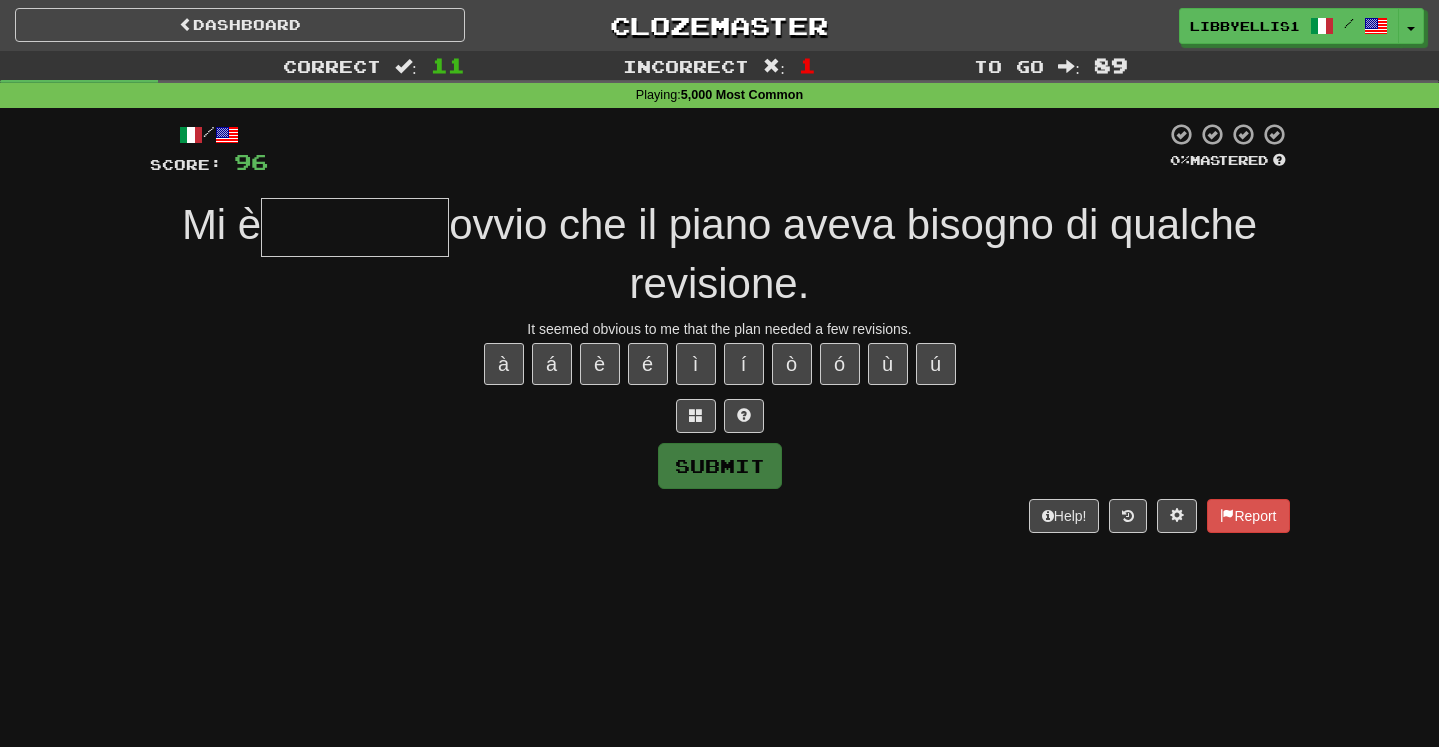 type on "*" 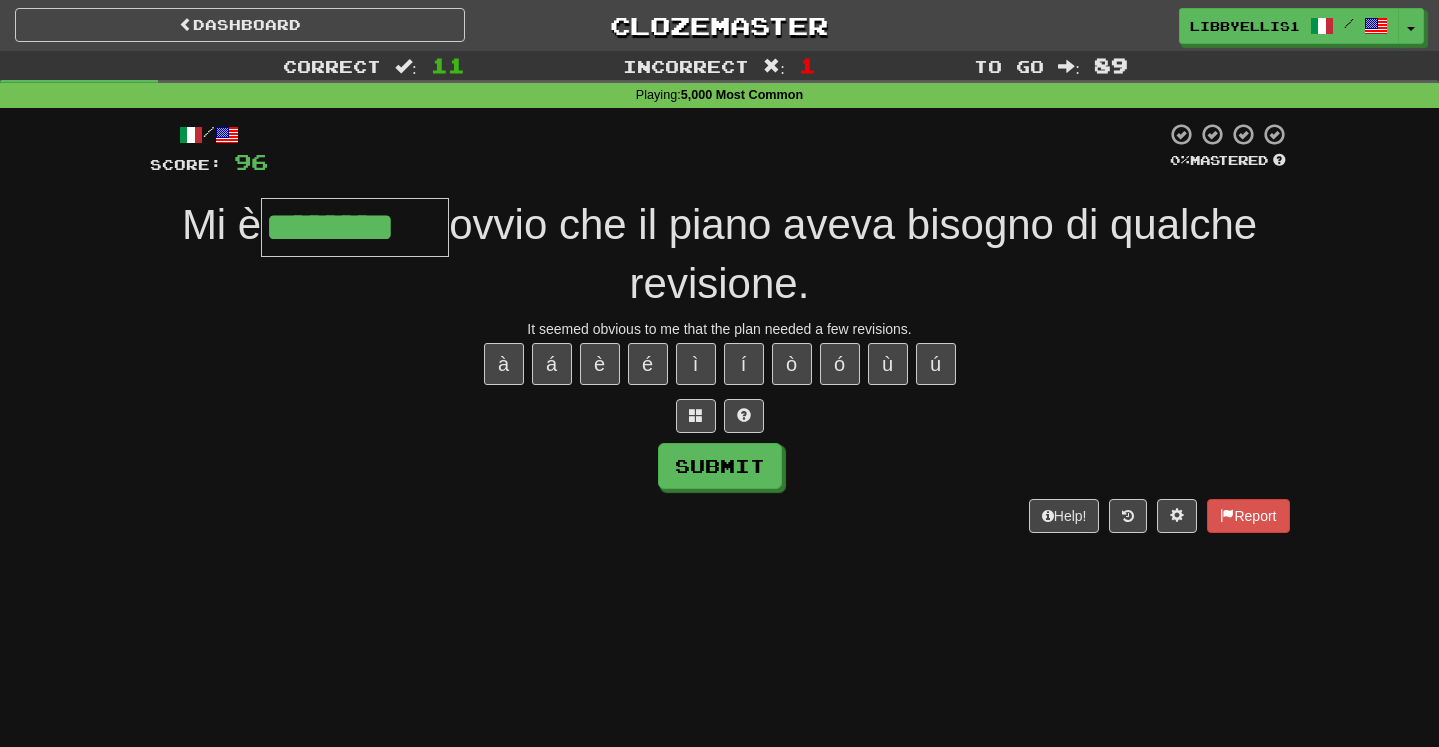 type on "********" 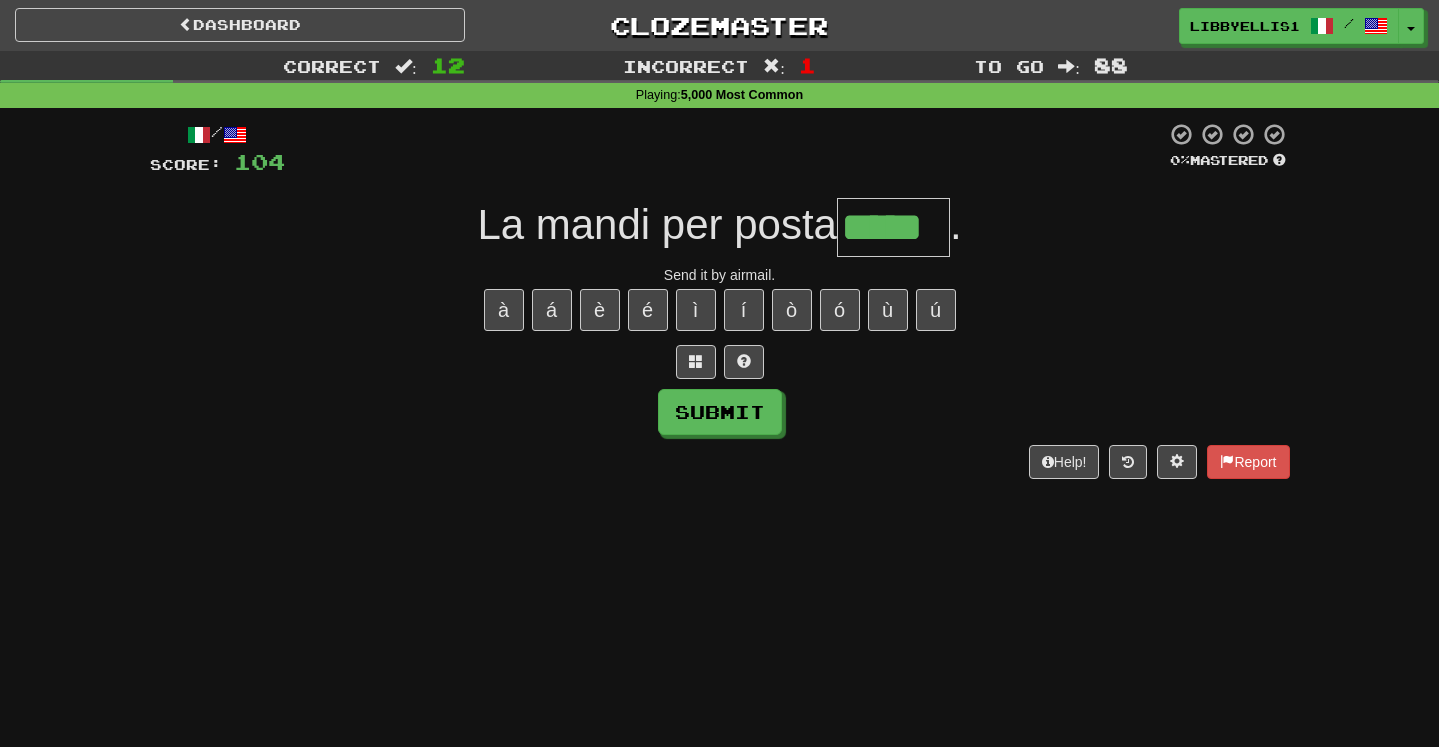 type on "*****" 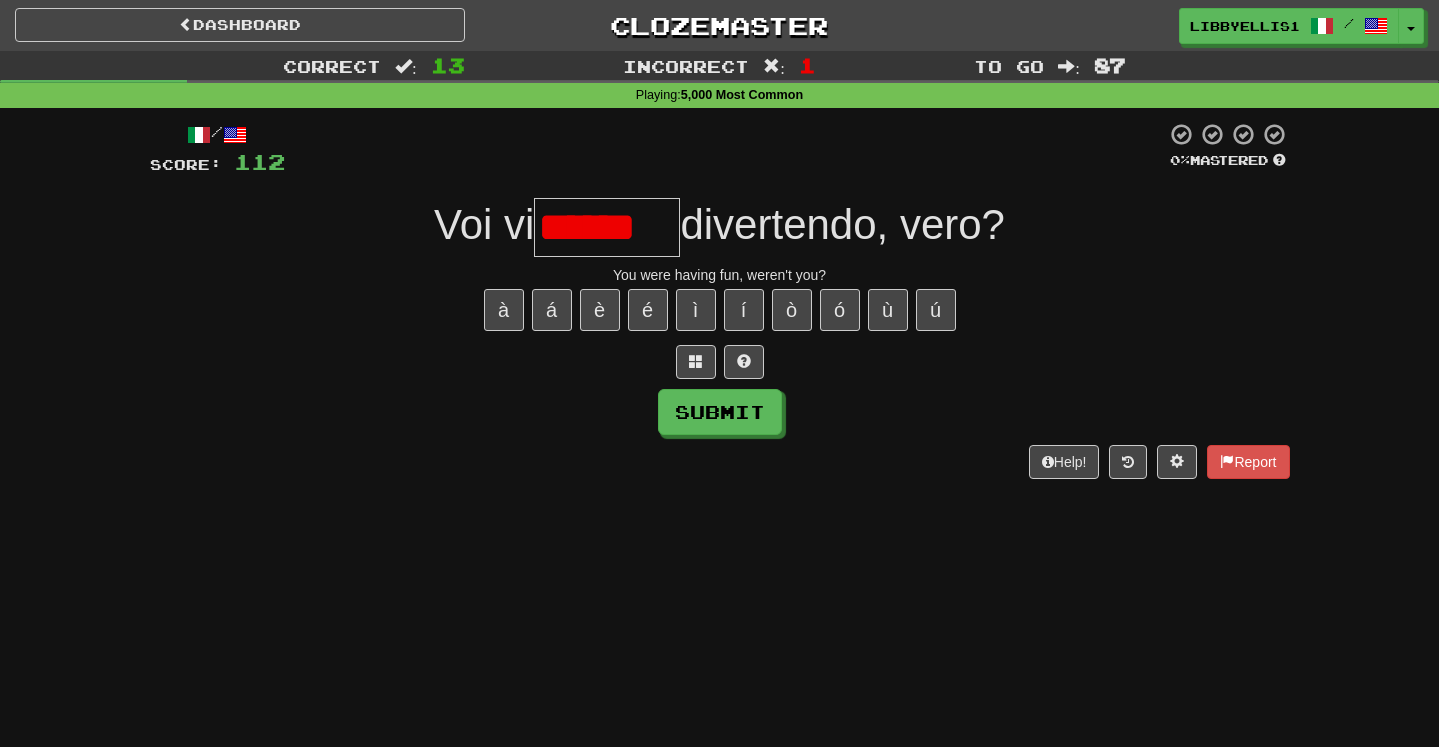 scroll, scrollTop: 0, scrollLeft: 0, axis: both 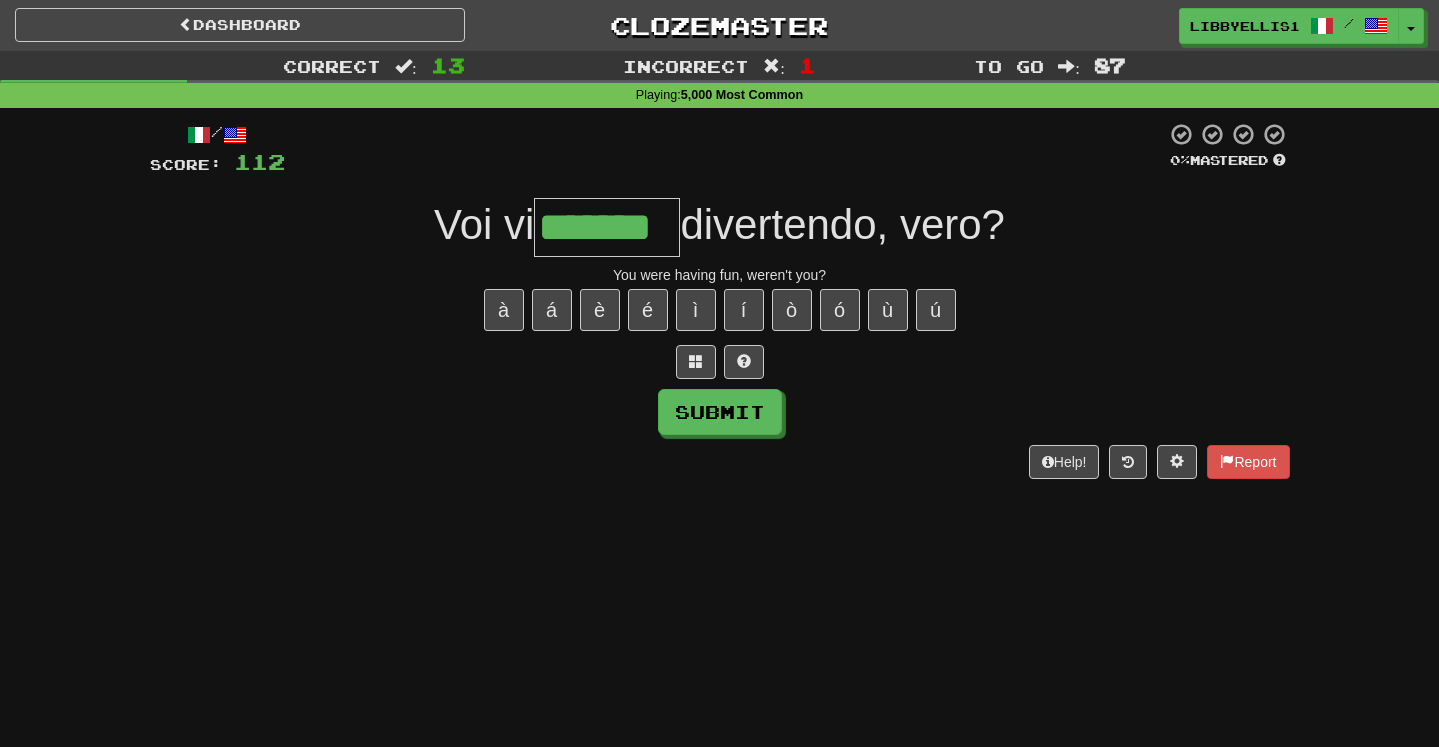 type on "*******" 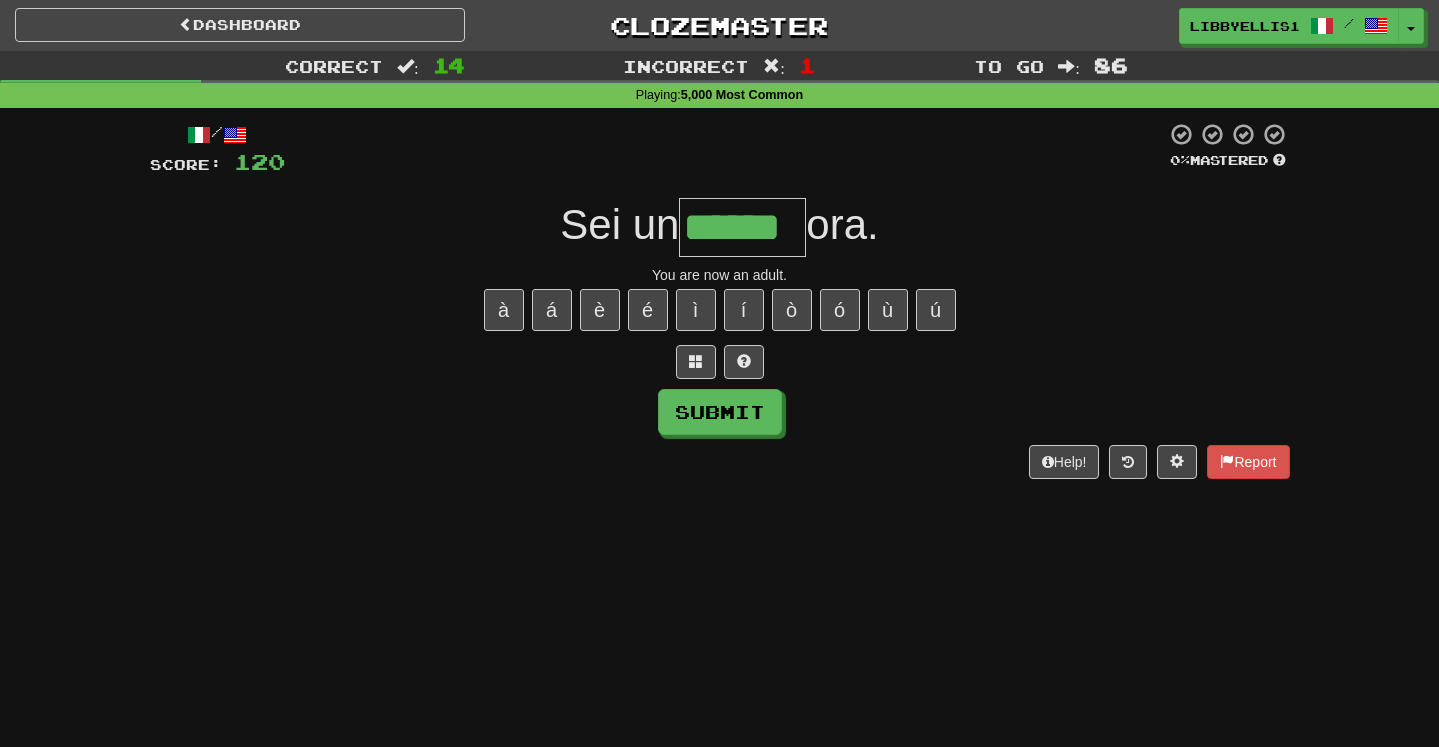 type on "******" 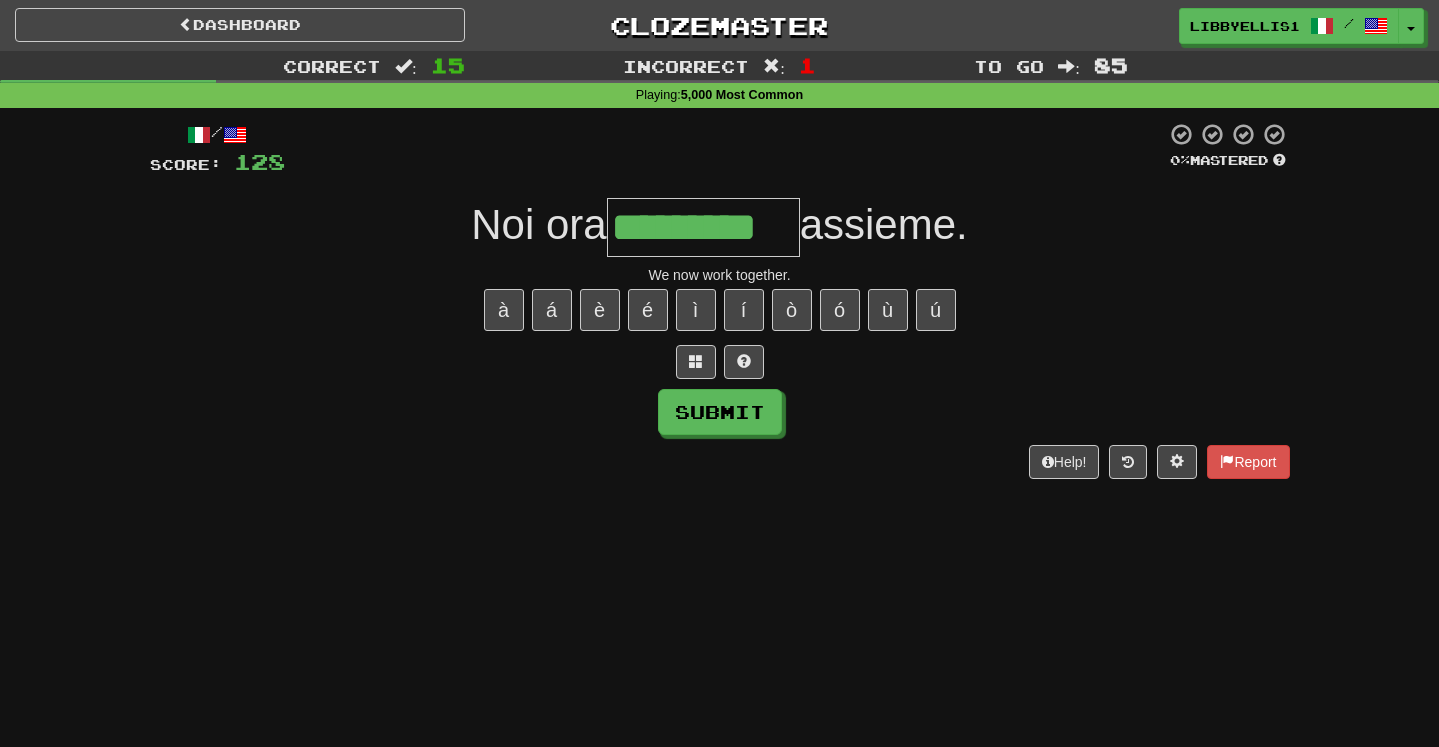 type on "*********" 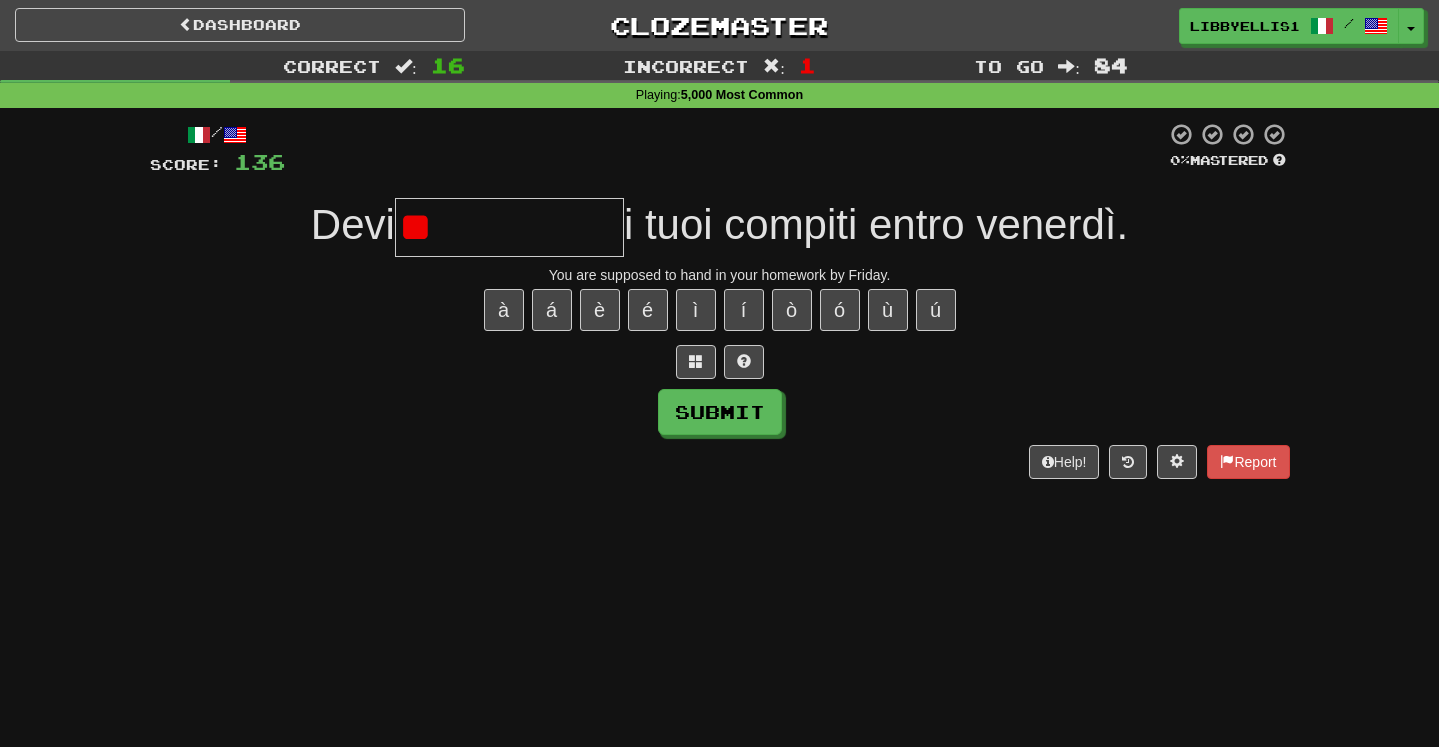 type on "*" 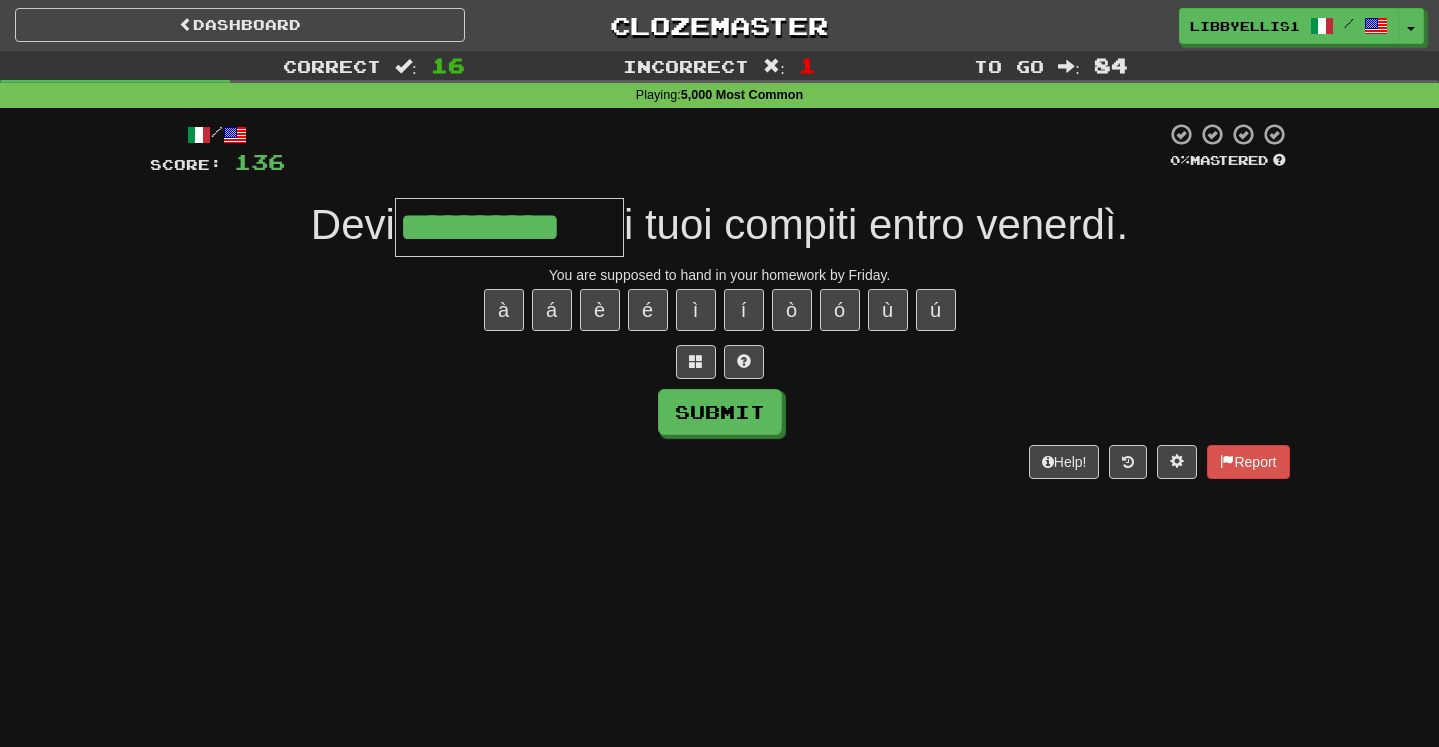 type on "**********" 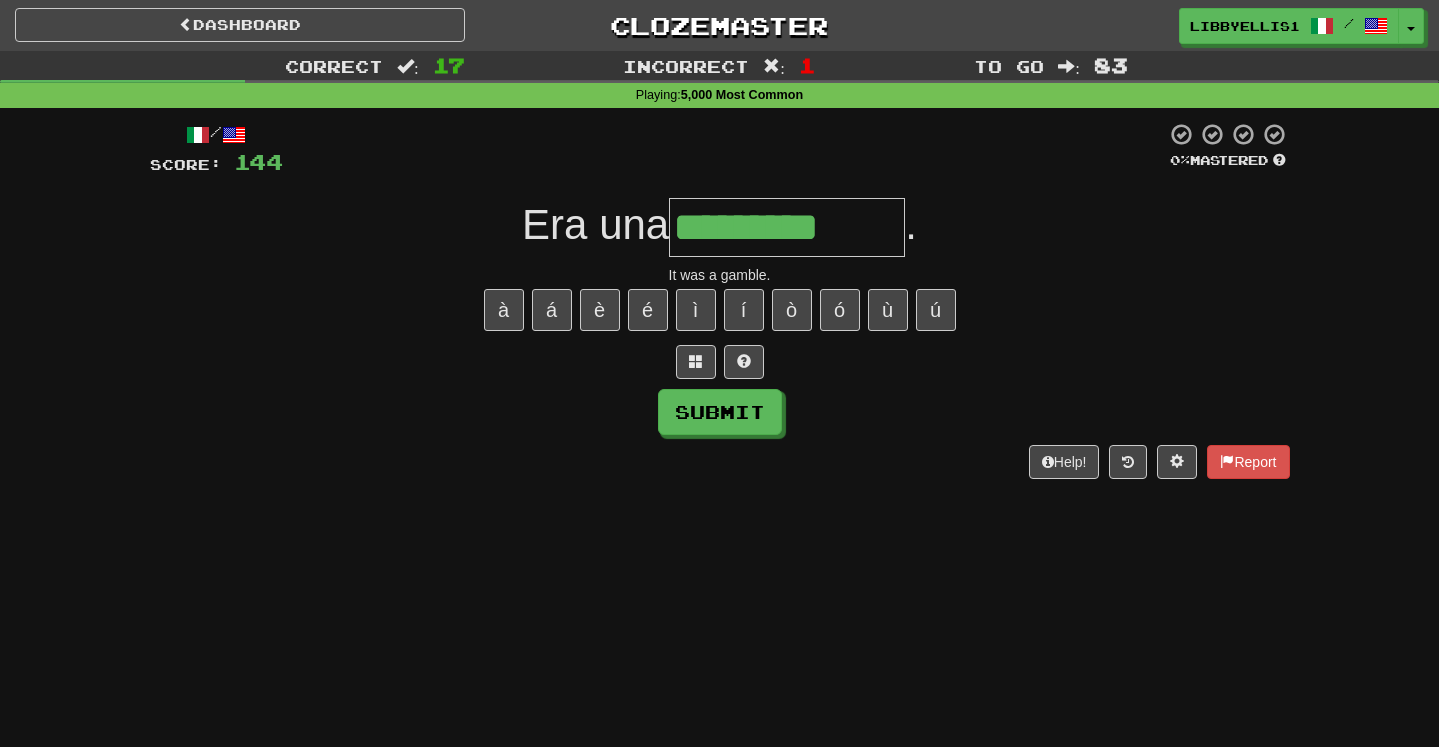 type on "*********" 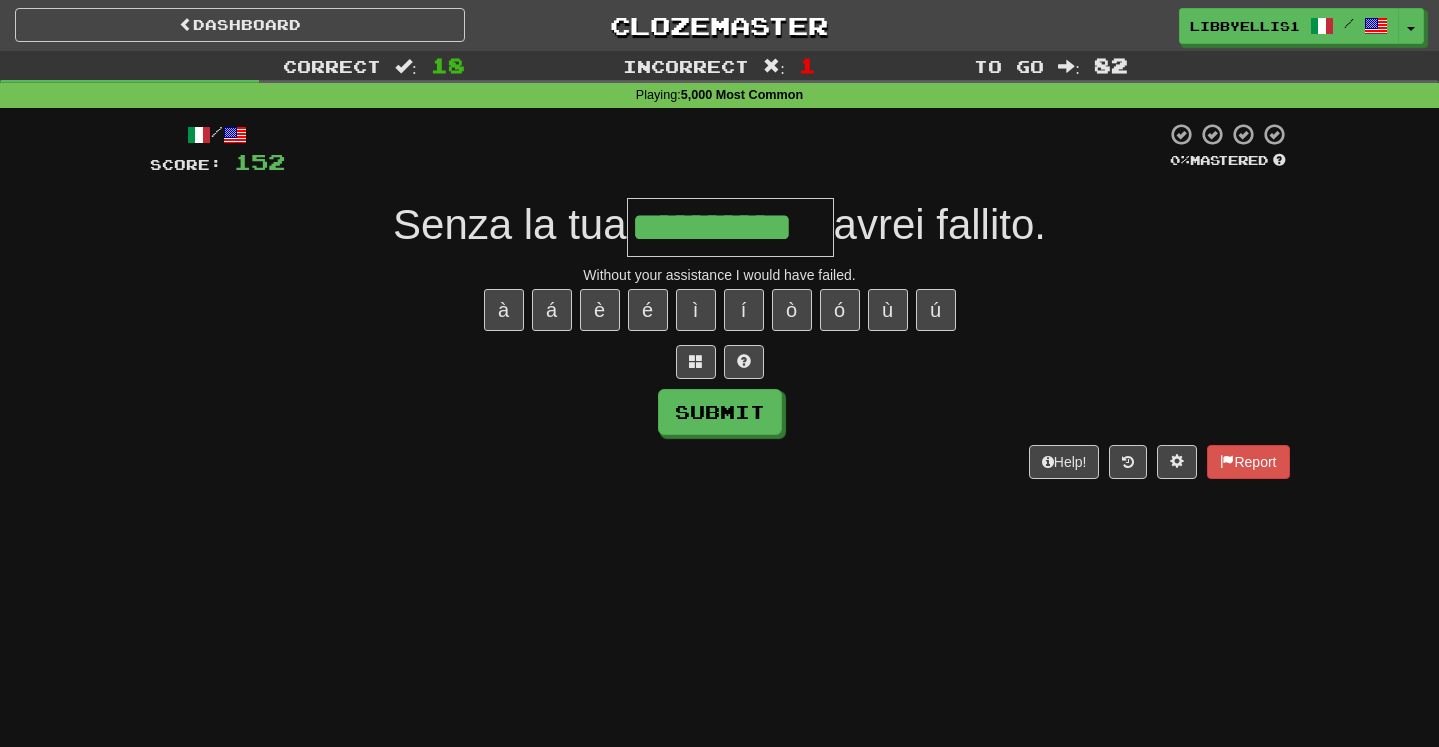 type on "**********" 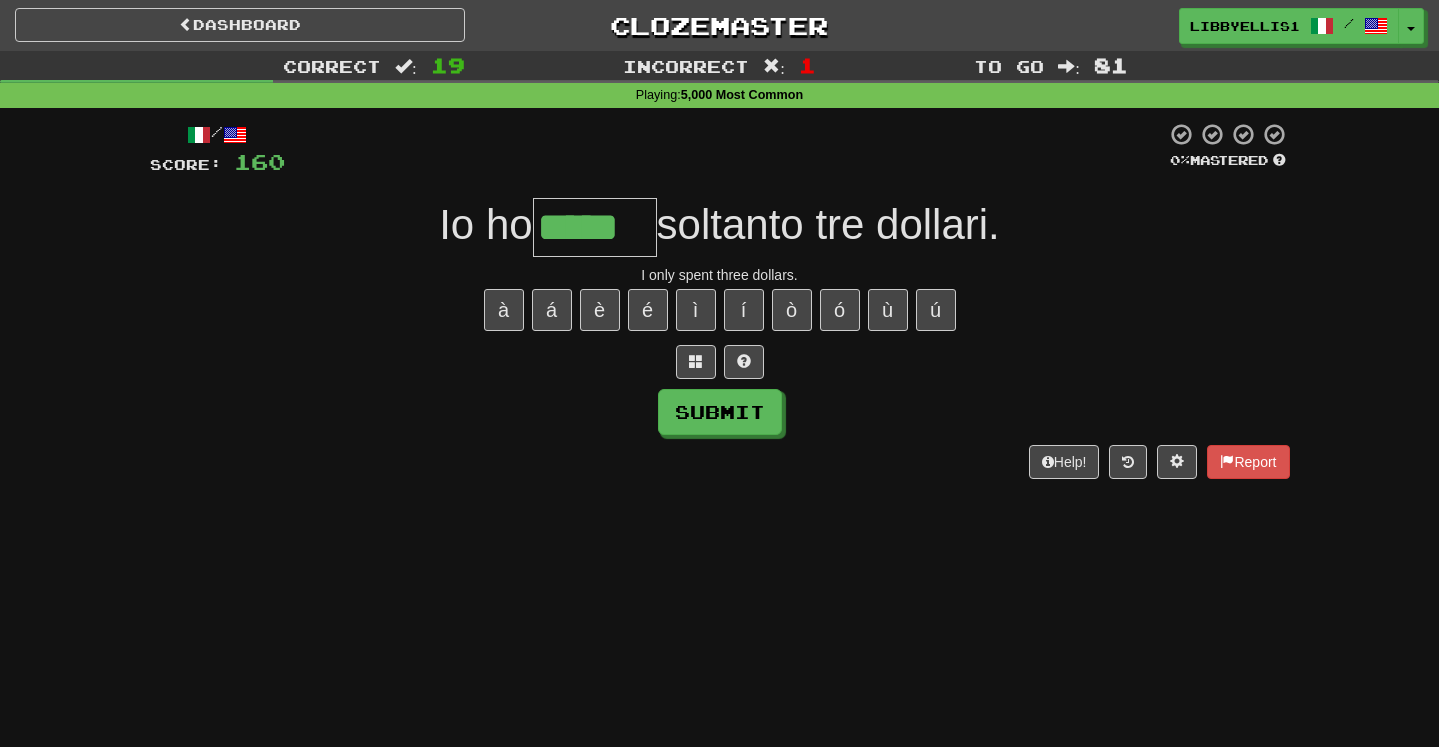 type on "*****" 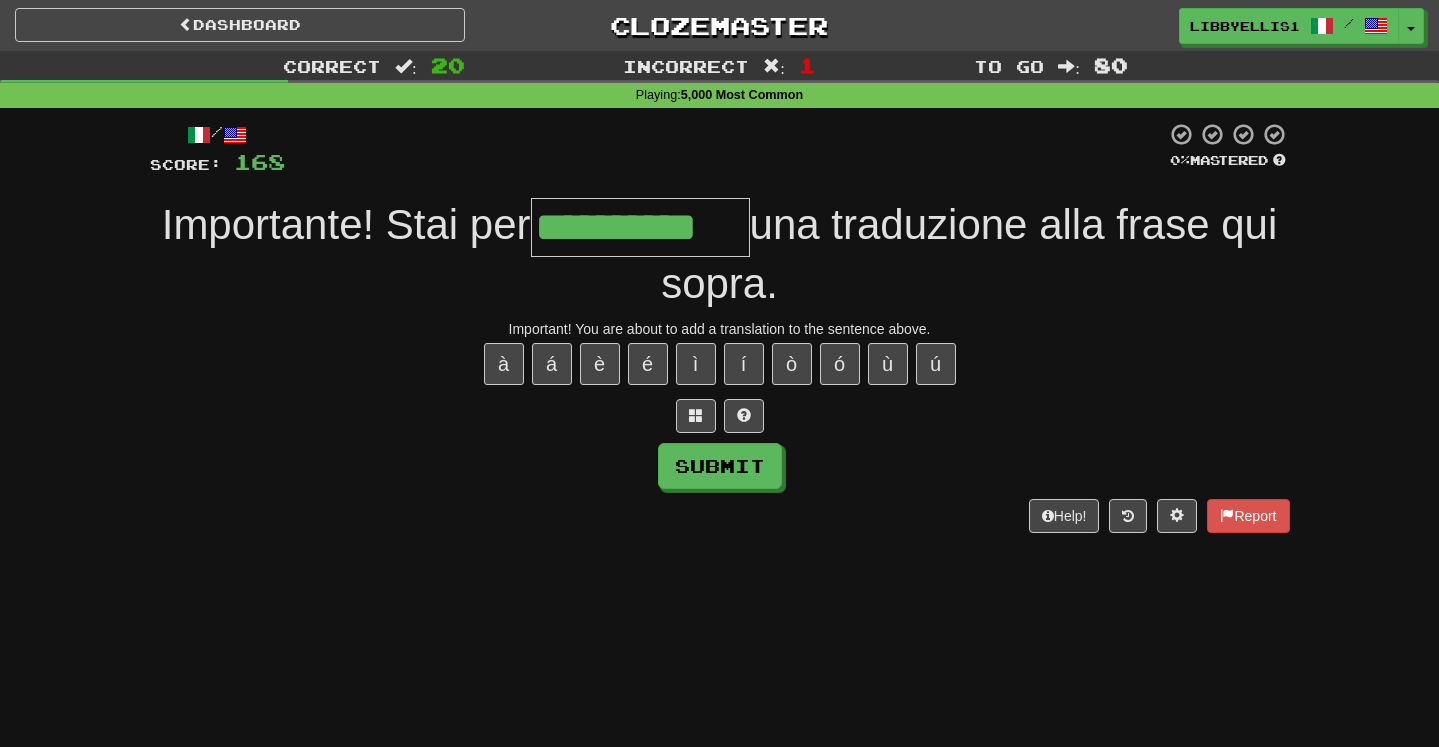 type on "**********" 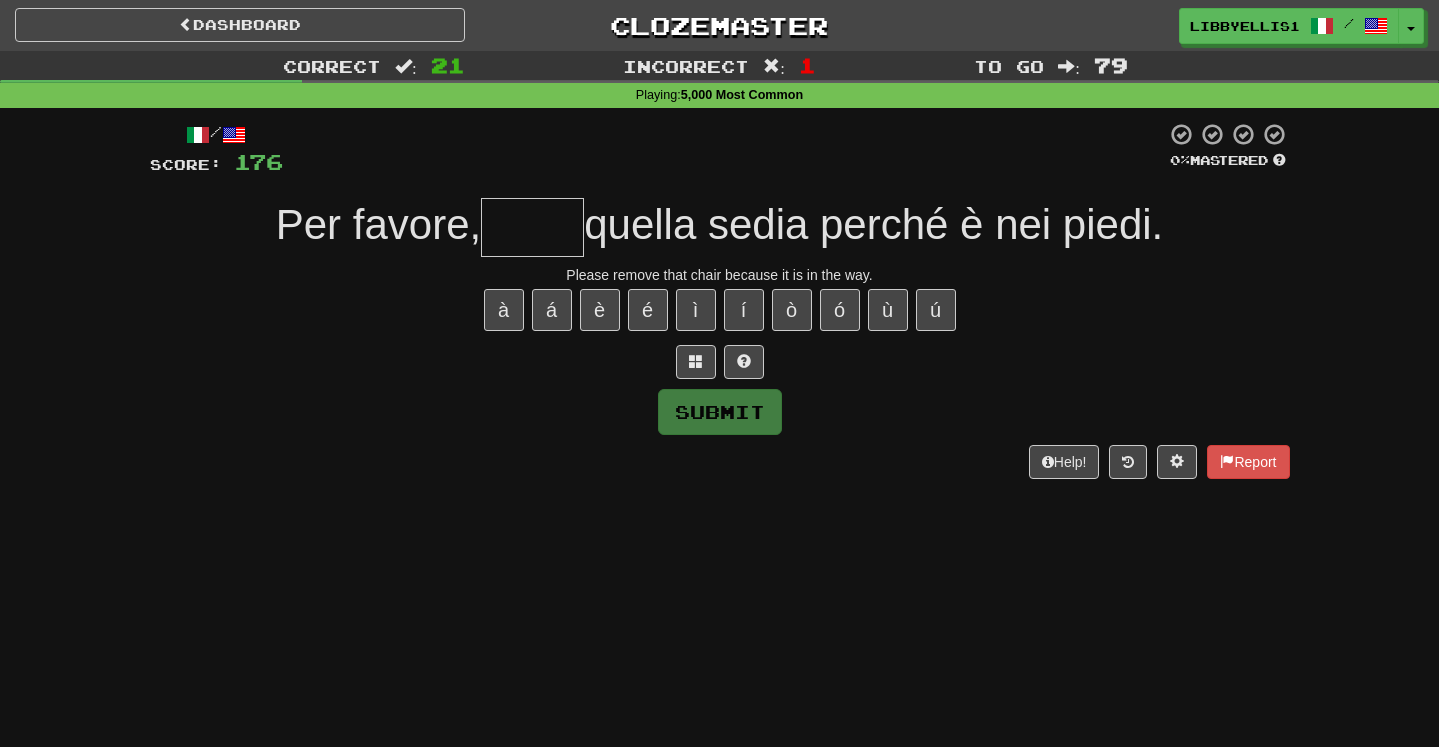 type on "*" 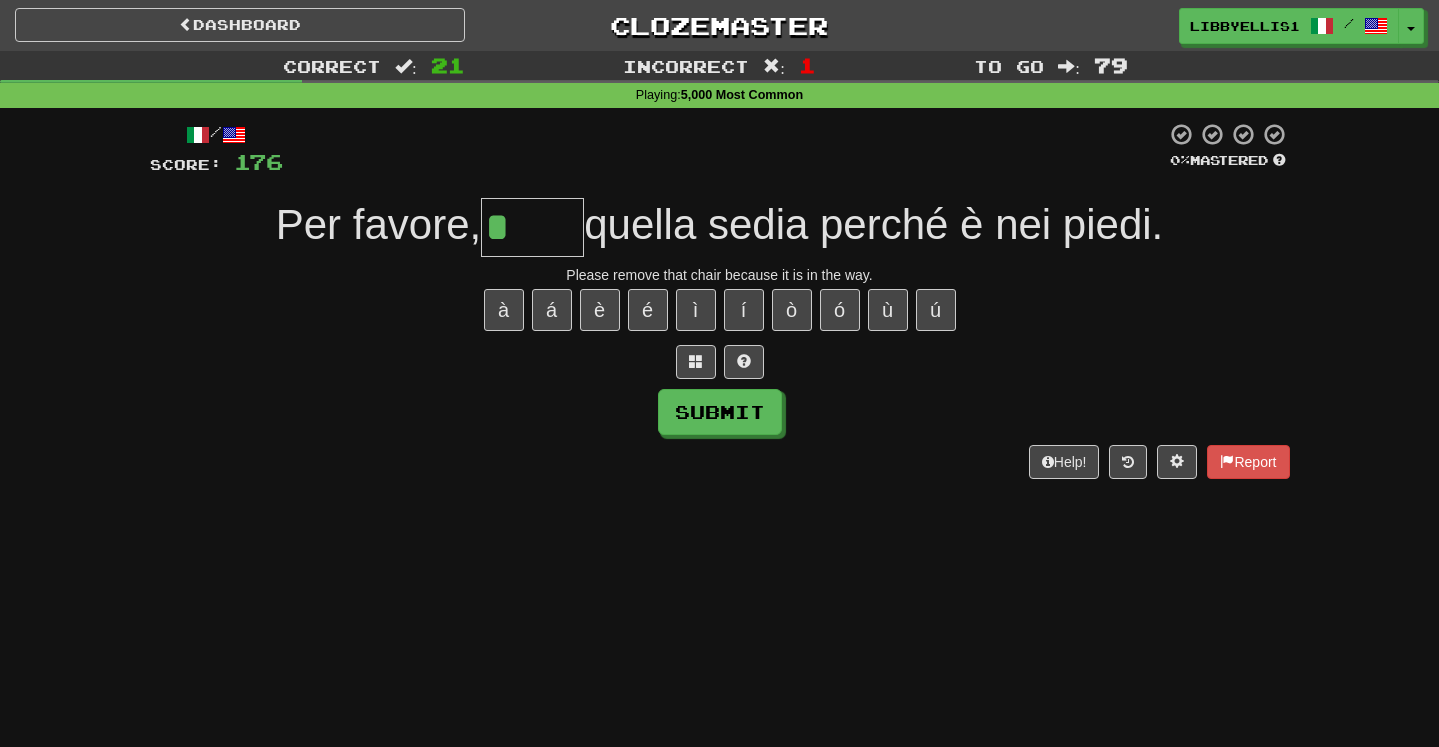 type on "*****" 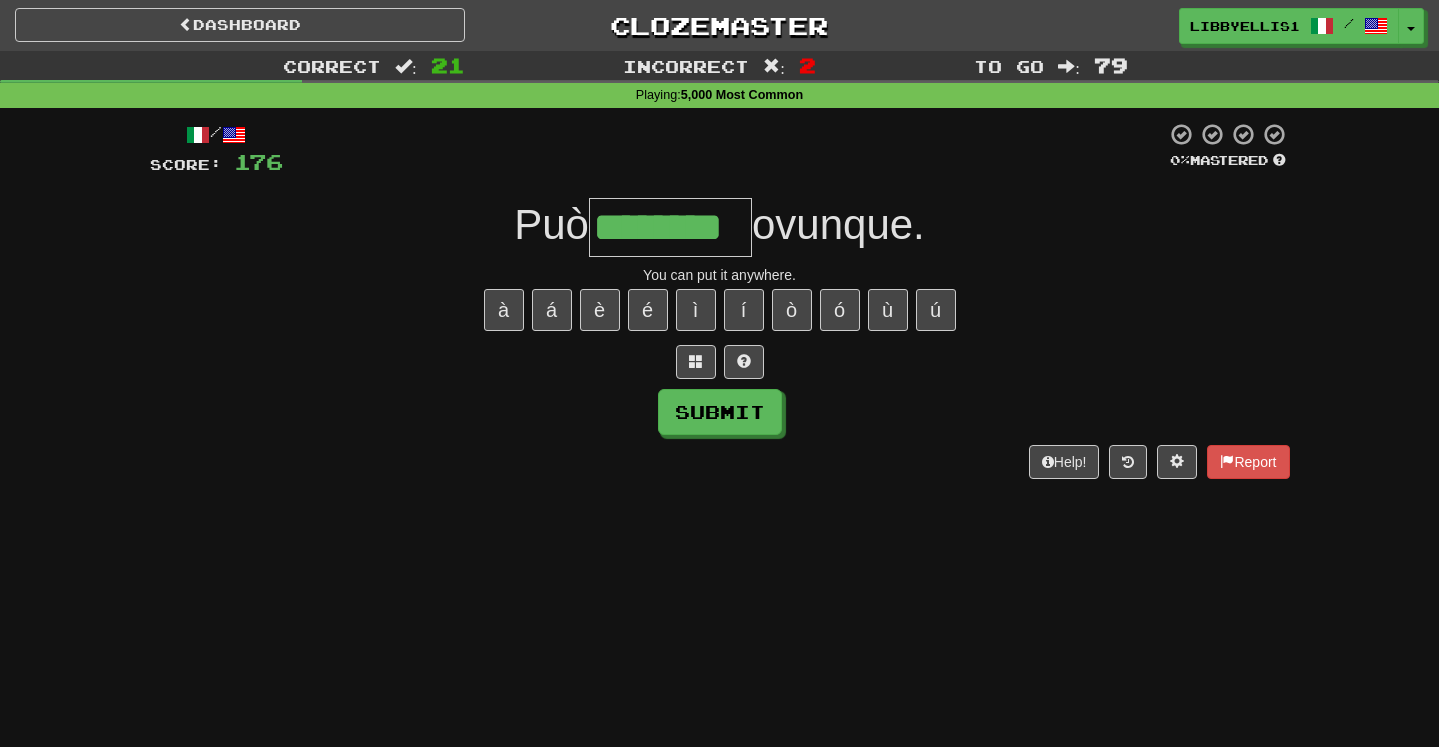 type on "********" 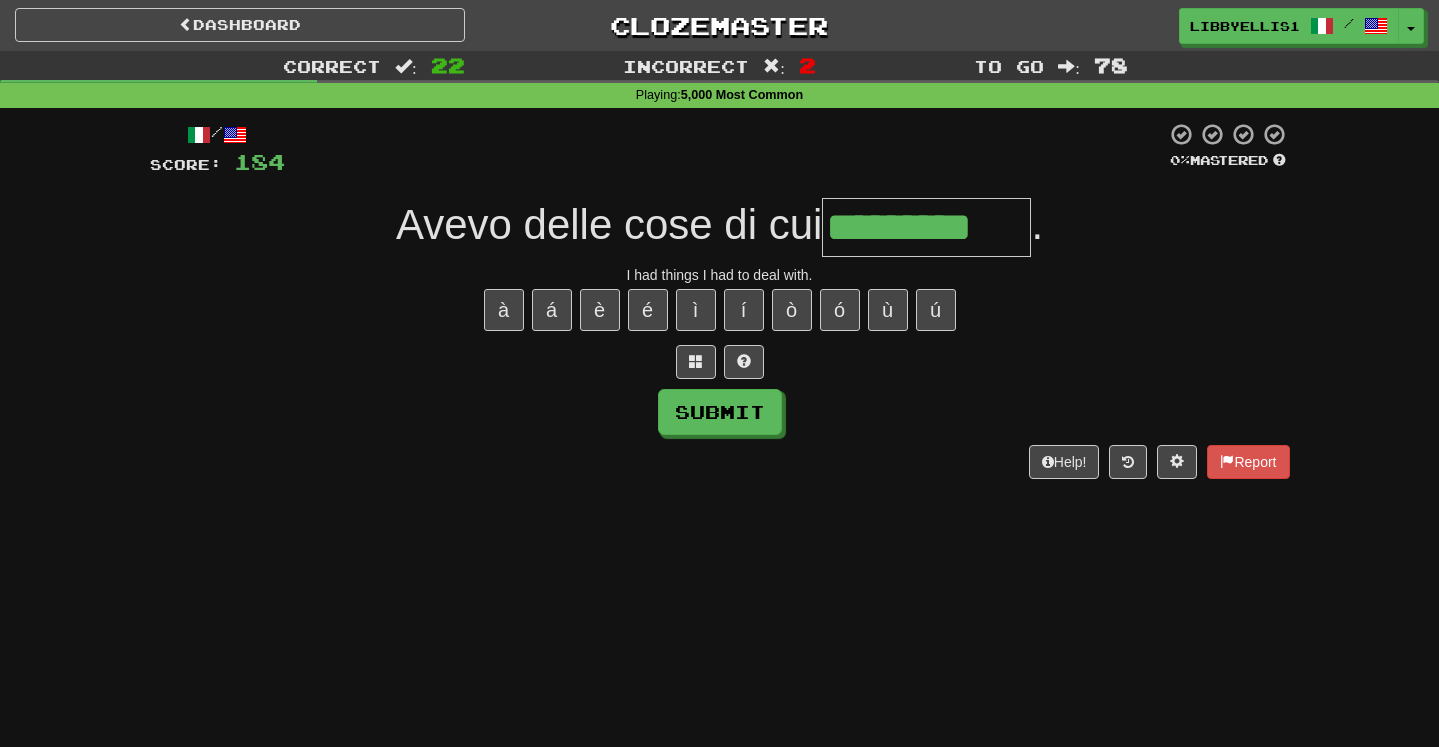 type on "*********" 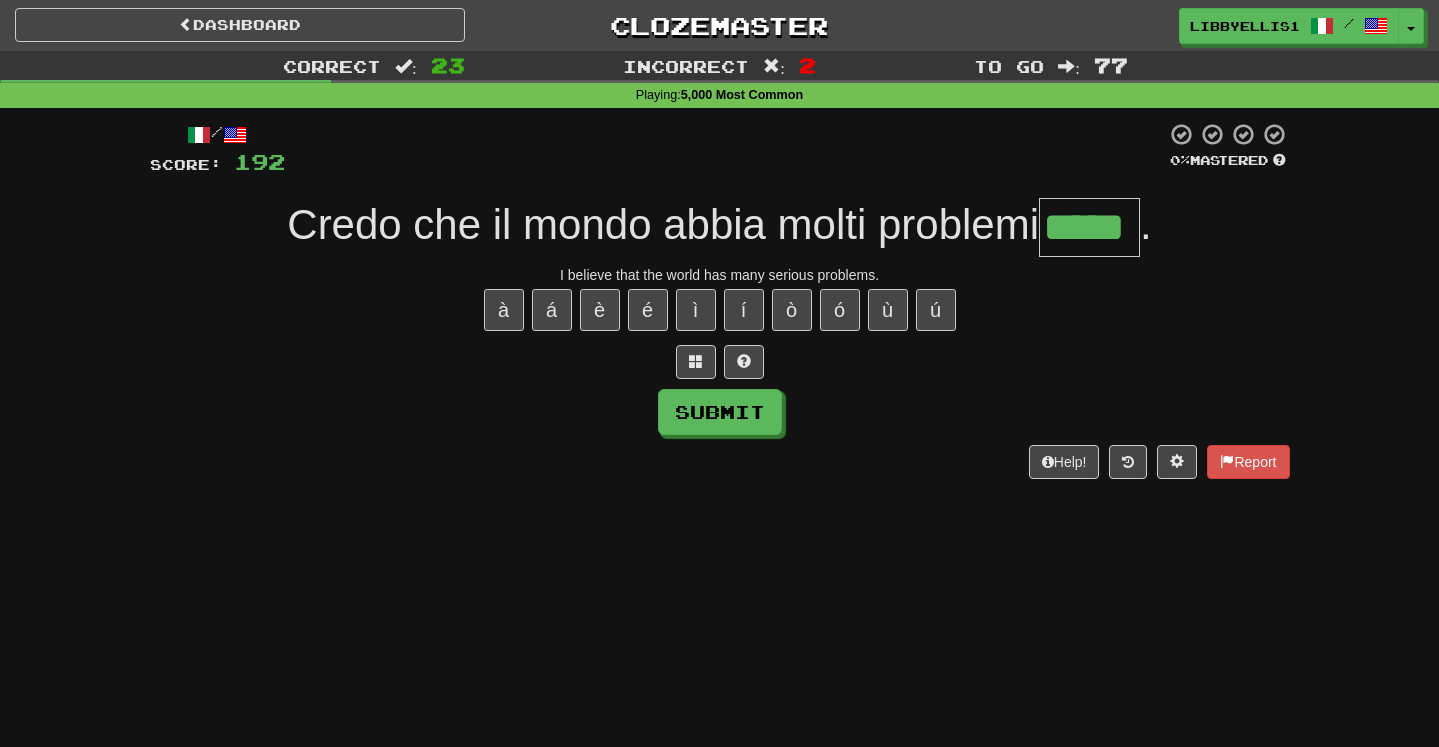 type on "*****" 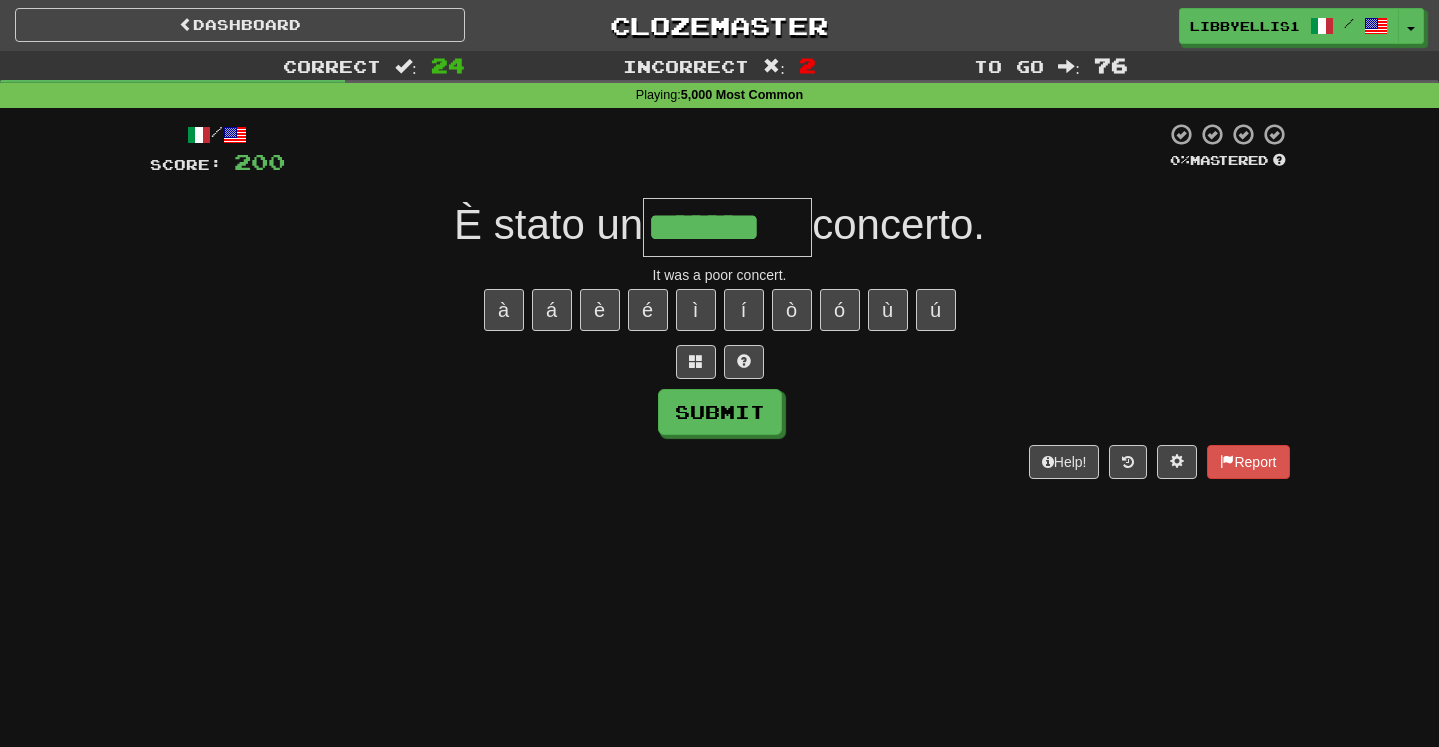 type on "*******" 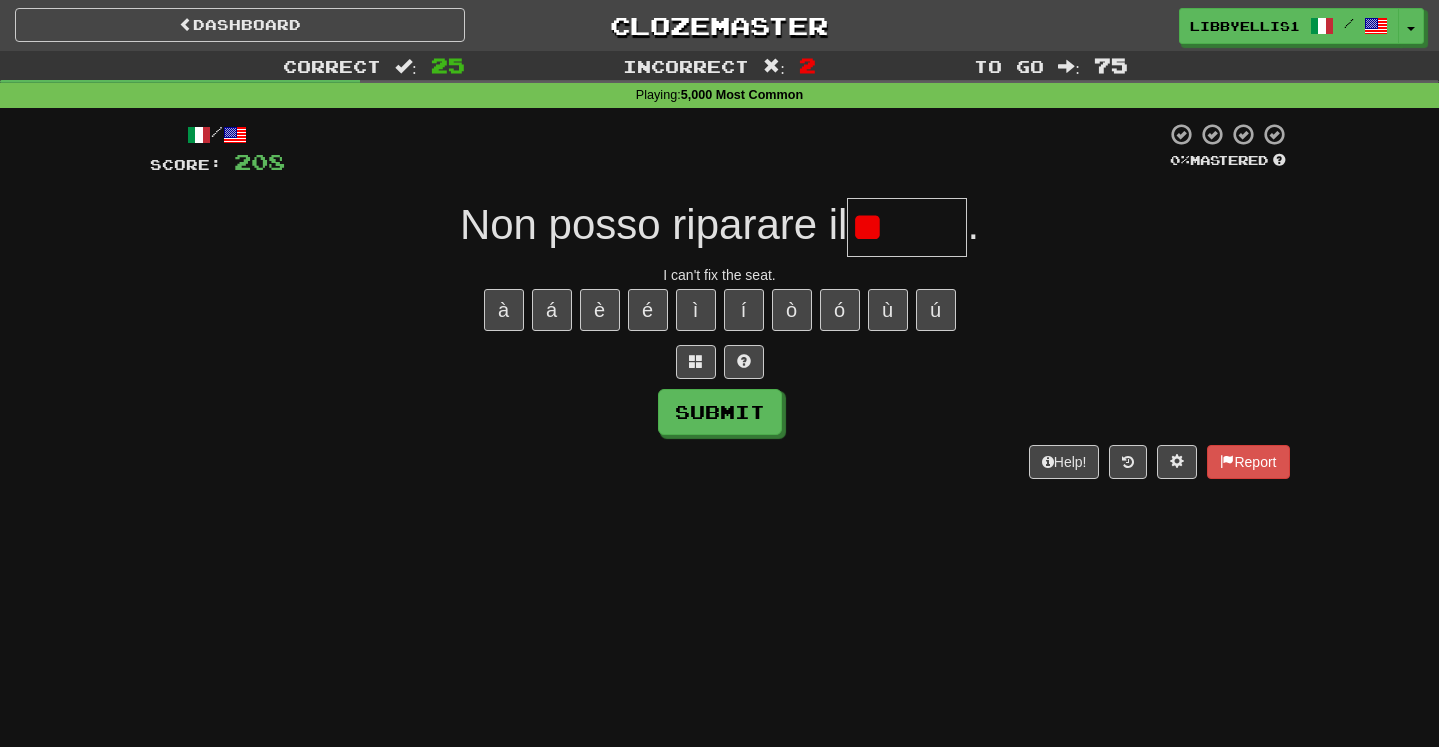 type on "*" 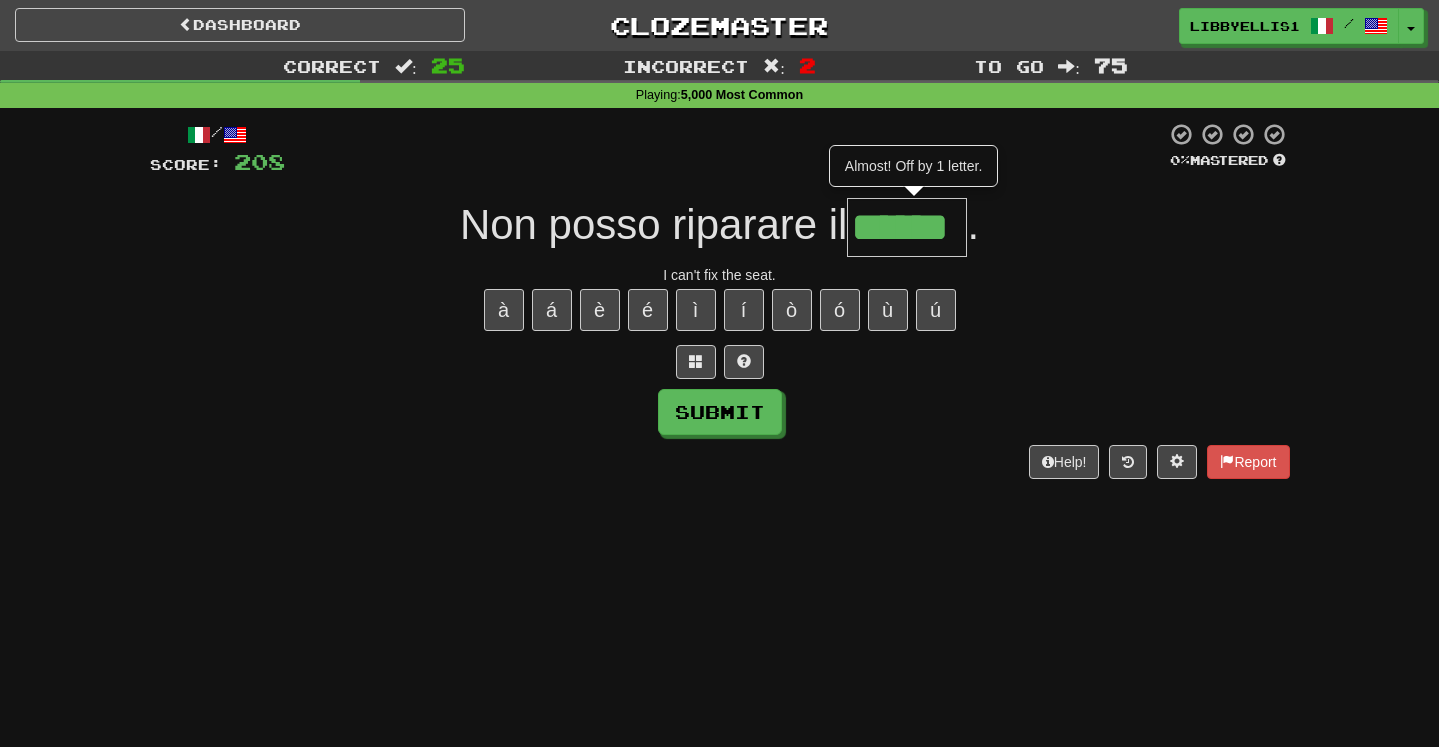 type on "******" 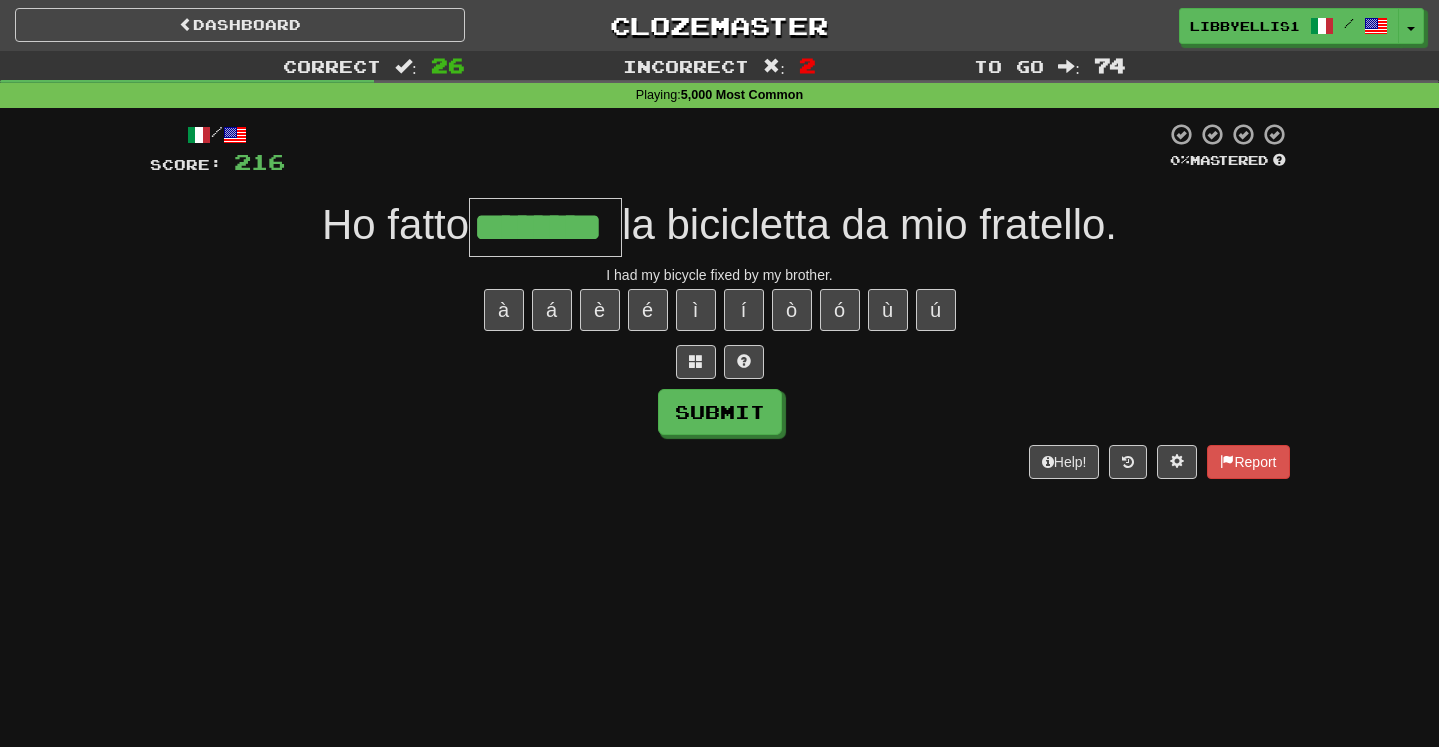 type on "********" 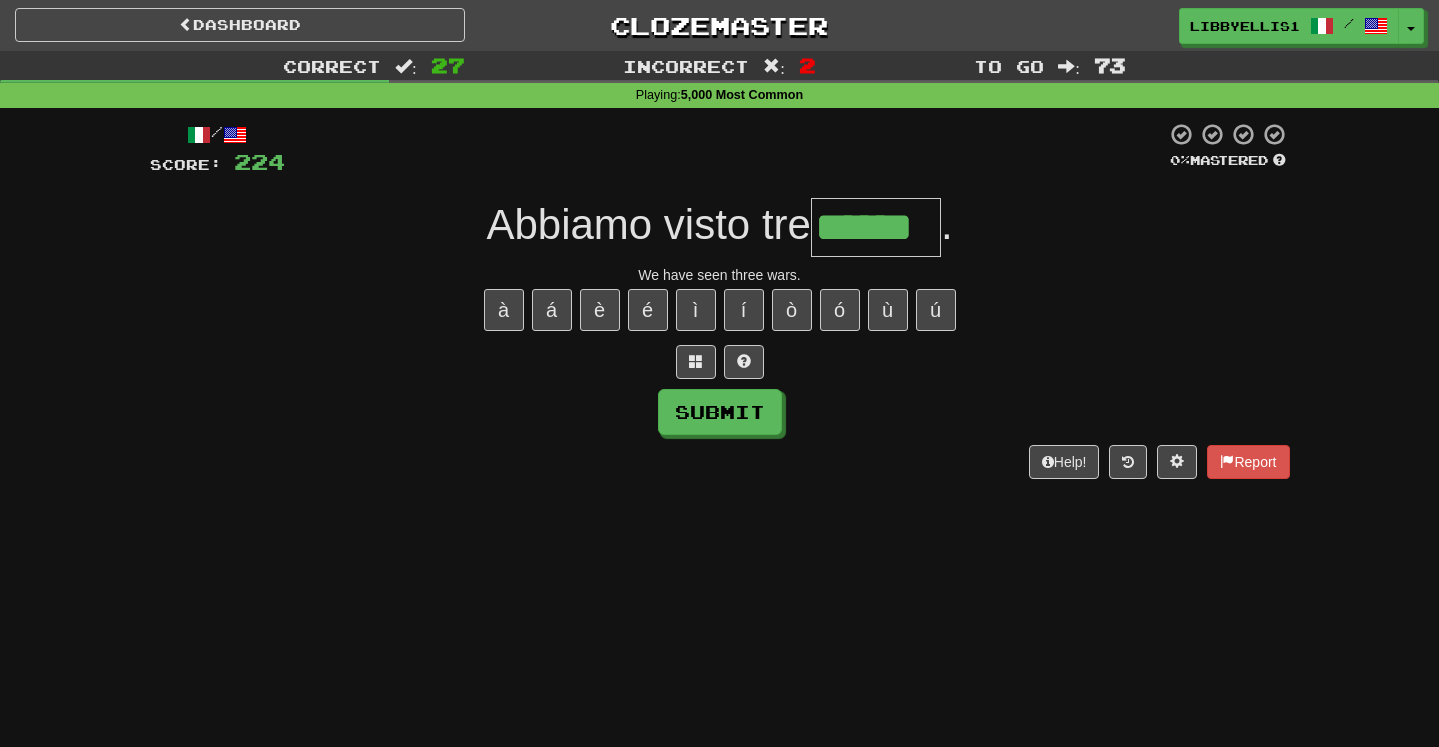 type on "******" 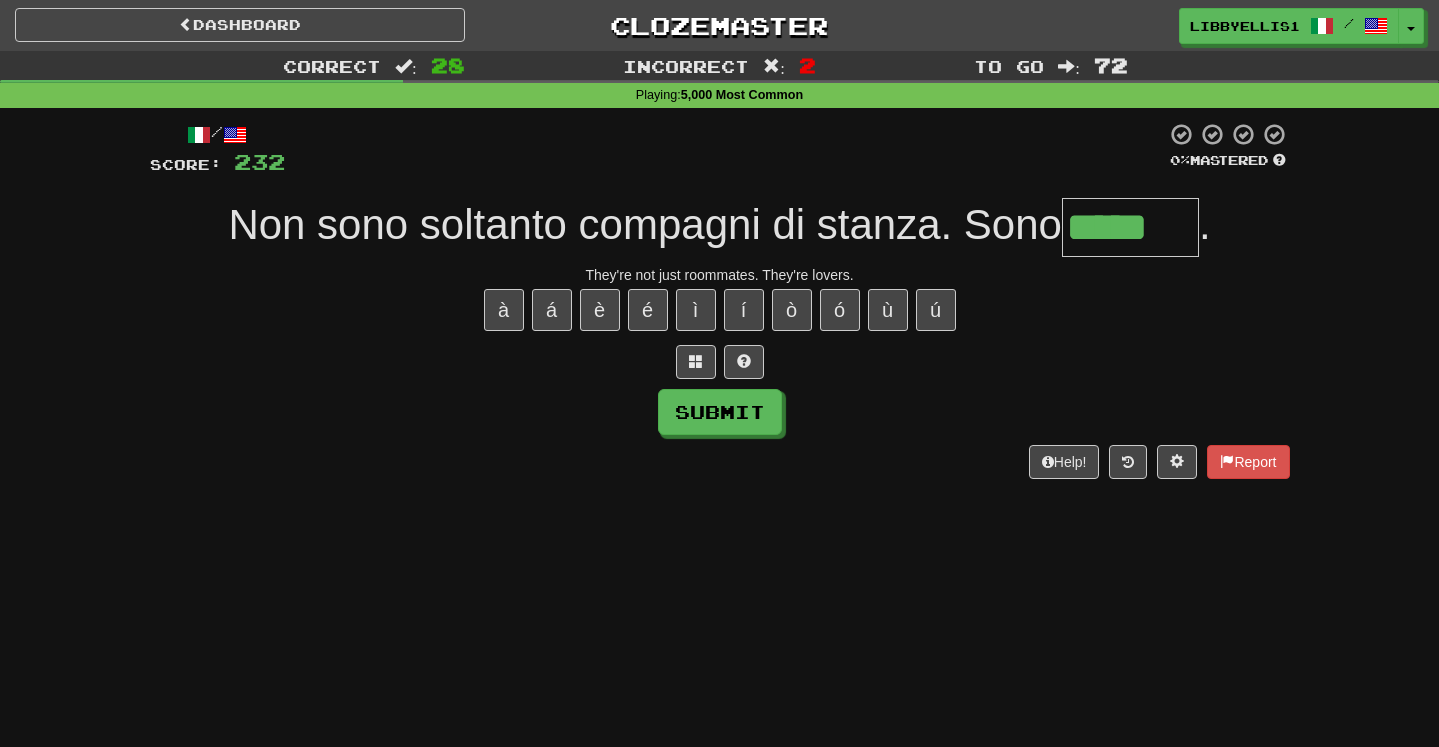 scroll, scrollTop: 0, scrollLeft: 0, axis: both 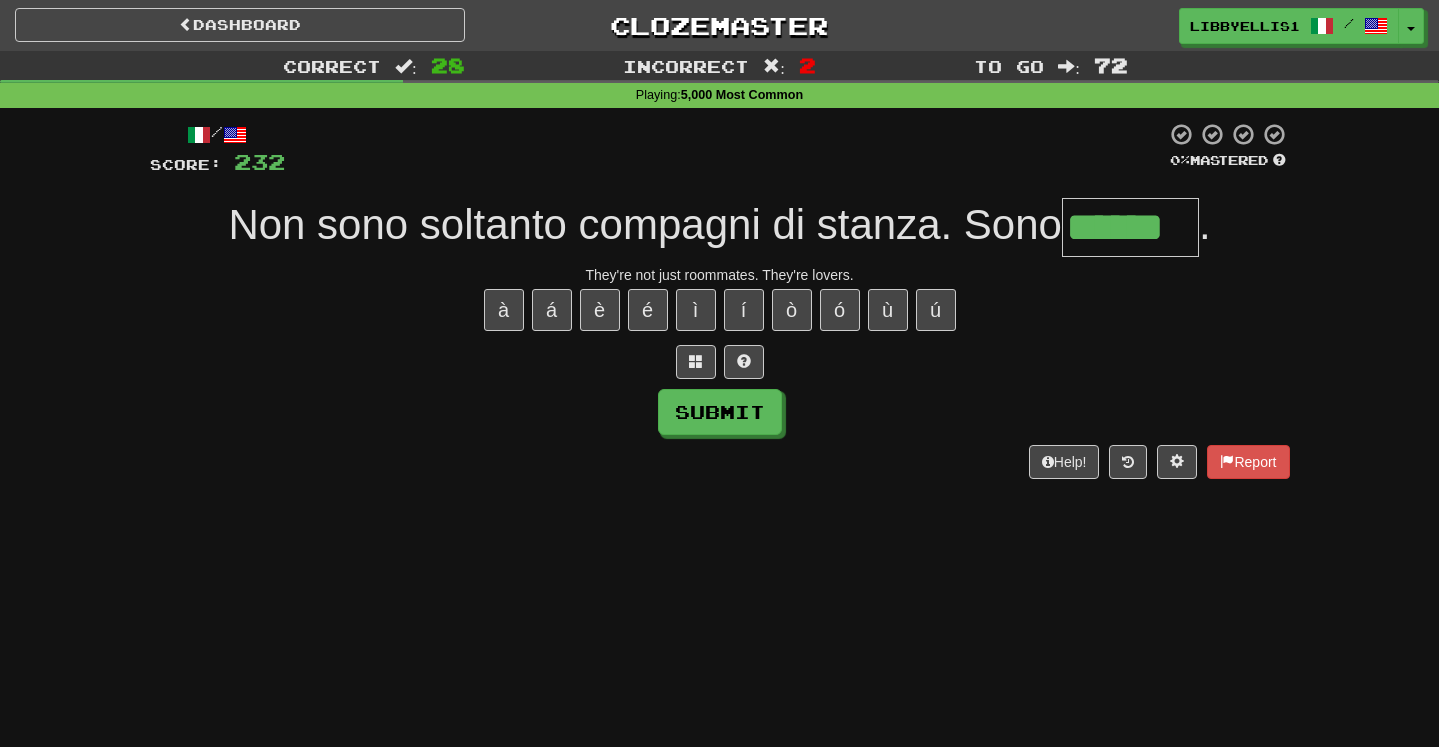 type on "******" 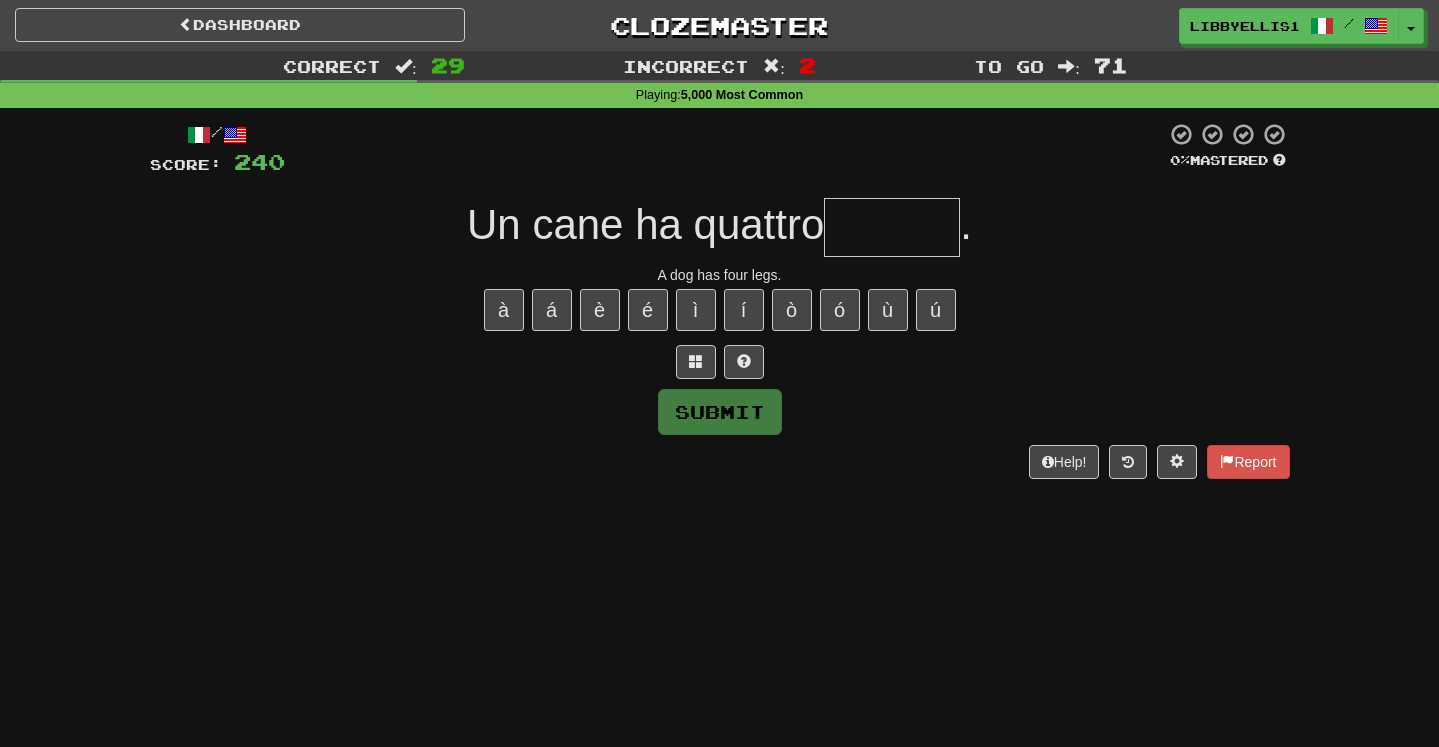 type on "*" 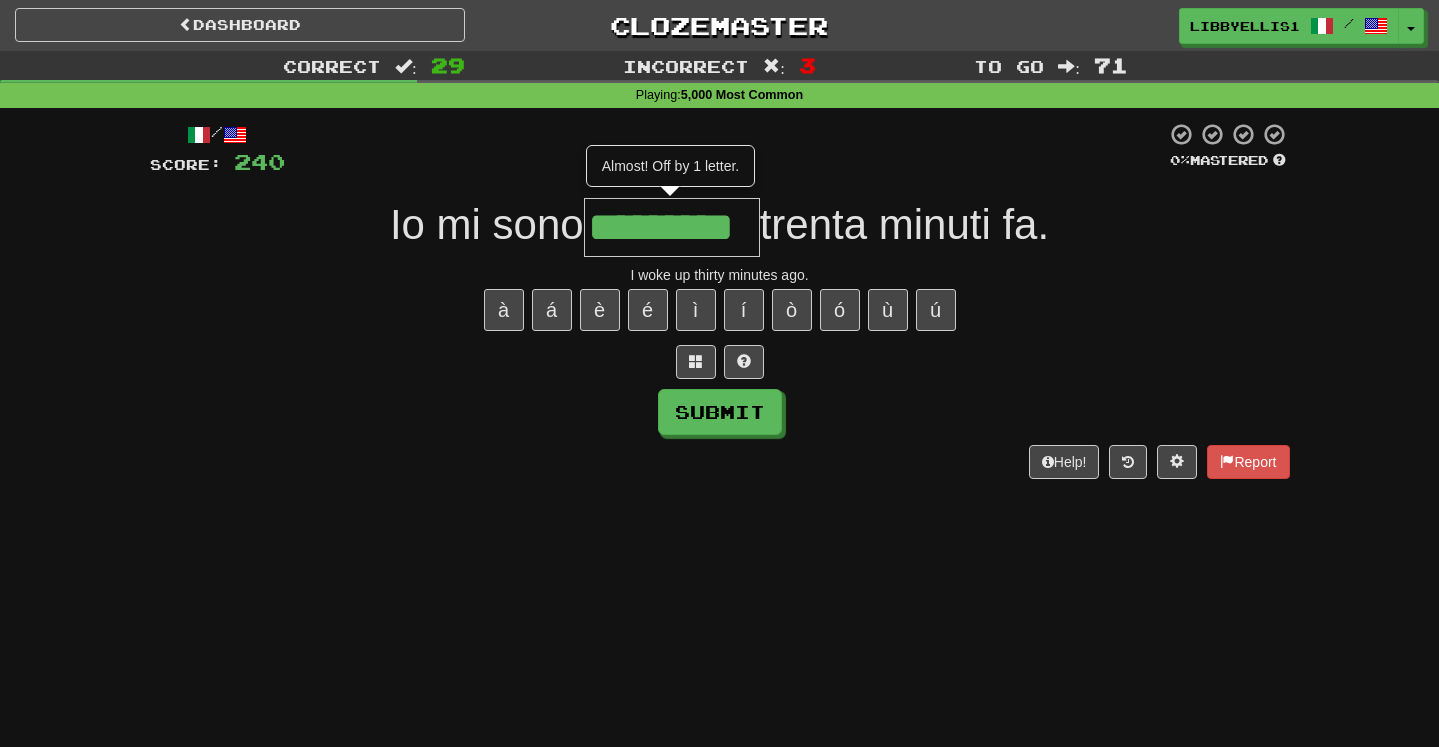 type on "*********" 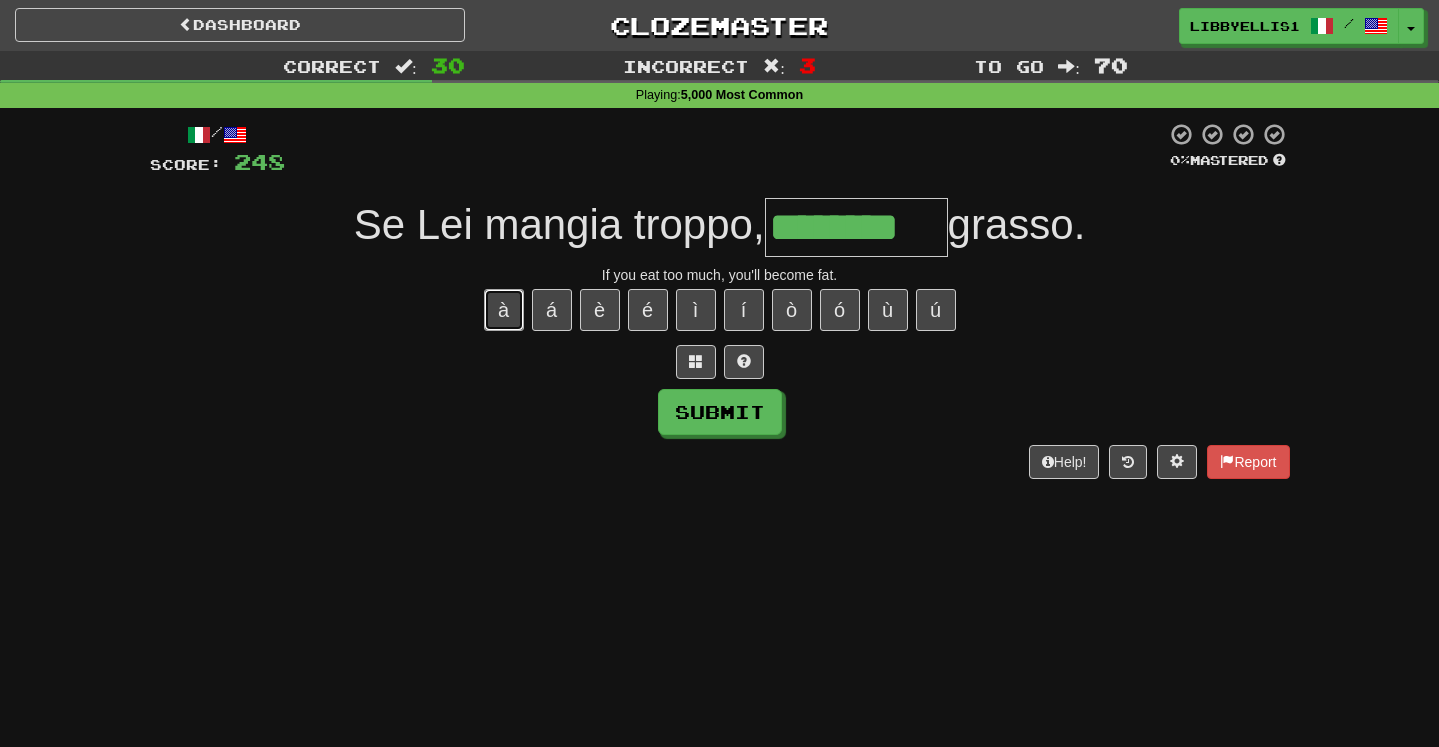 click on "à" at bounding box center [504, 310] 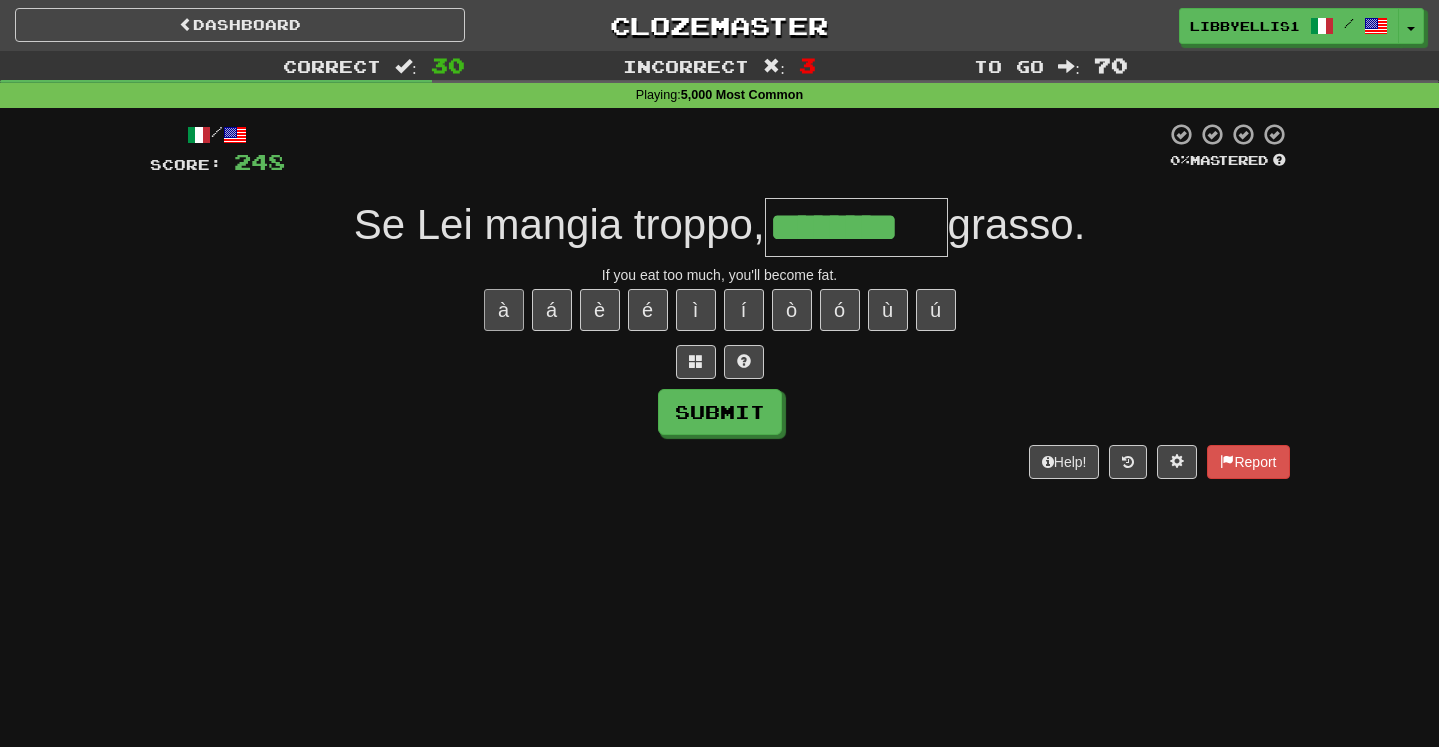type on "*********" 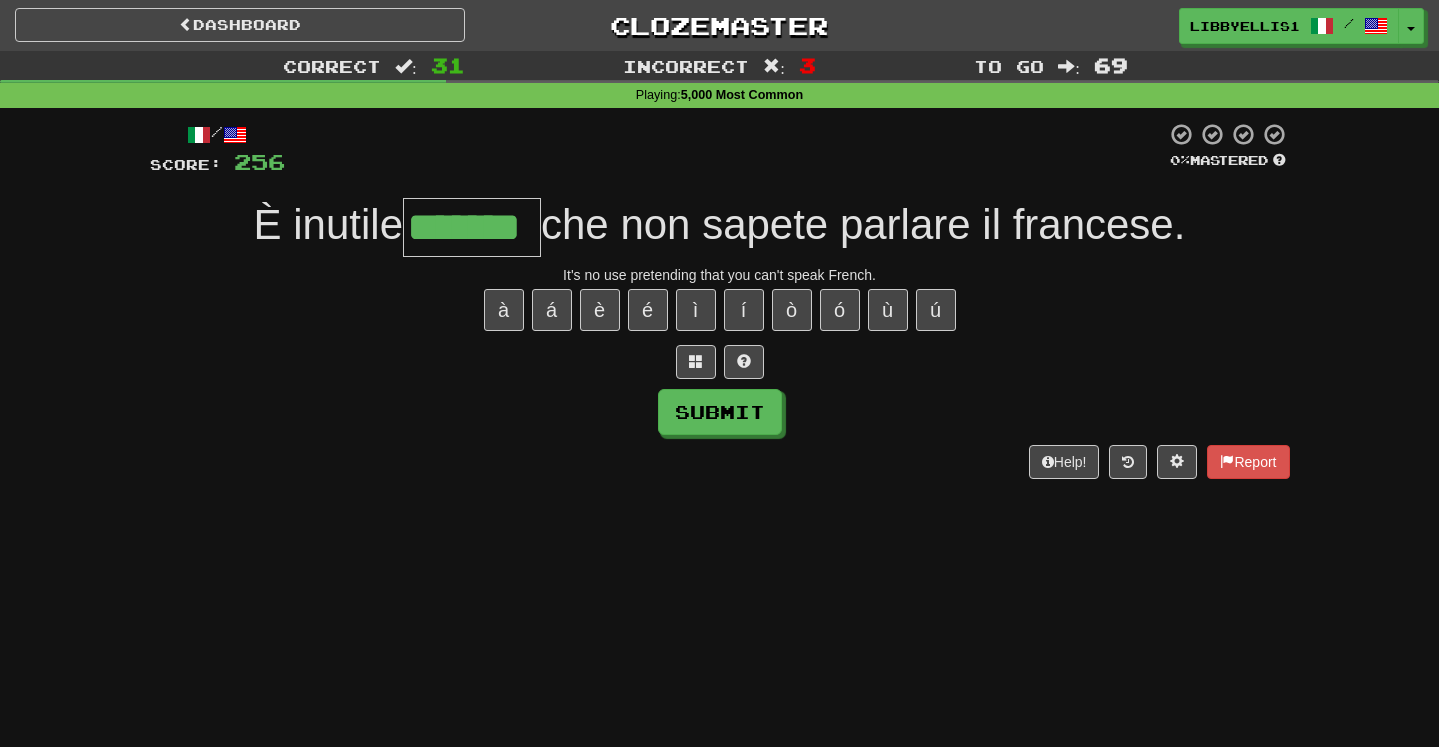 type on "*******" 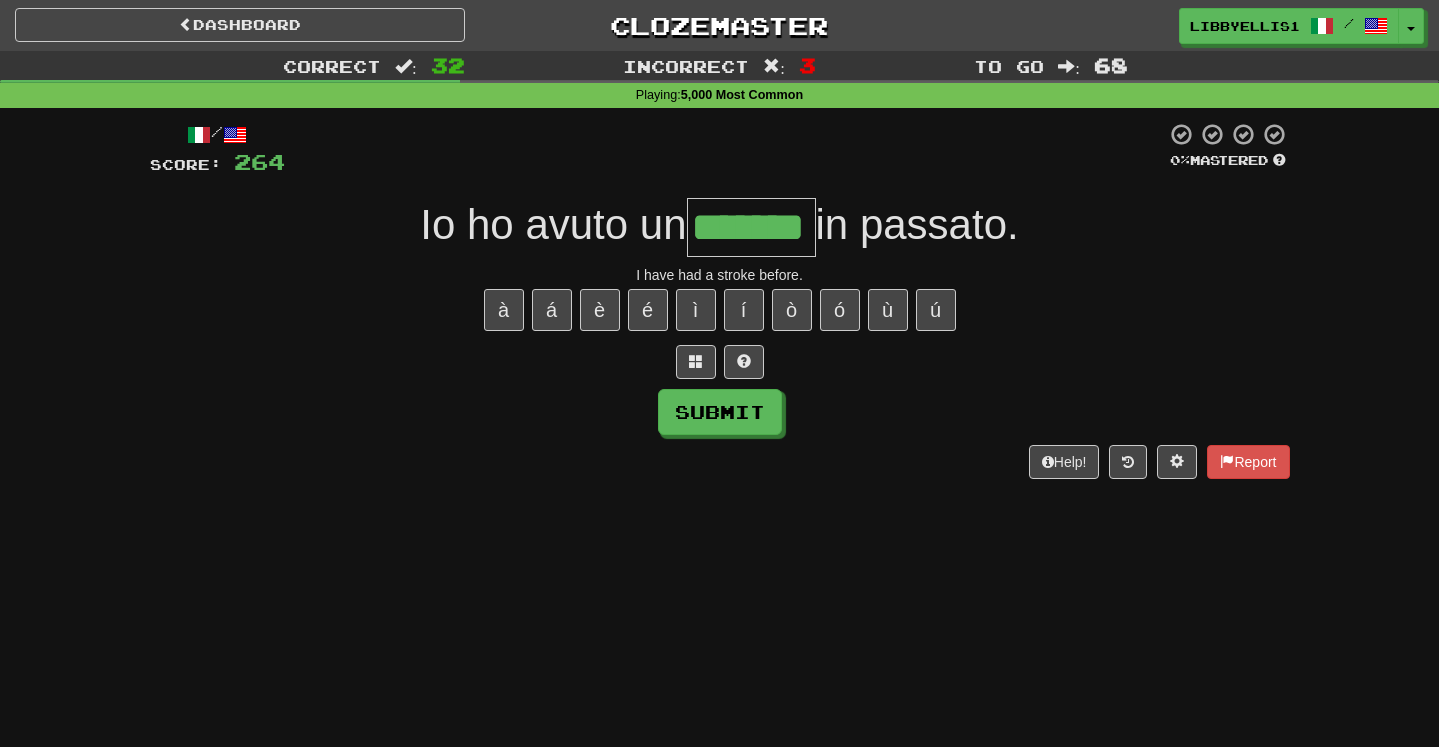 type on "*******" 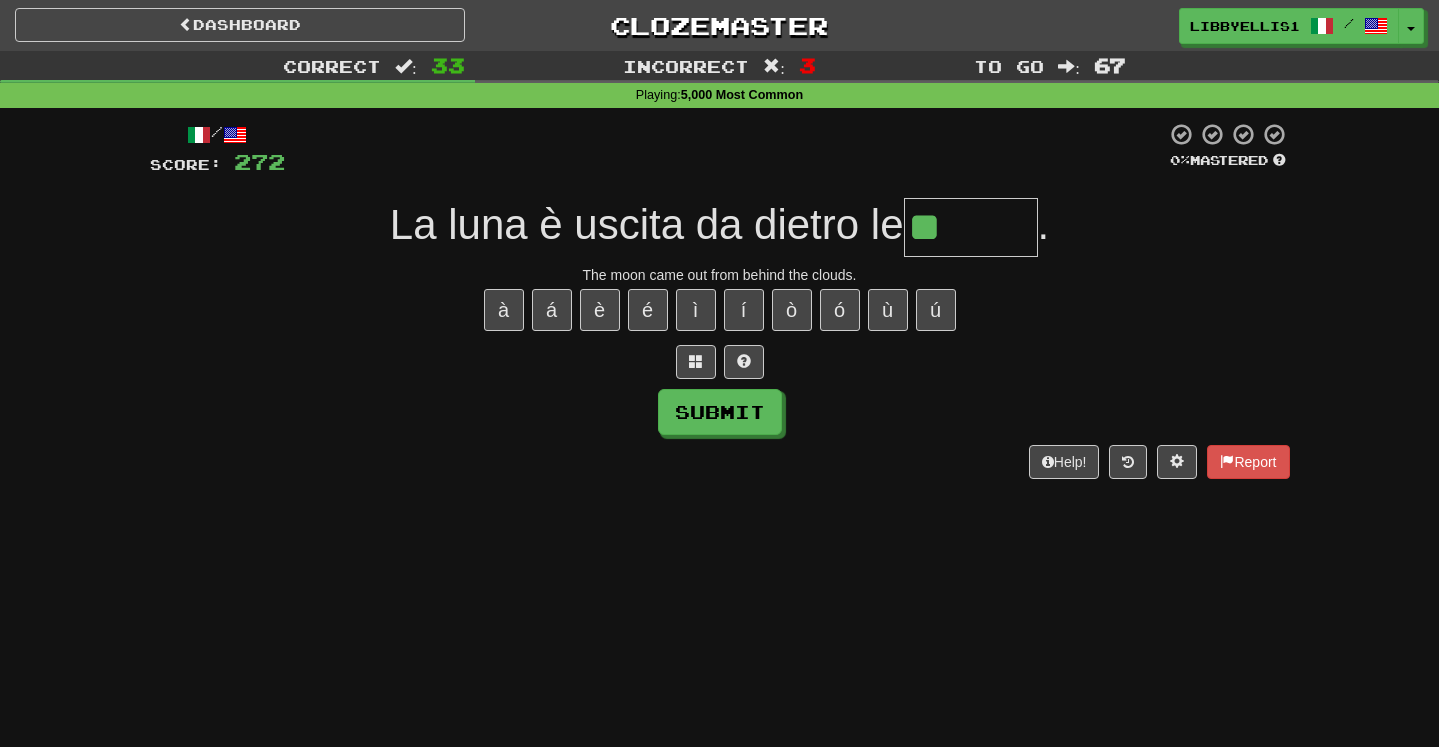 type on "******" 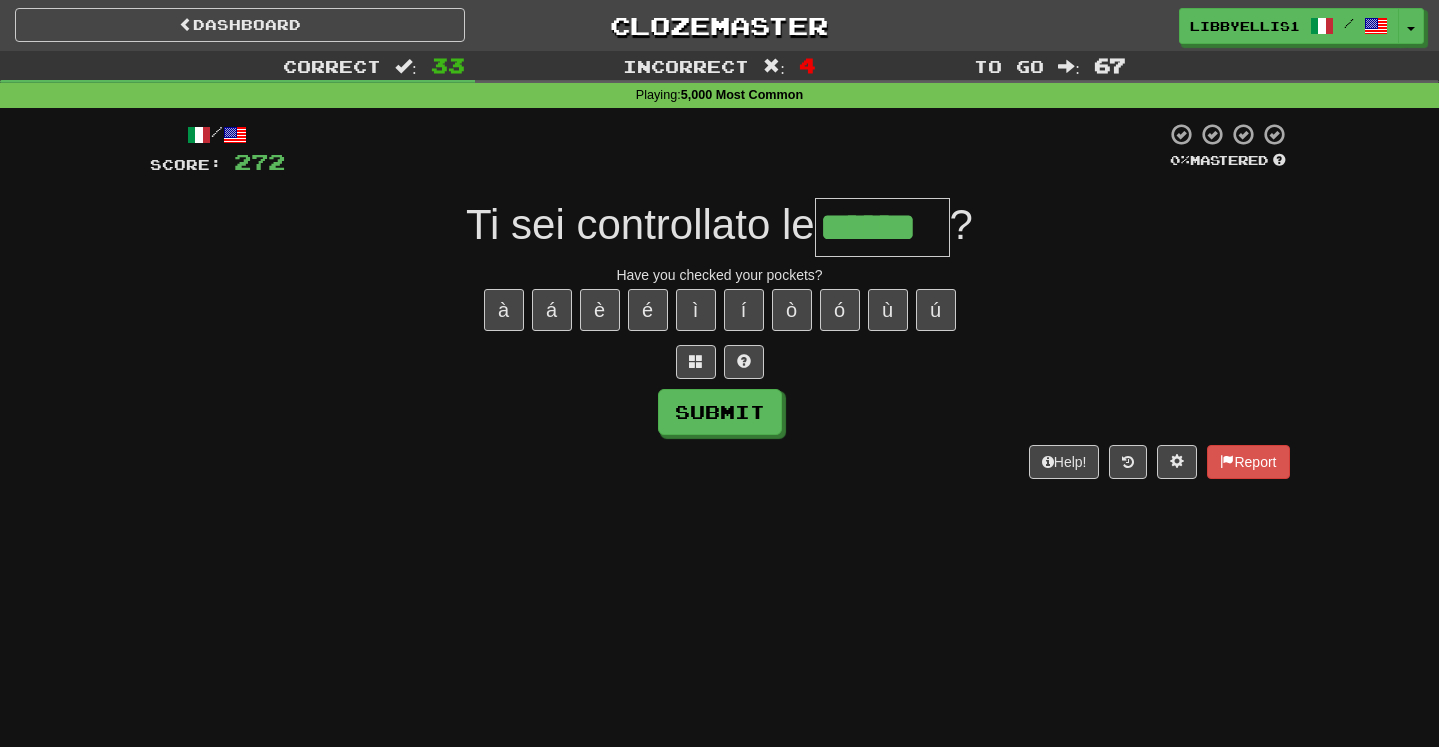 type on "******" 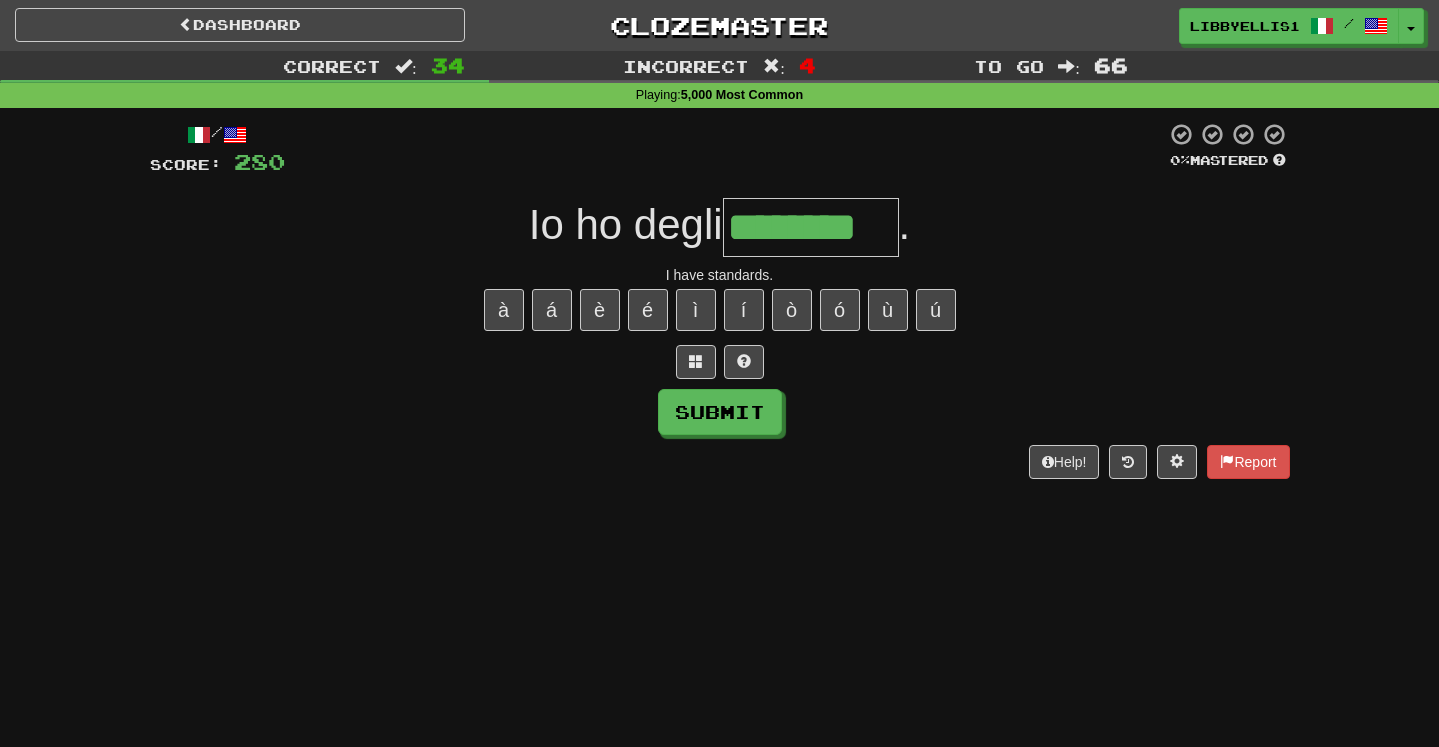 type on "********" 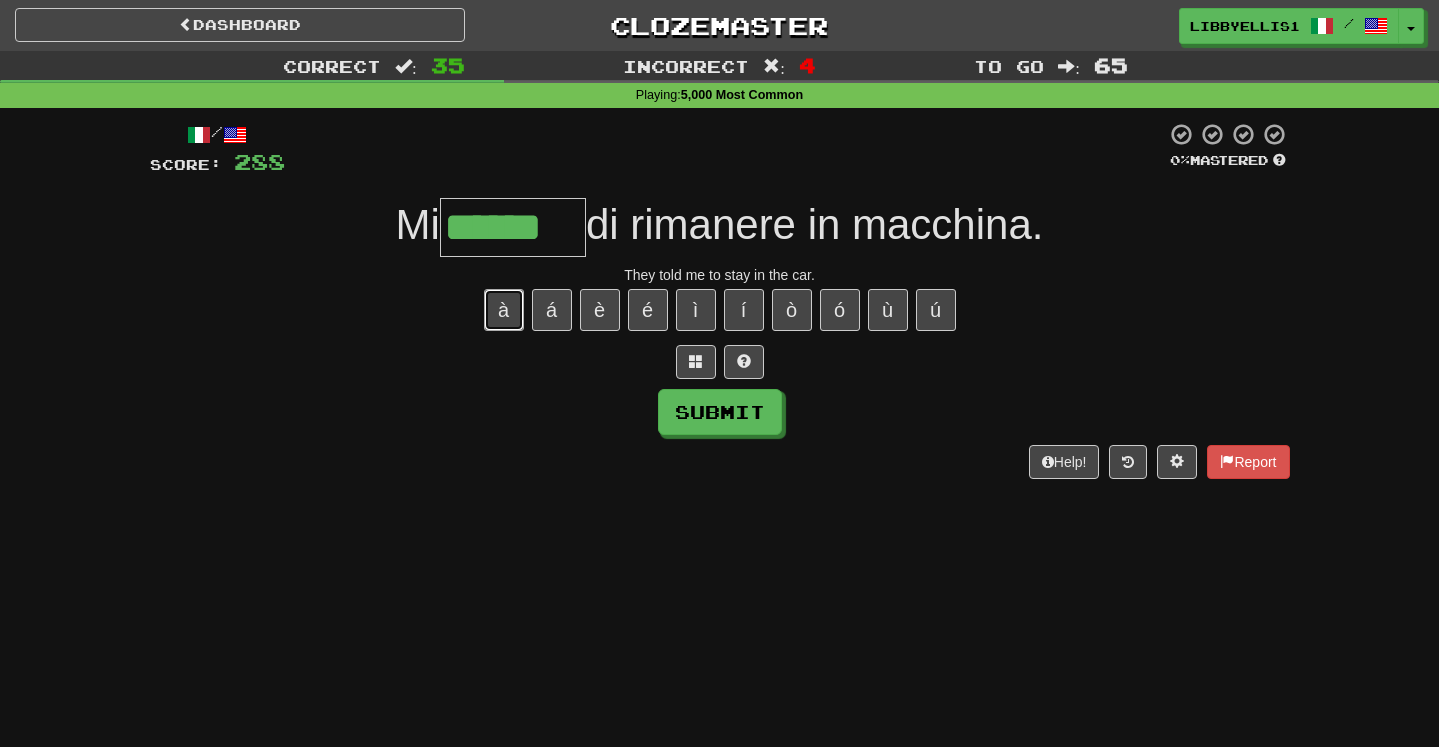 click on "à" at bounding box center [504, 310] 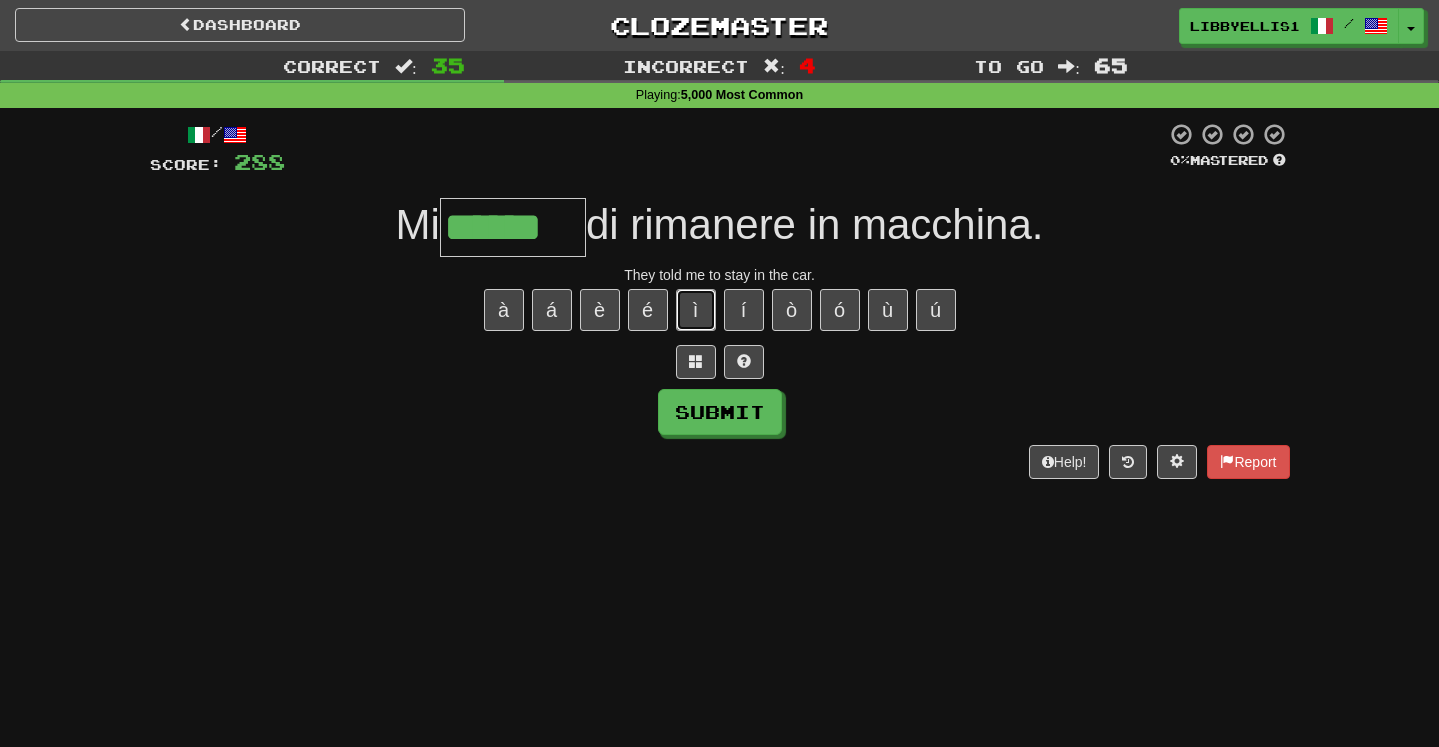 click on "ì" at bounding box center [696, 310] 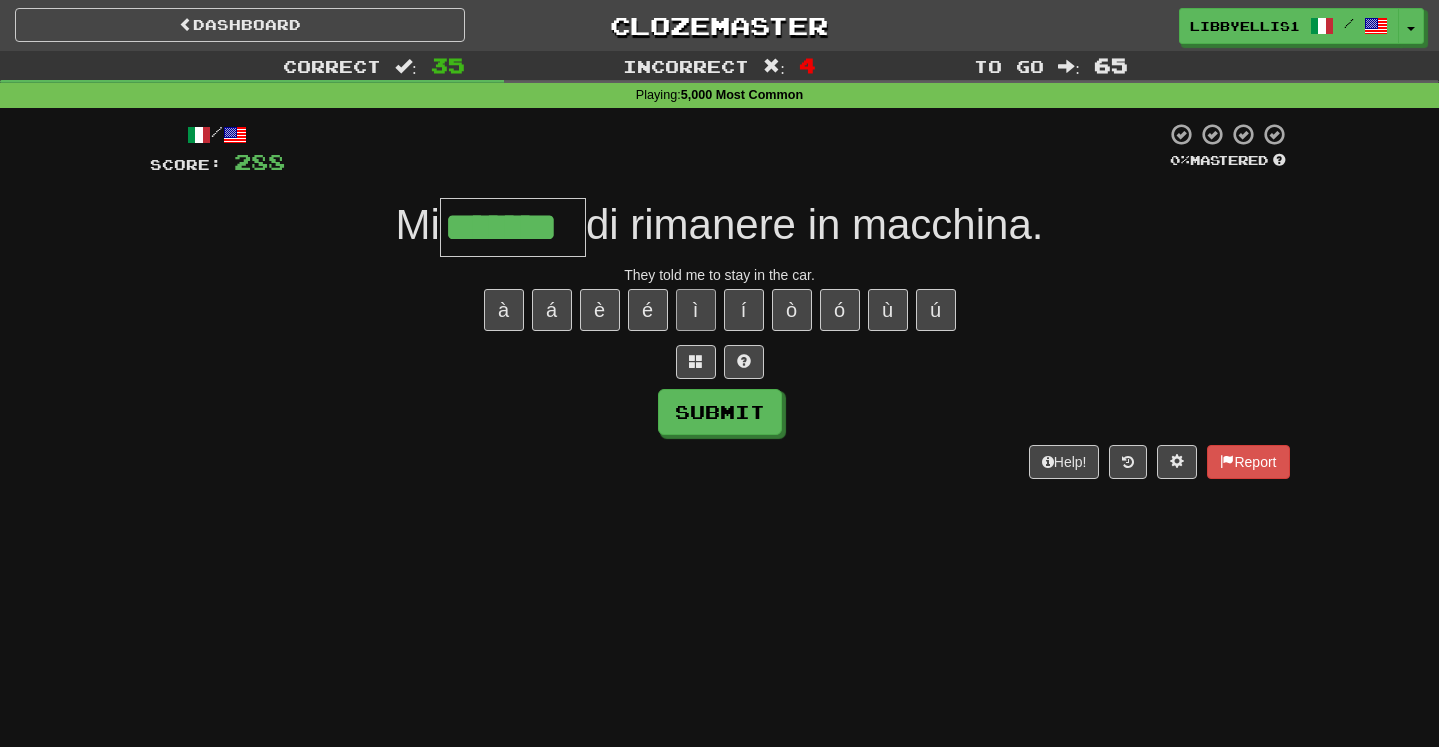 type on "*******" 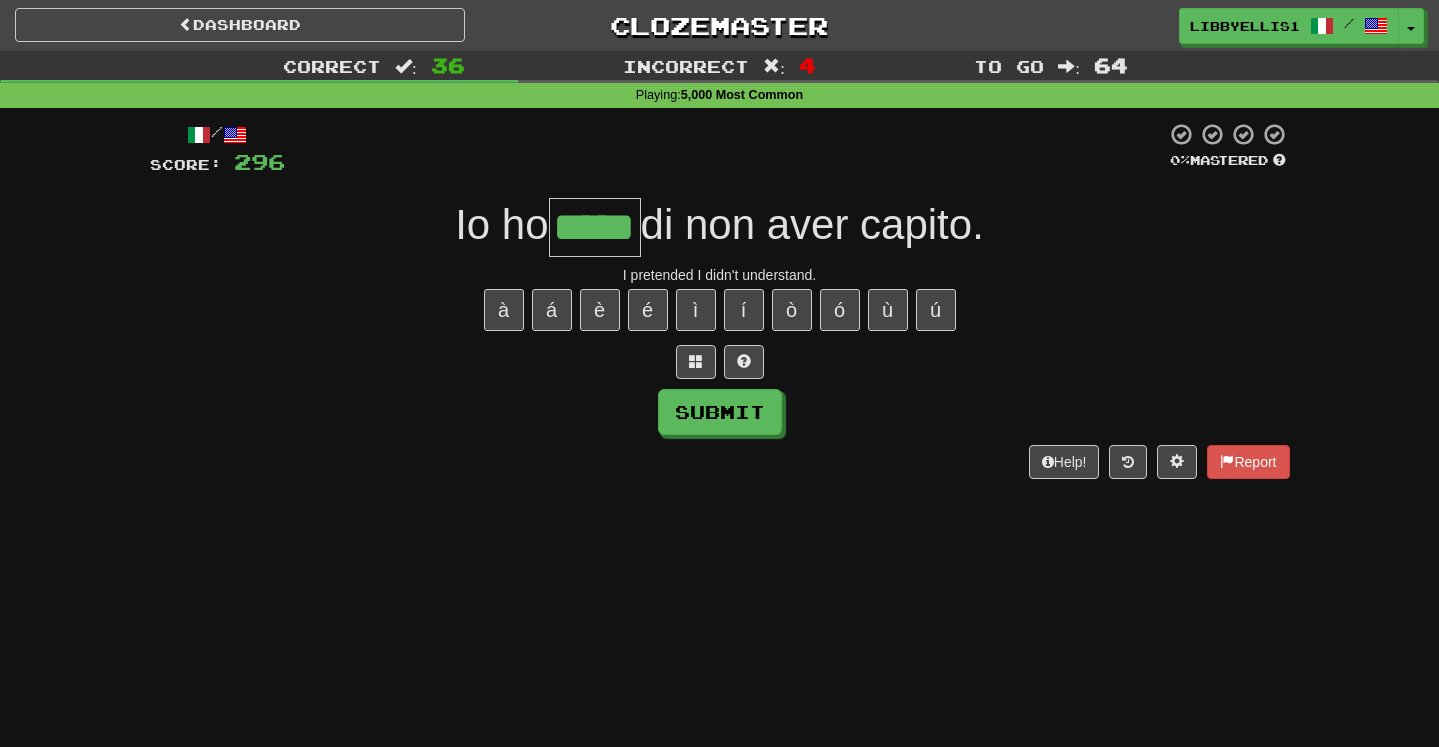 type on "*****" 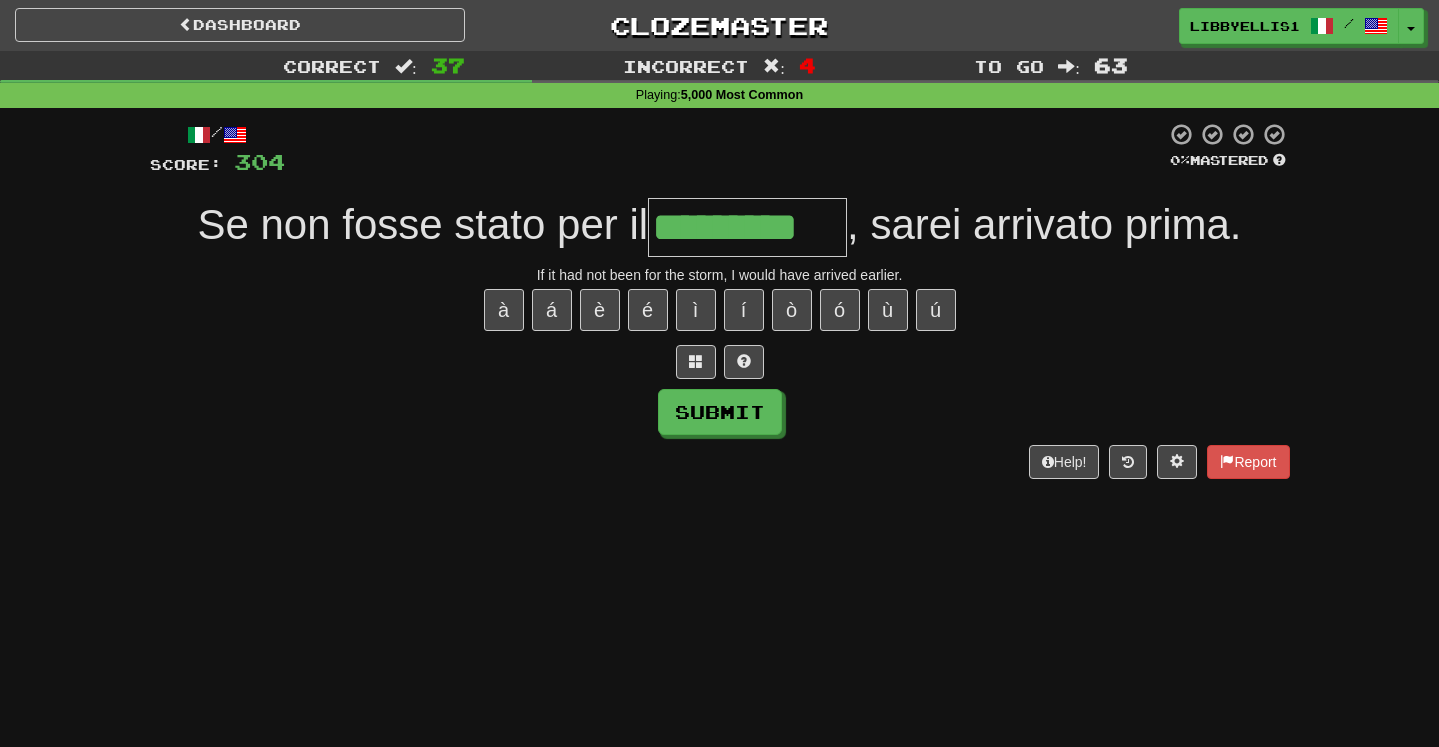 type on "*********" 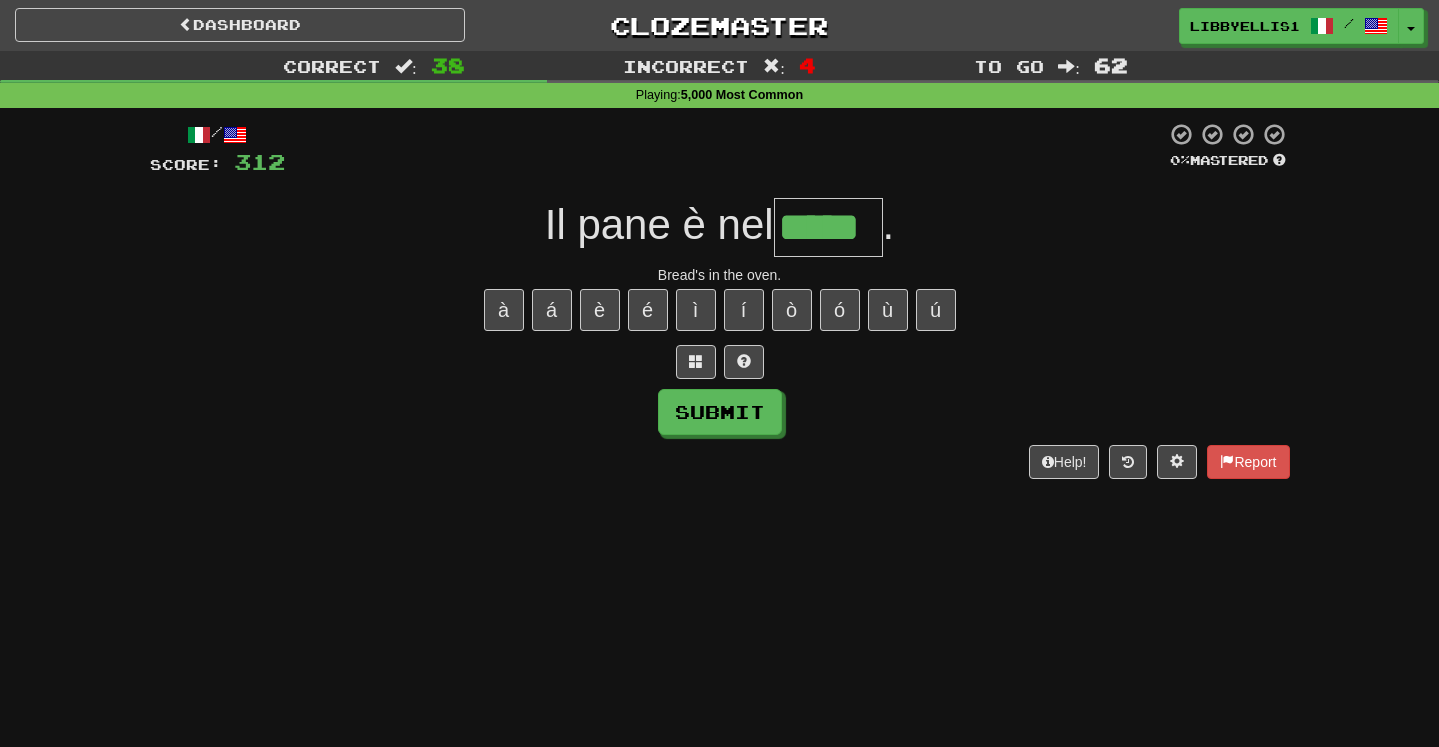 type on "*****" 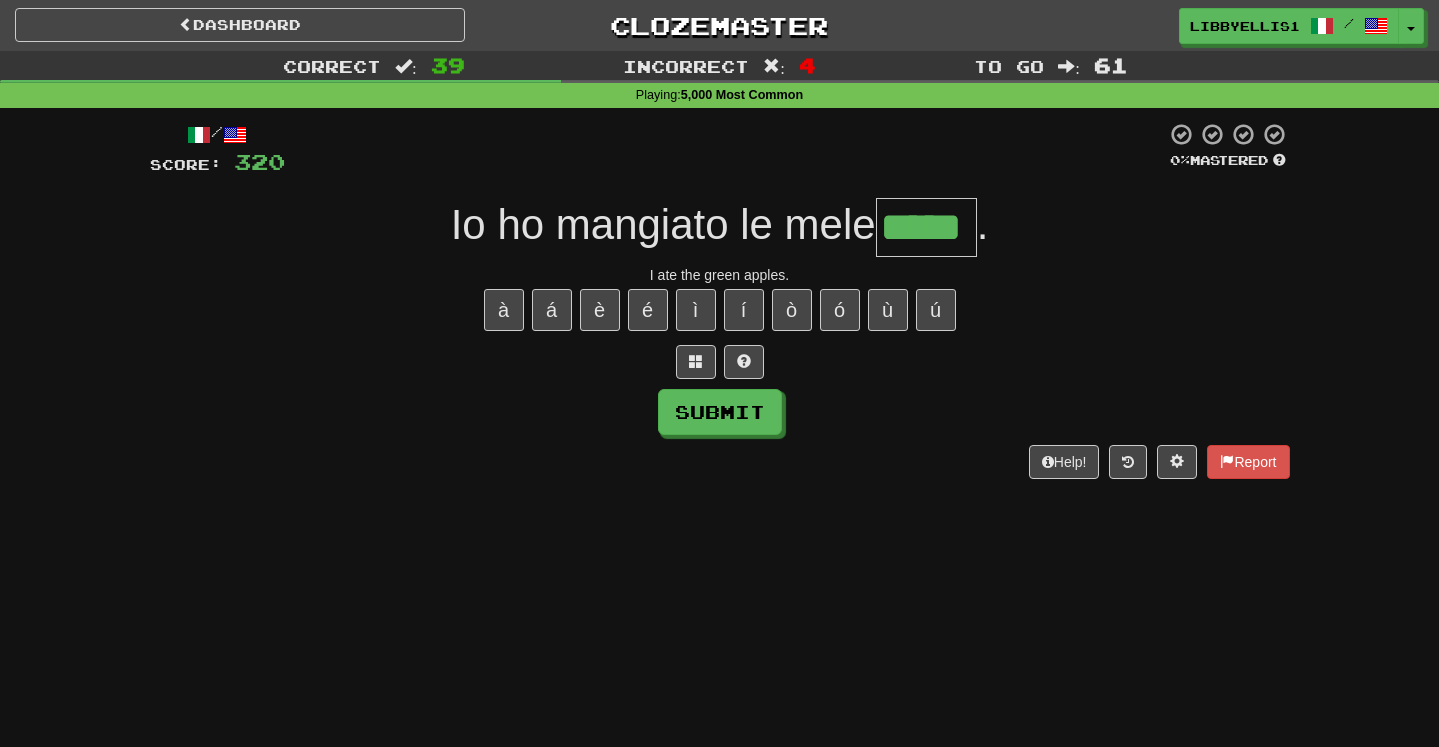 type on "*****" 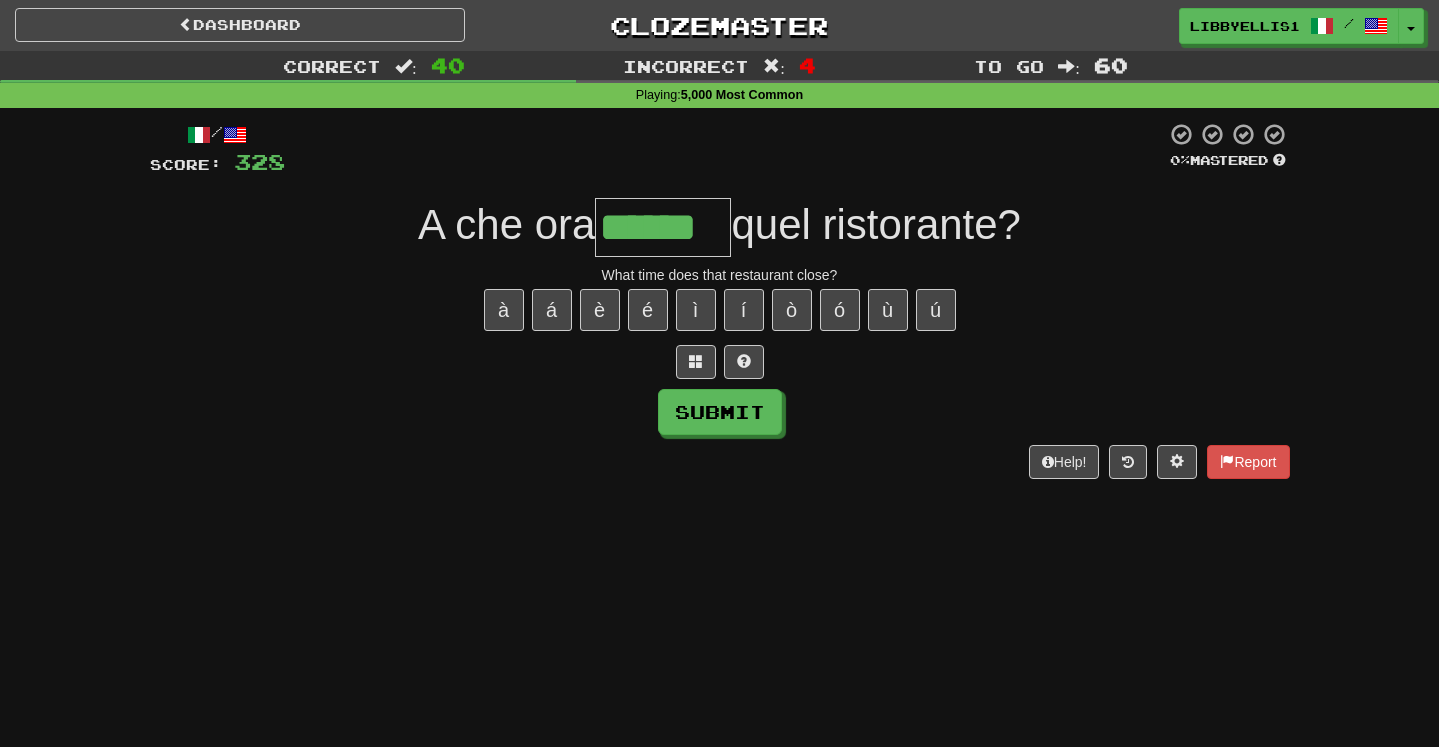 type on "******" 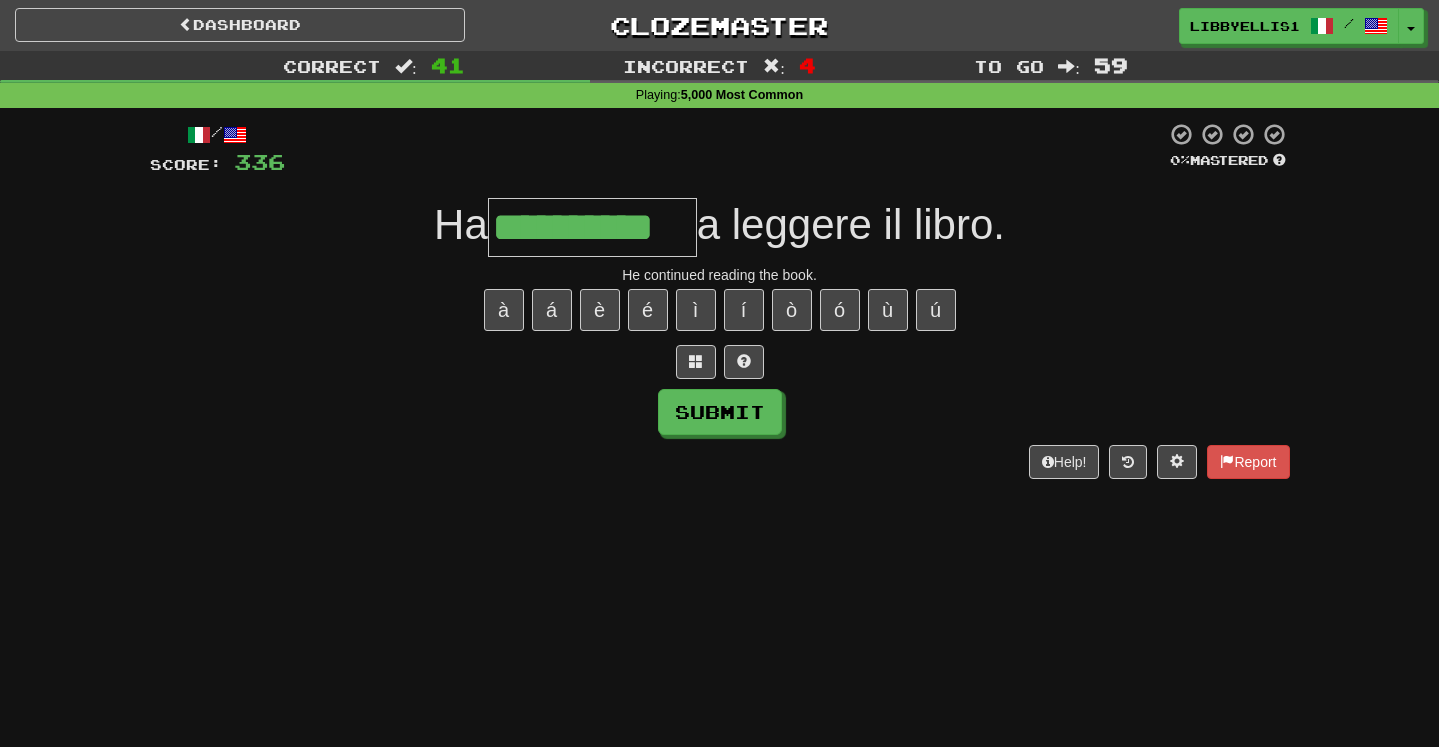 type on "**********" 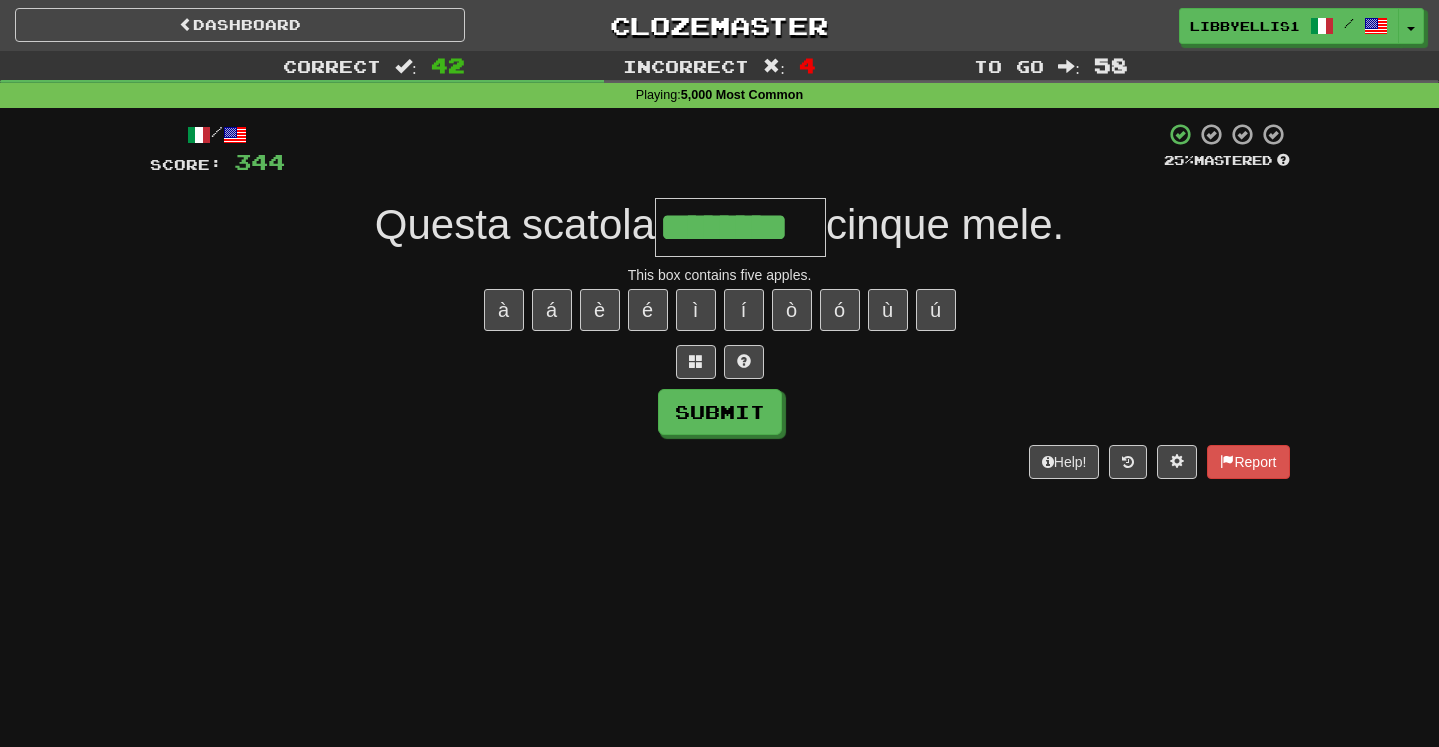 type on "********" 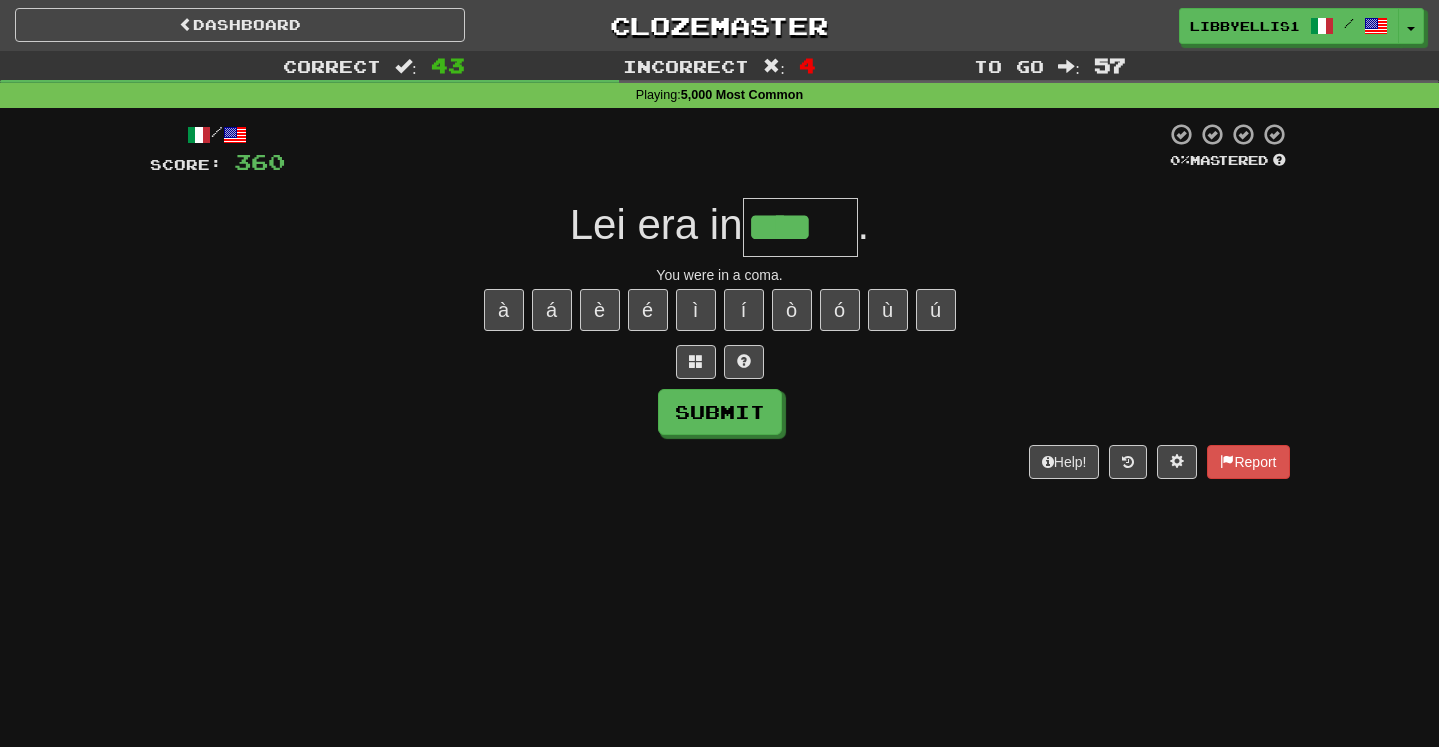 type on "****" 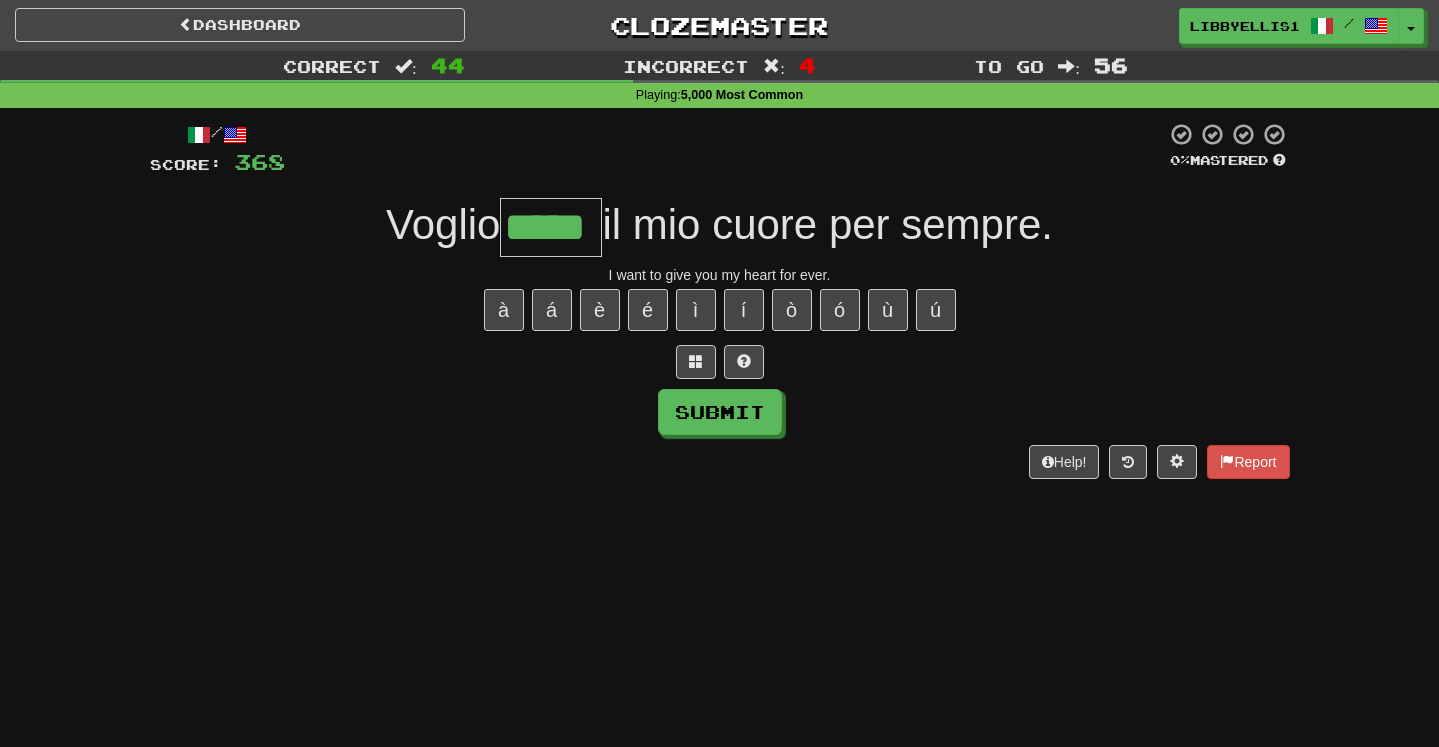 type on "*****" 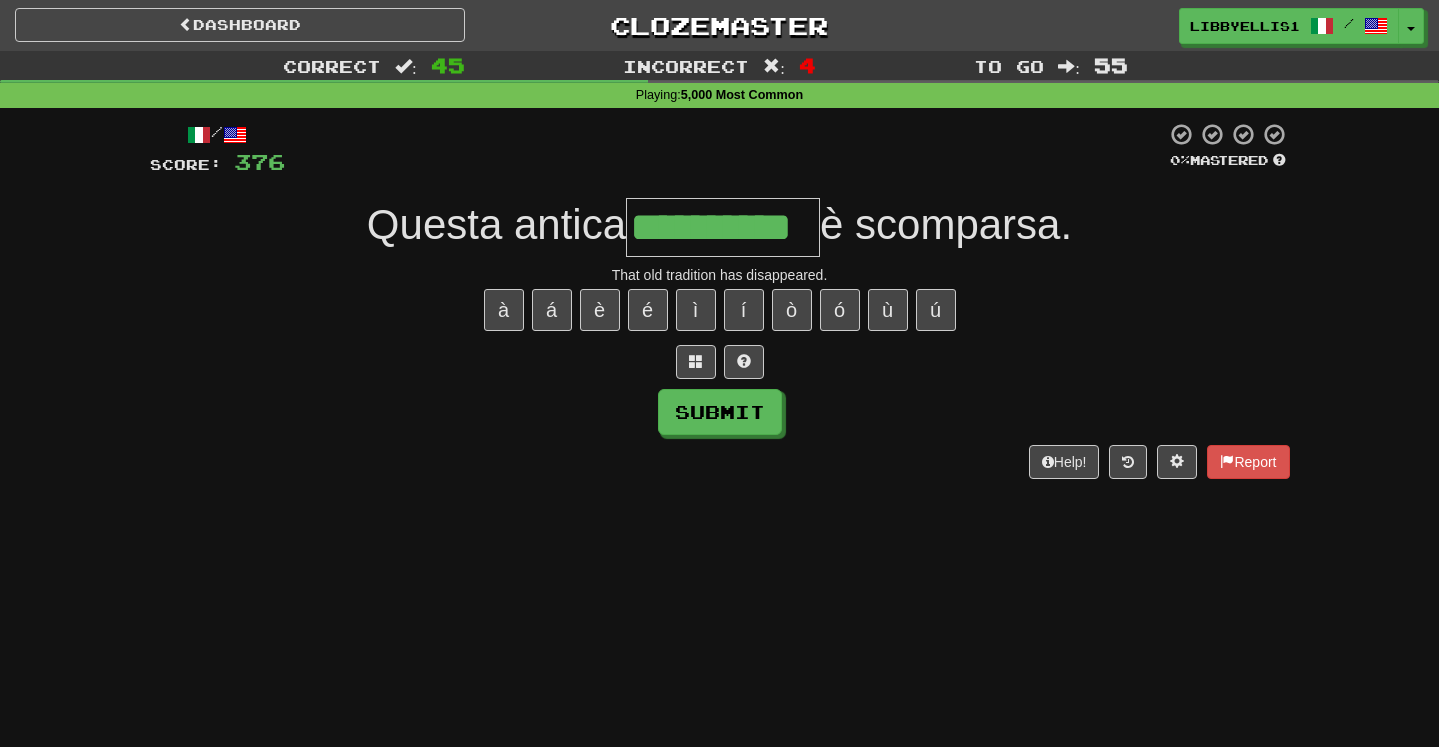 type on "**********" 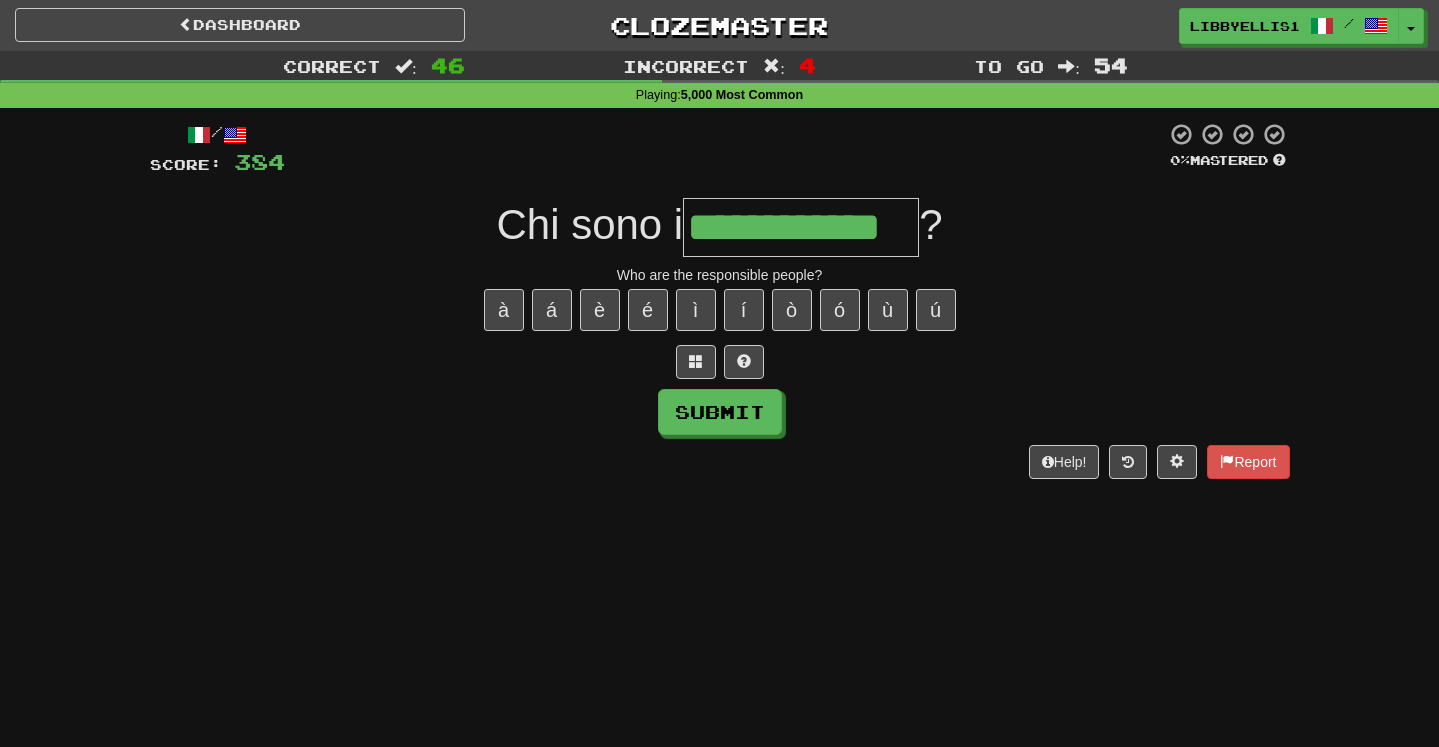 type on "**********" 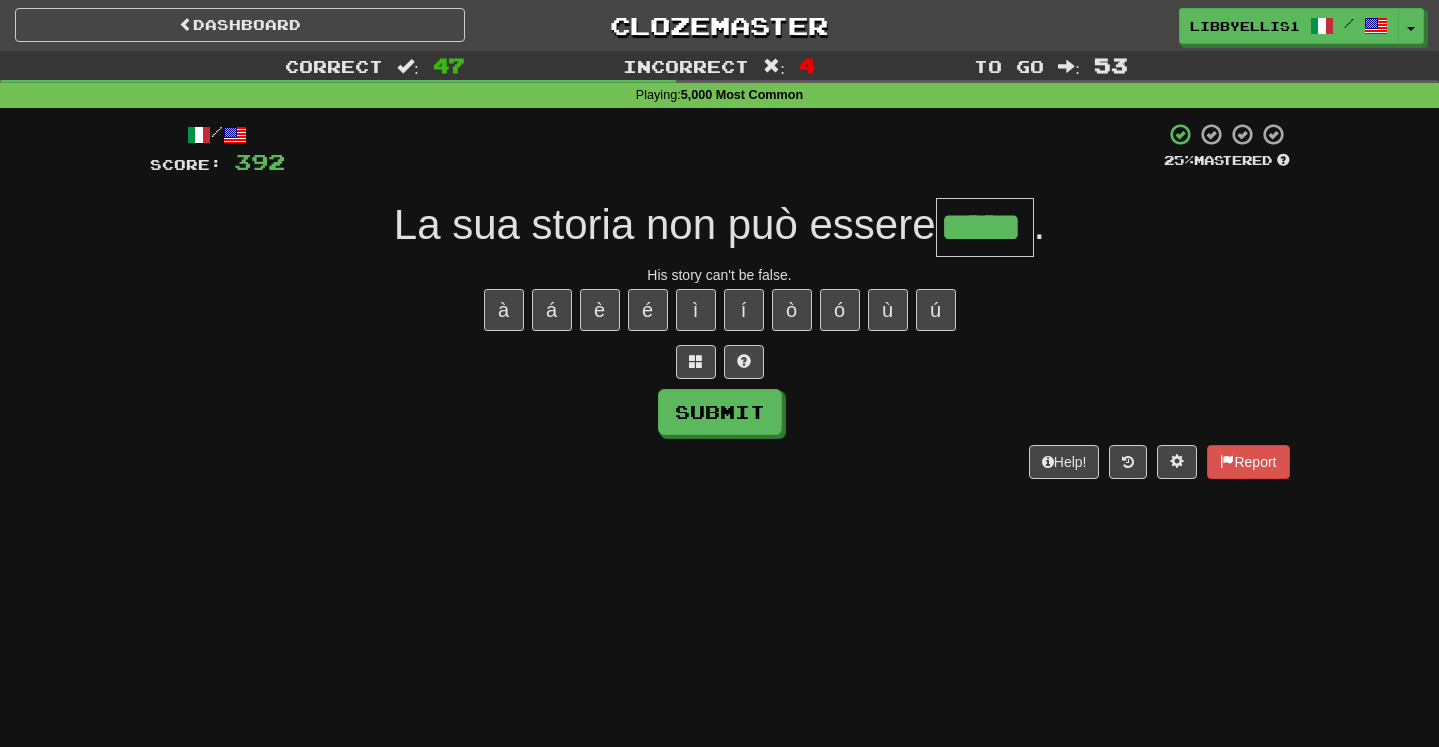 type on "*****" 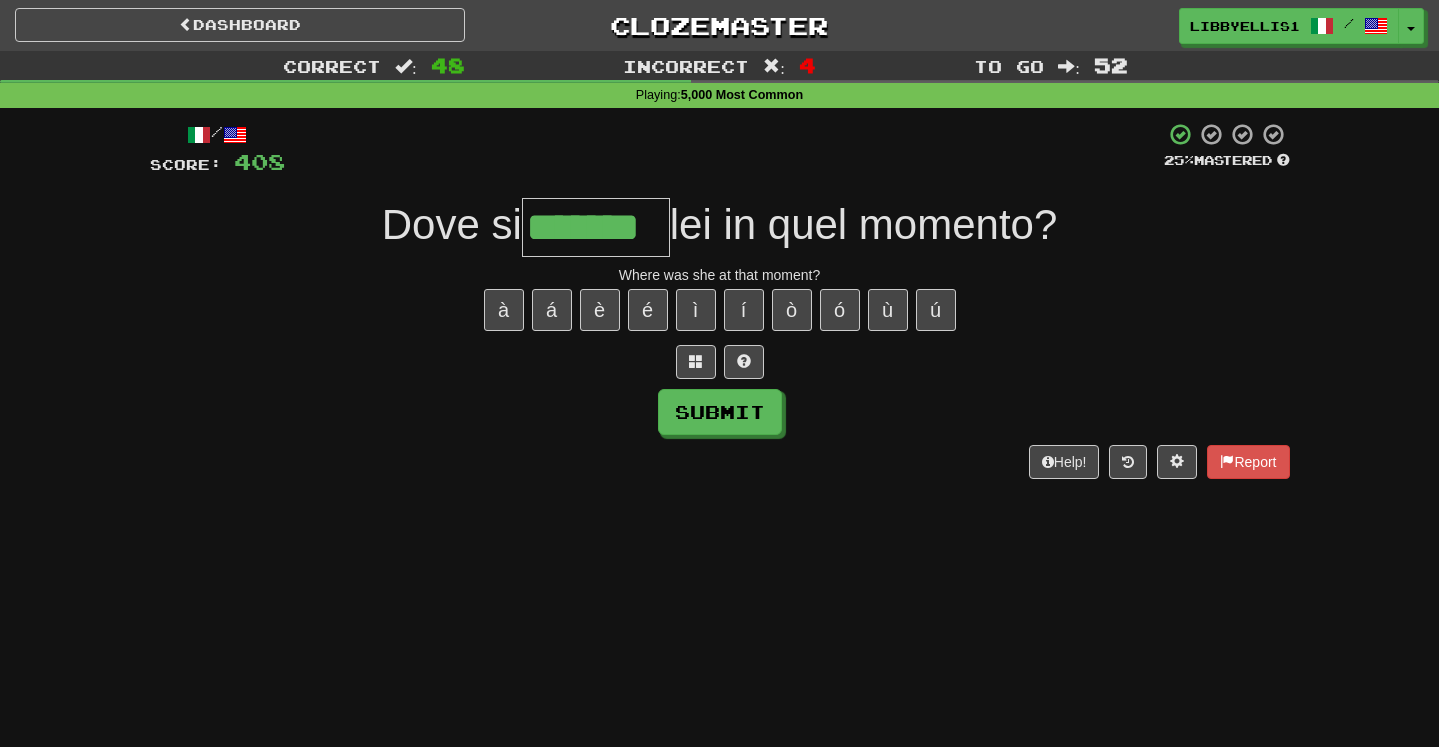 type on "*******" 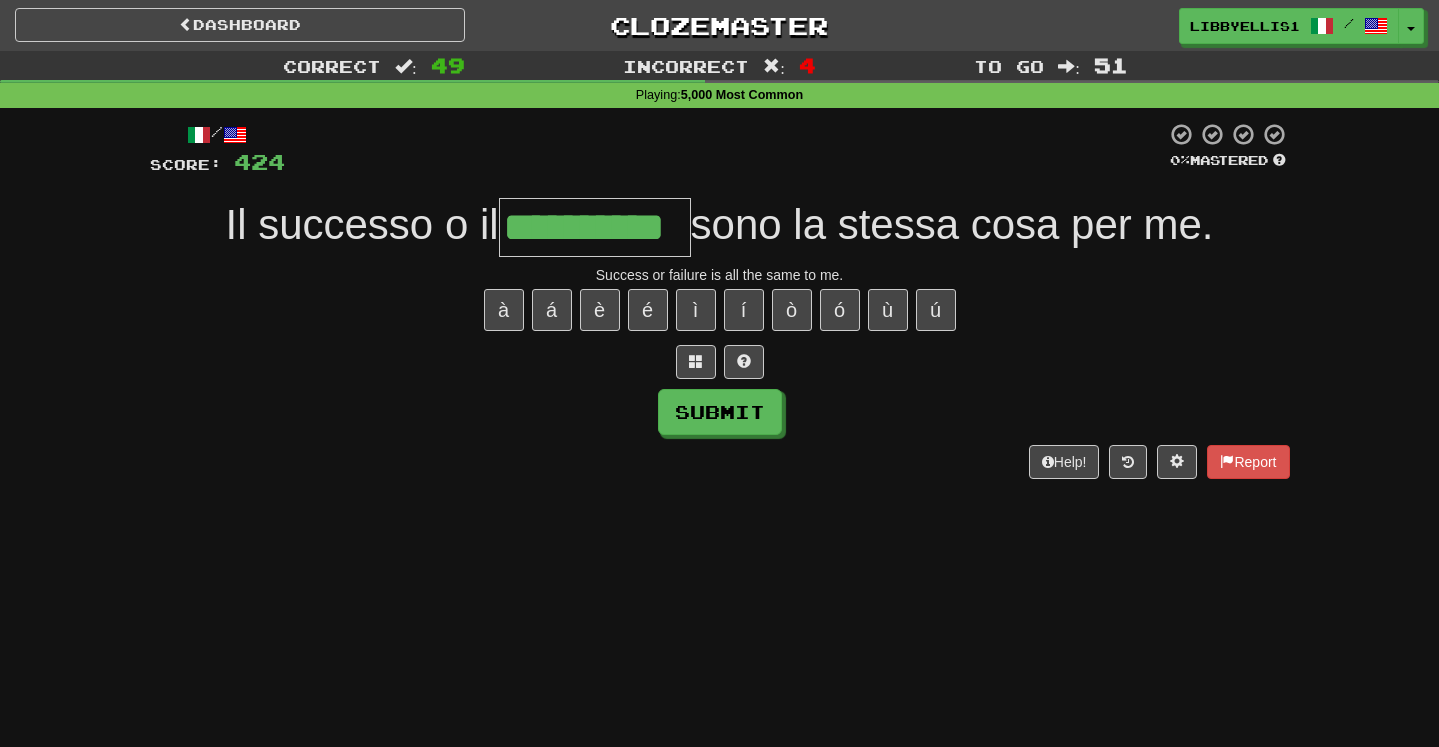 type on "**********" 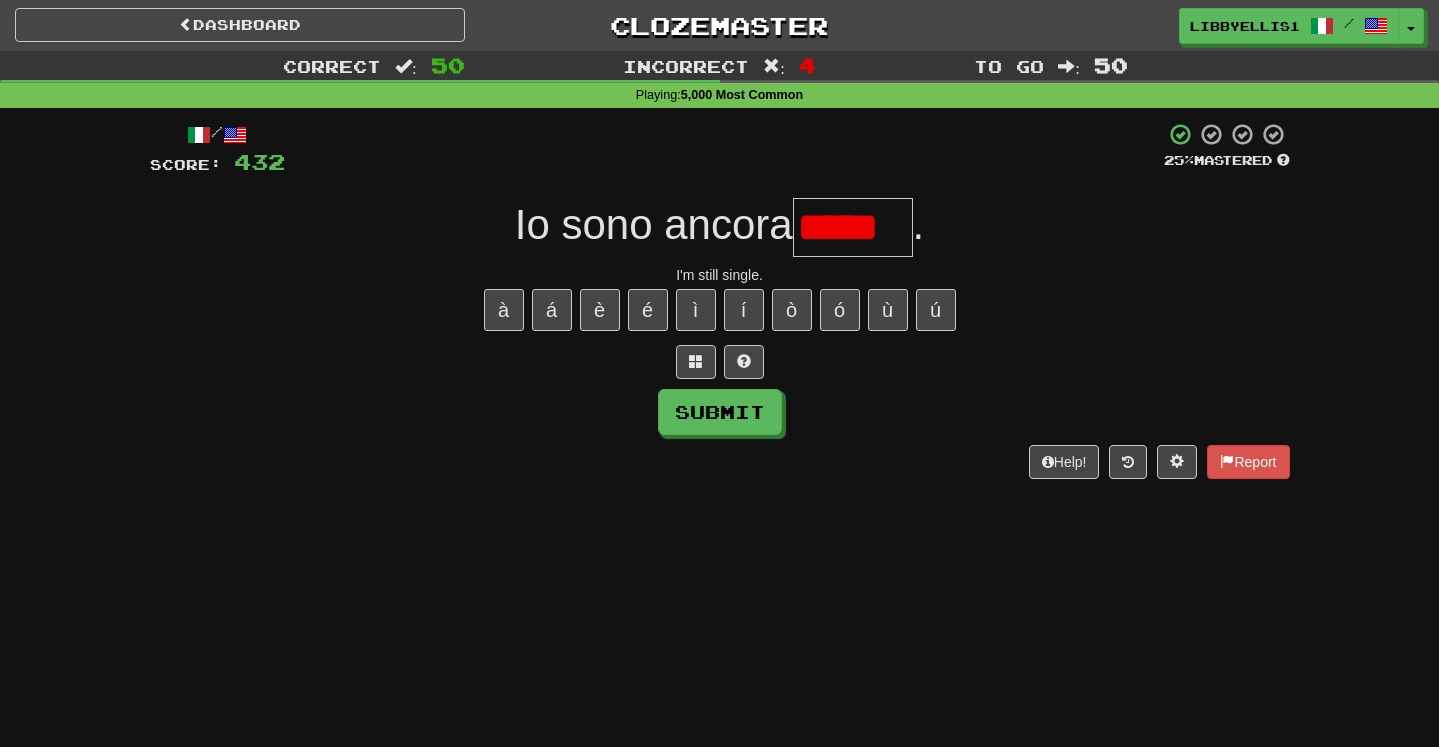 scroll, scrollTop: 0, scrollLeft: 0, axis: both 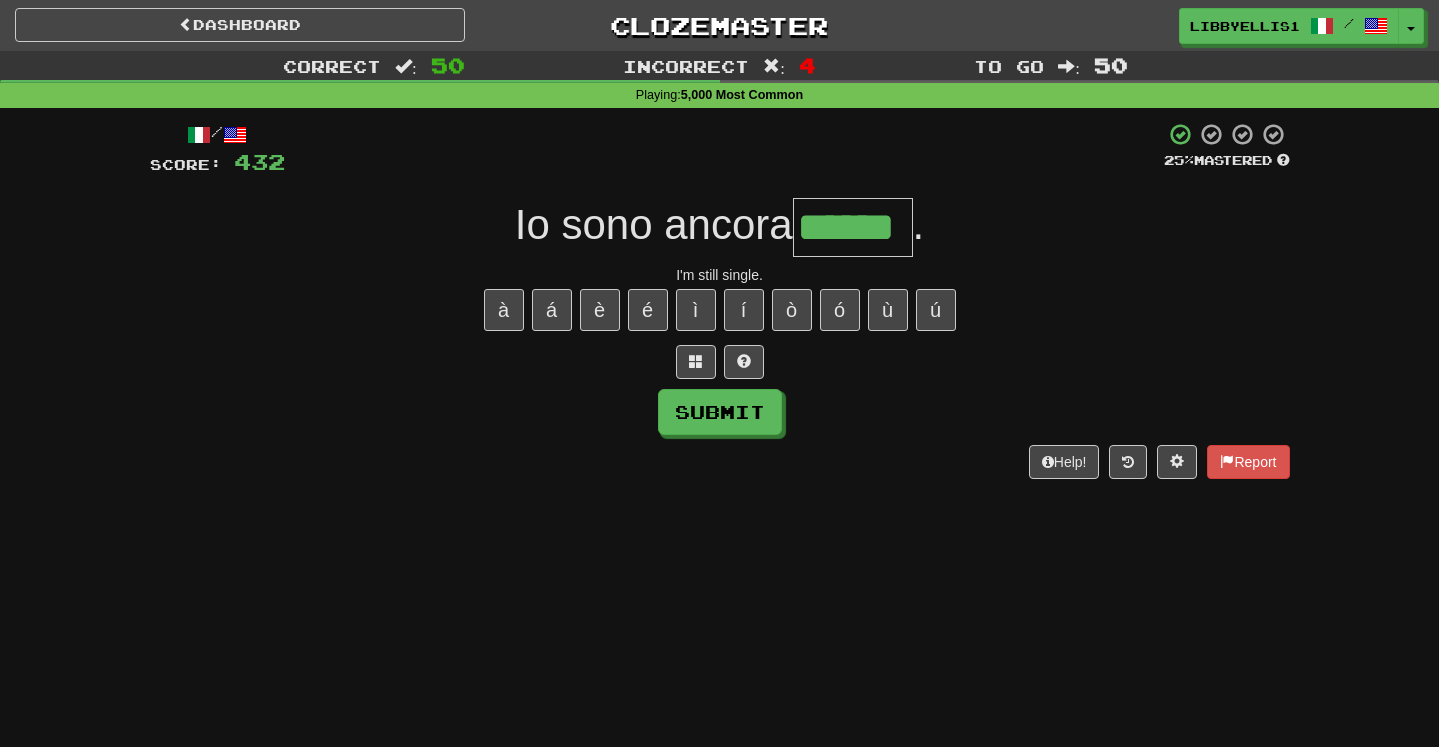 type on "******" 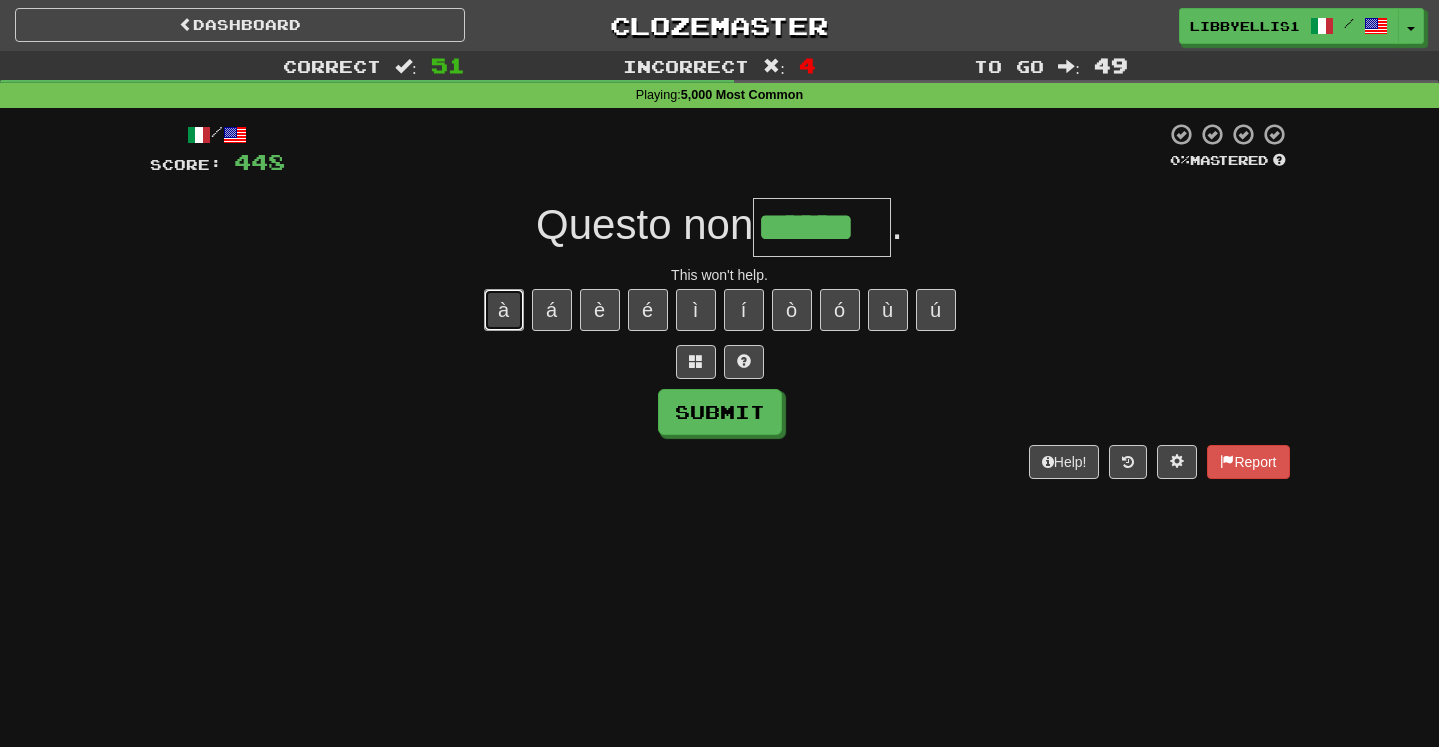 click on "à" at bounding box center (504, 310) 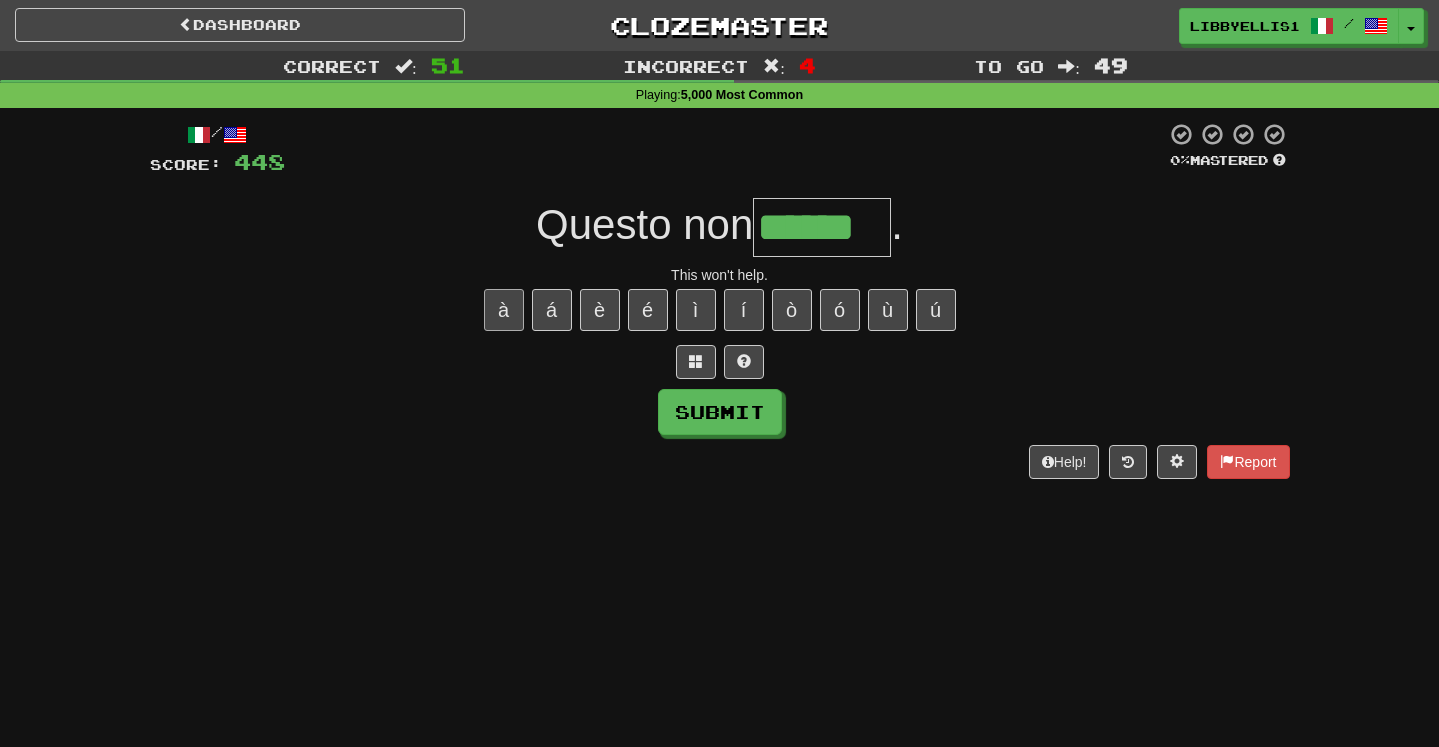 type on "*******" 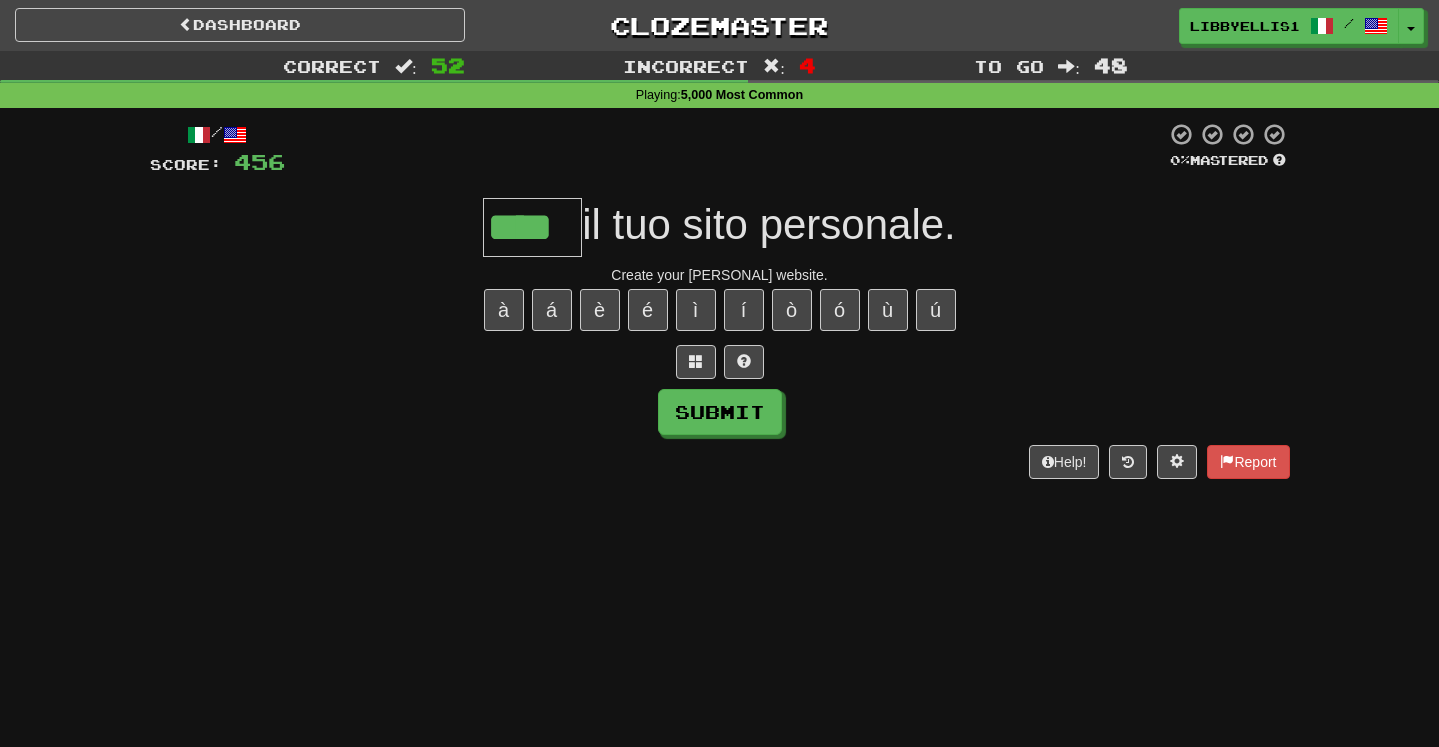 type on "****" 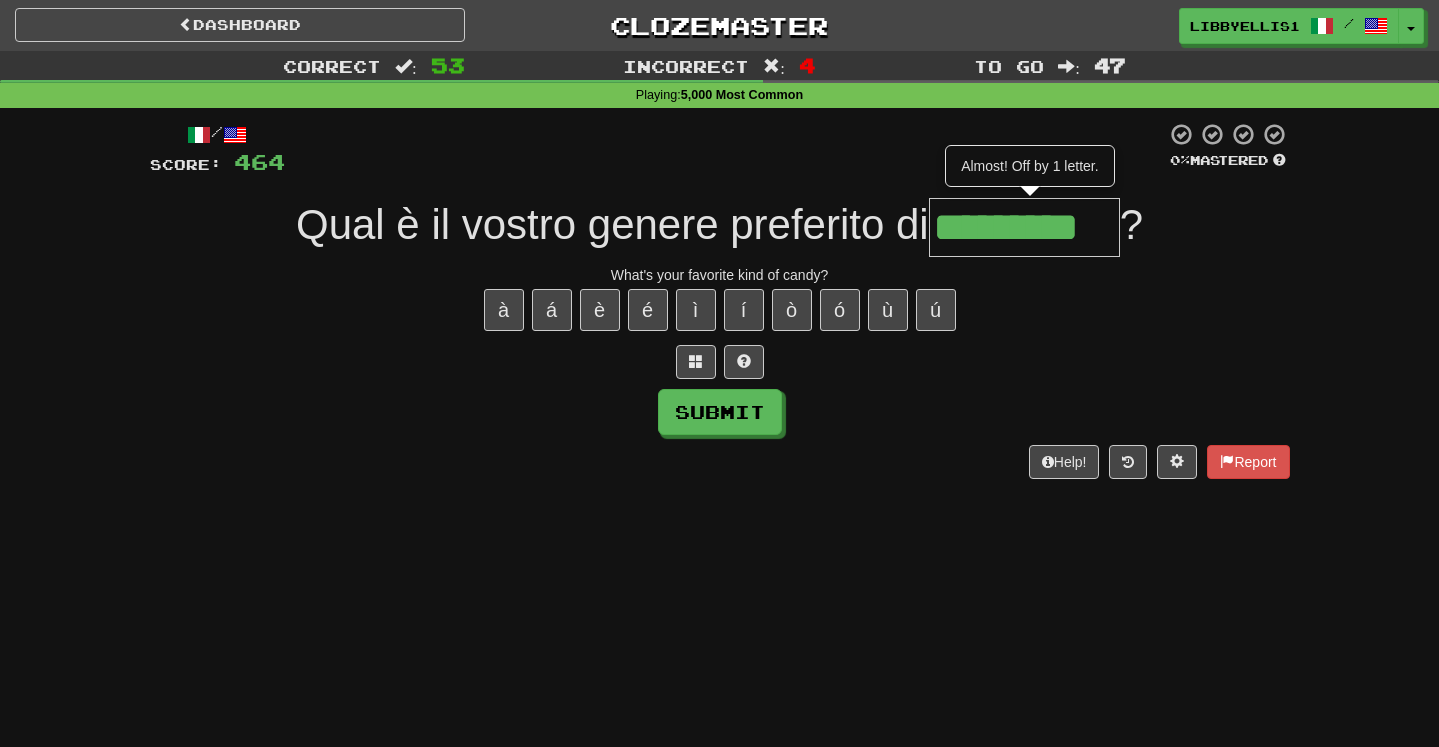 type on "*********" 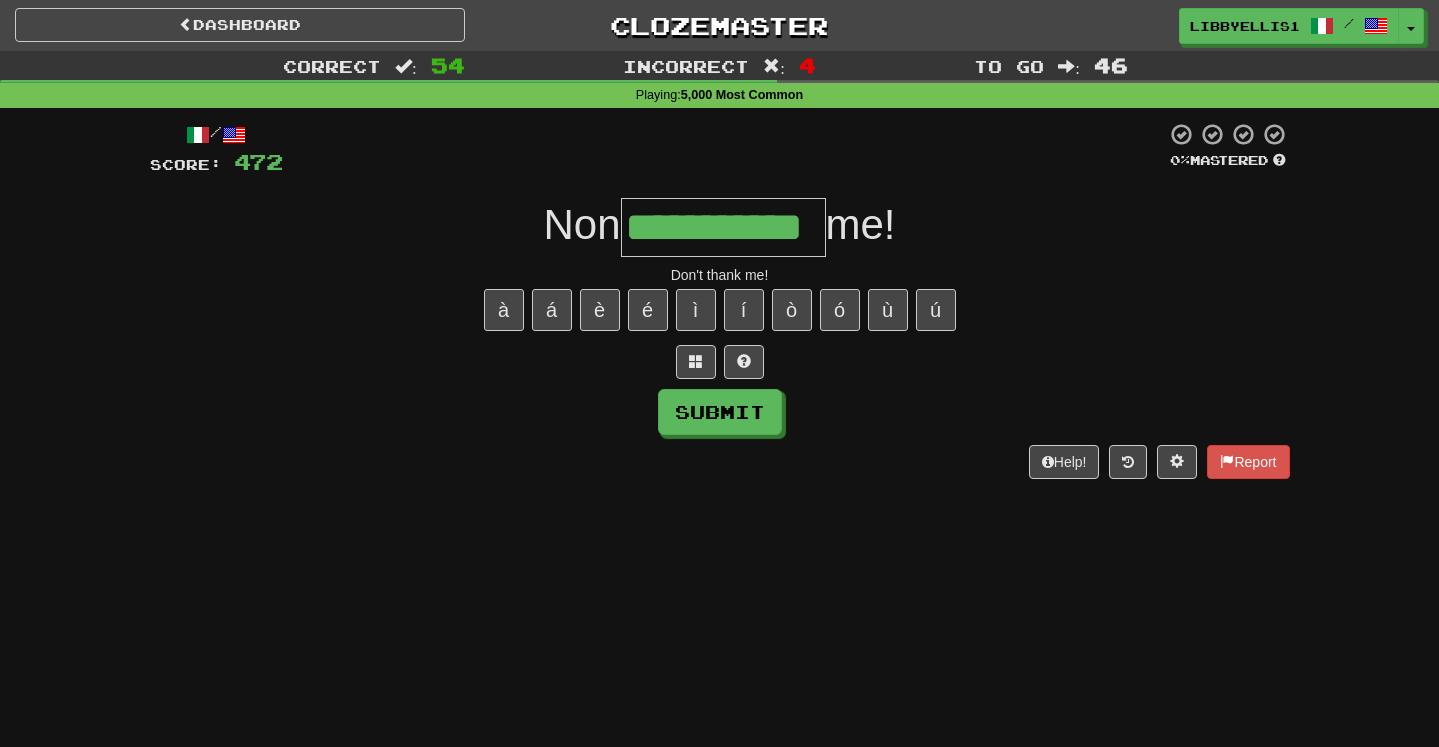 type on "**********" 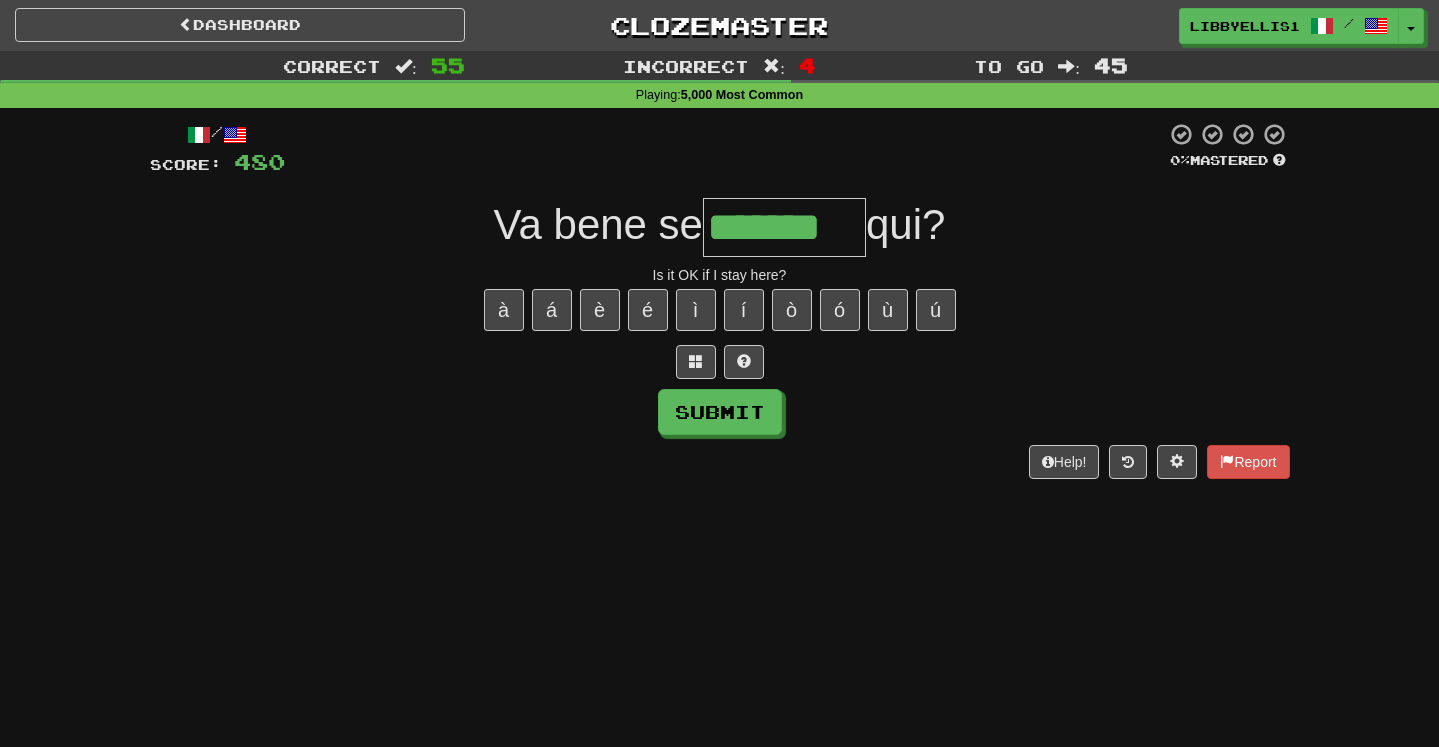 type on "*******" 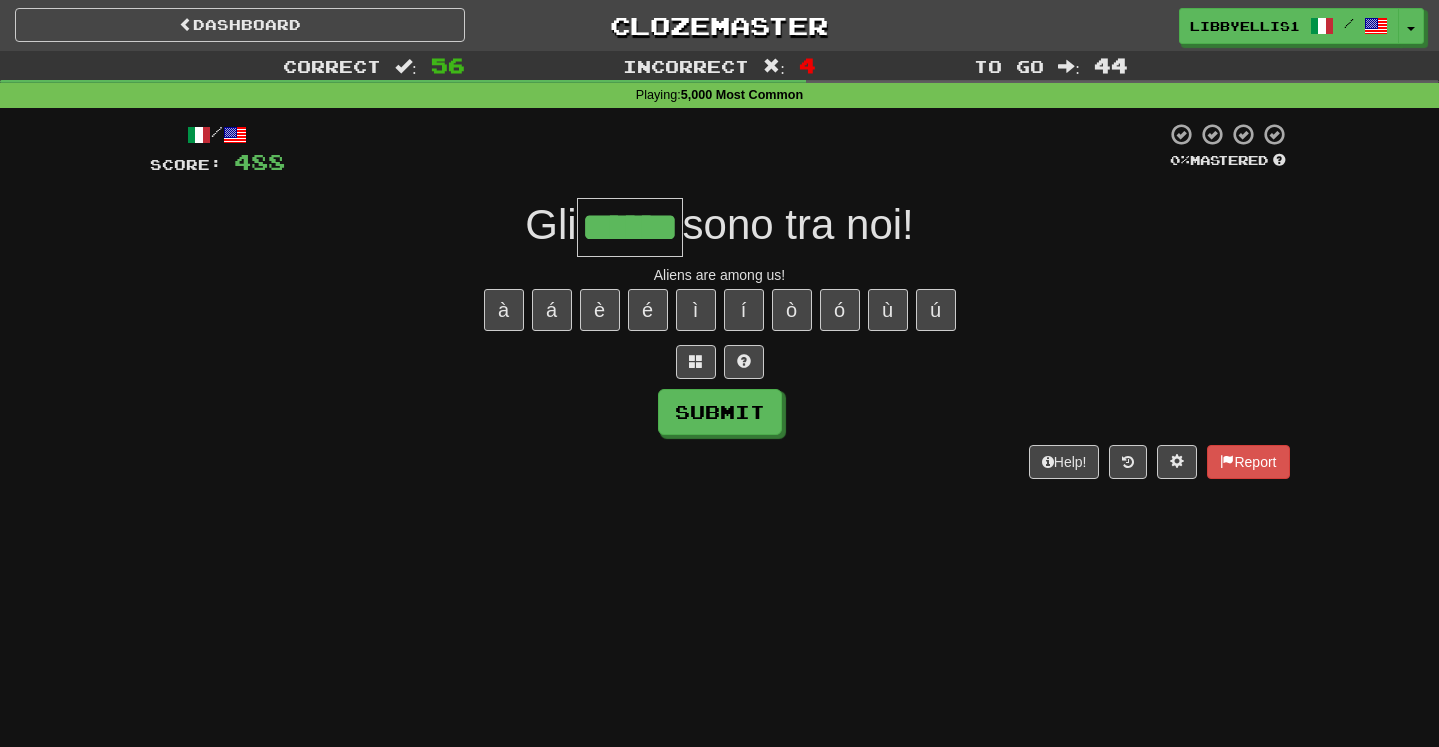 type on "******" 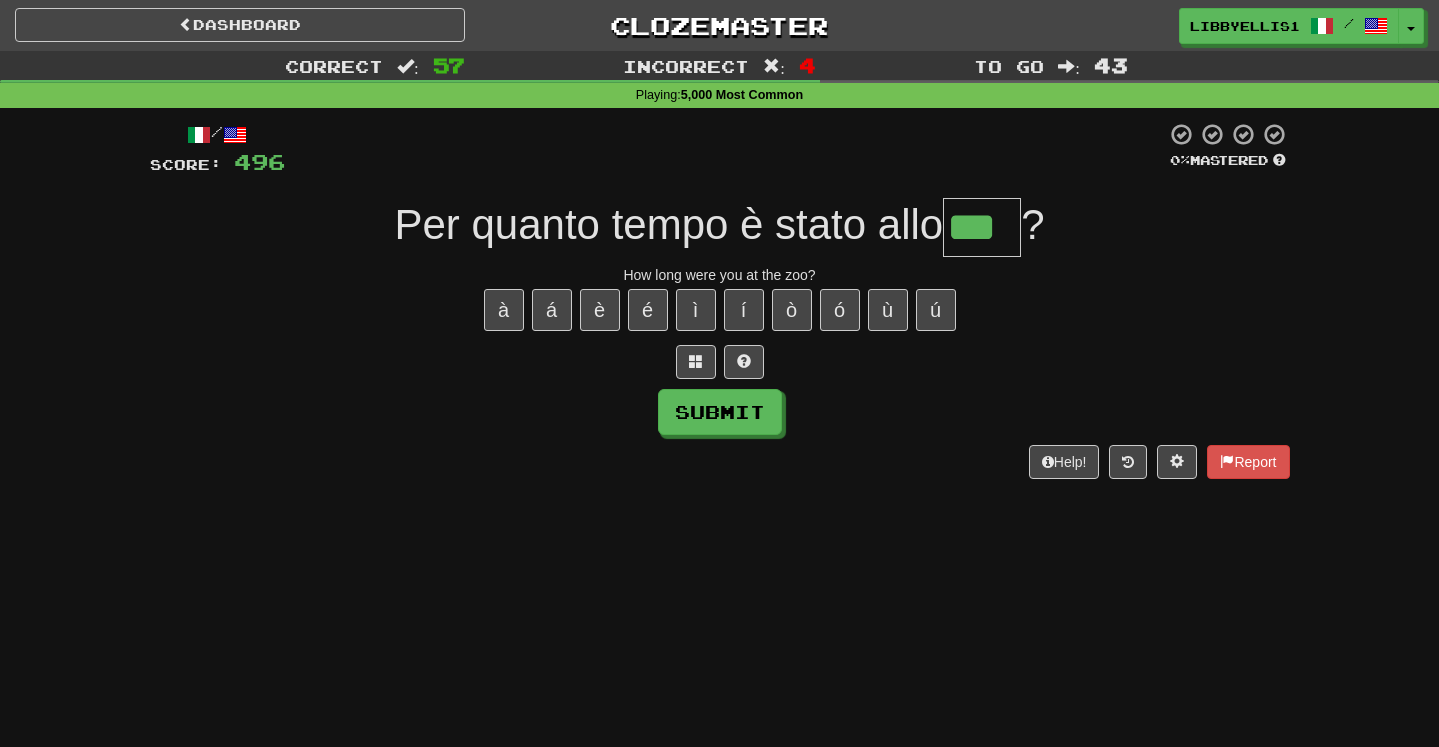type on "***" 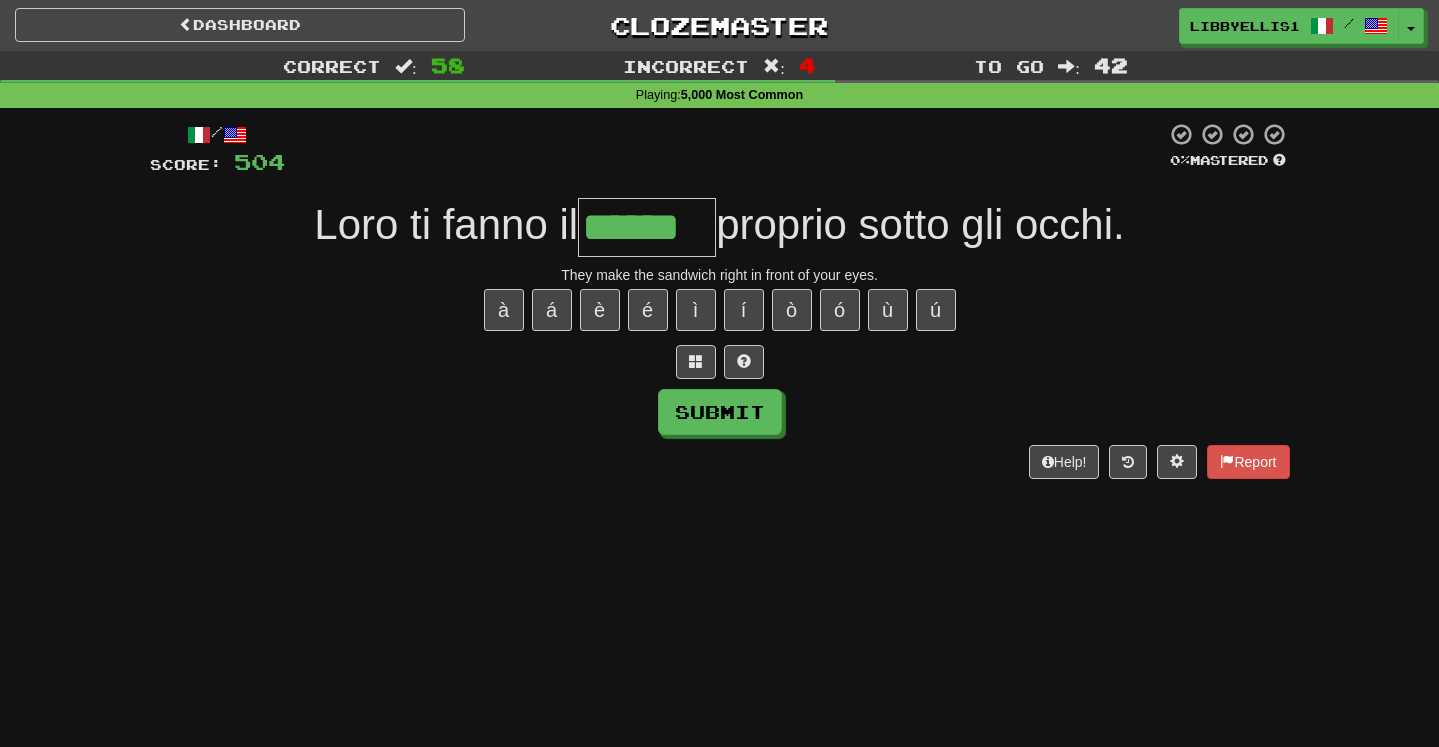 type on "******" 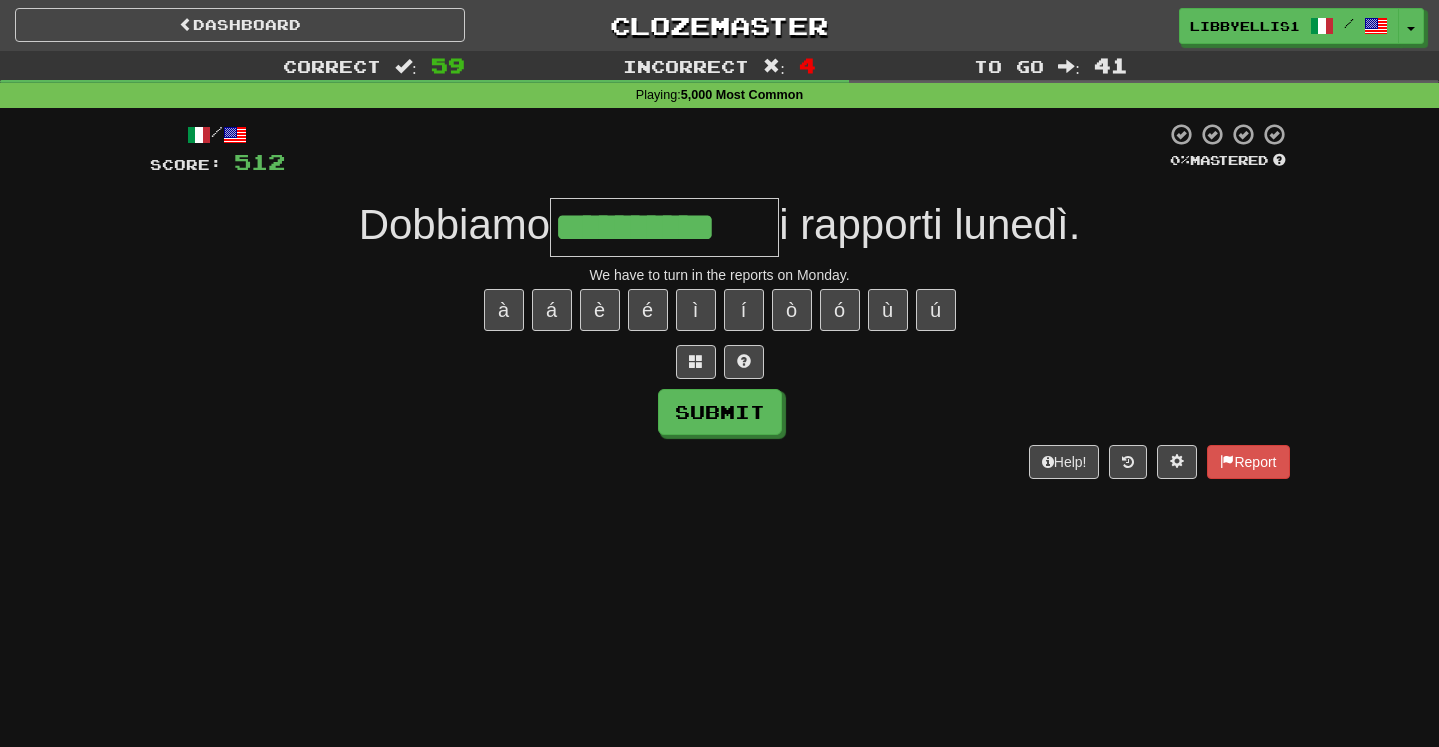 type on "**********" 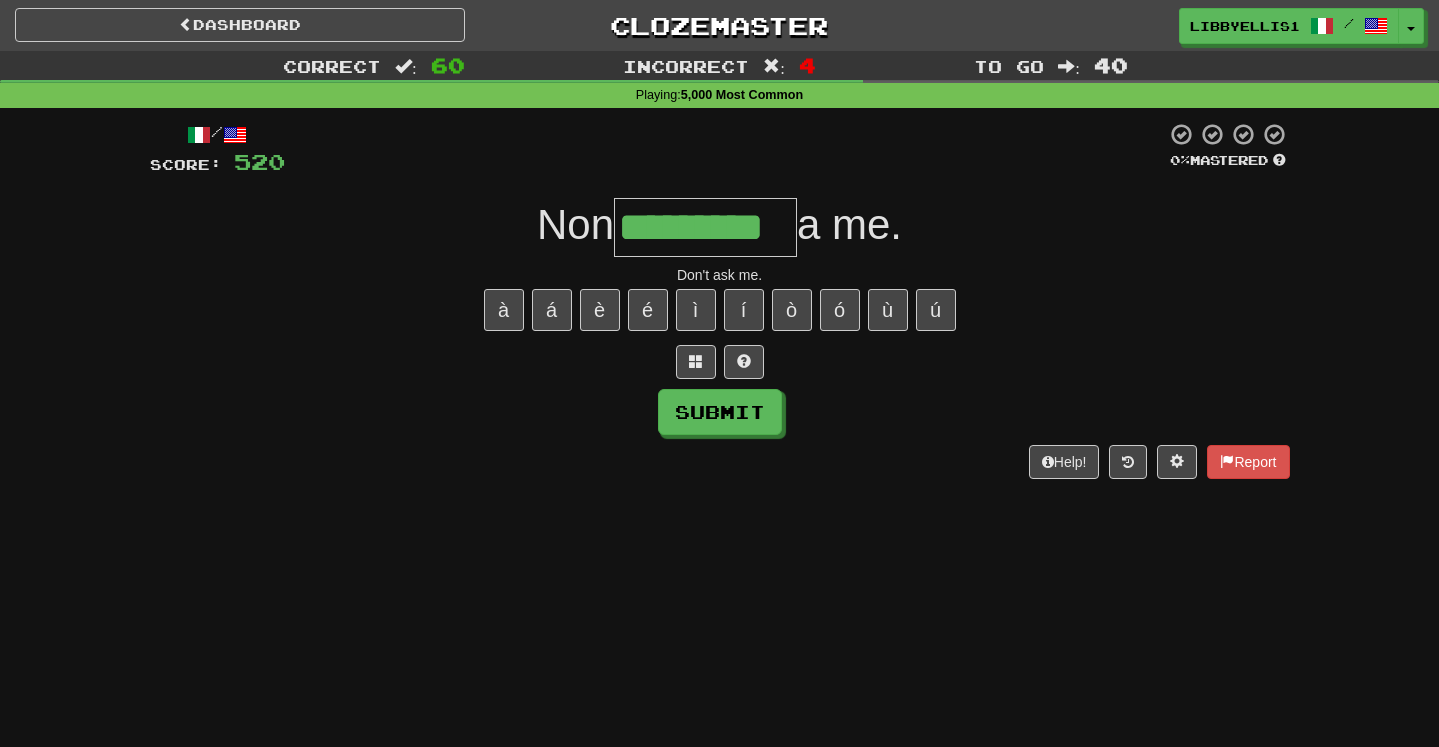 type on "*********" 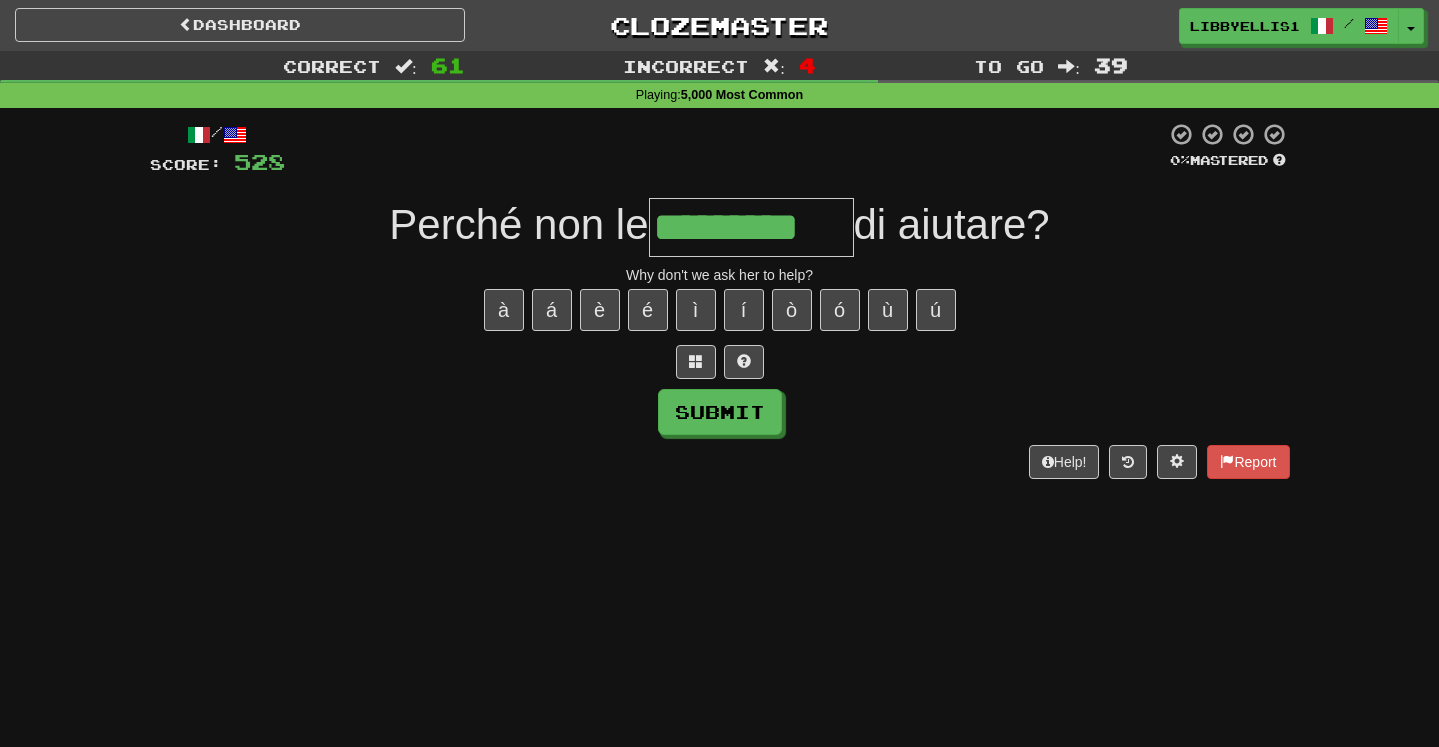 type on "*********" 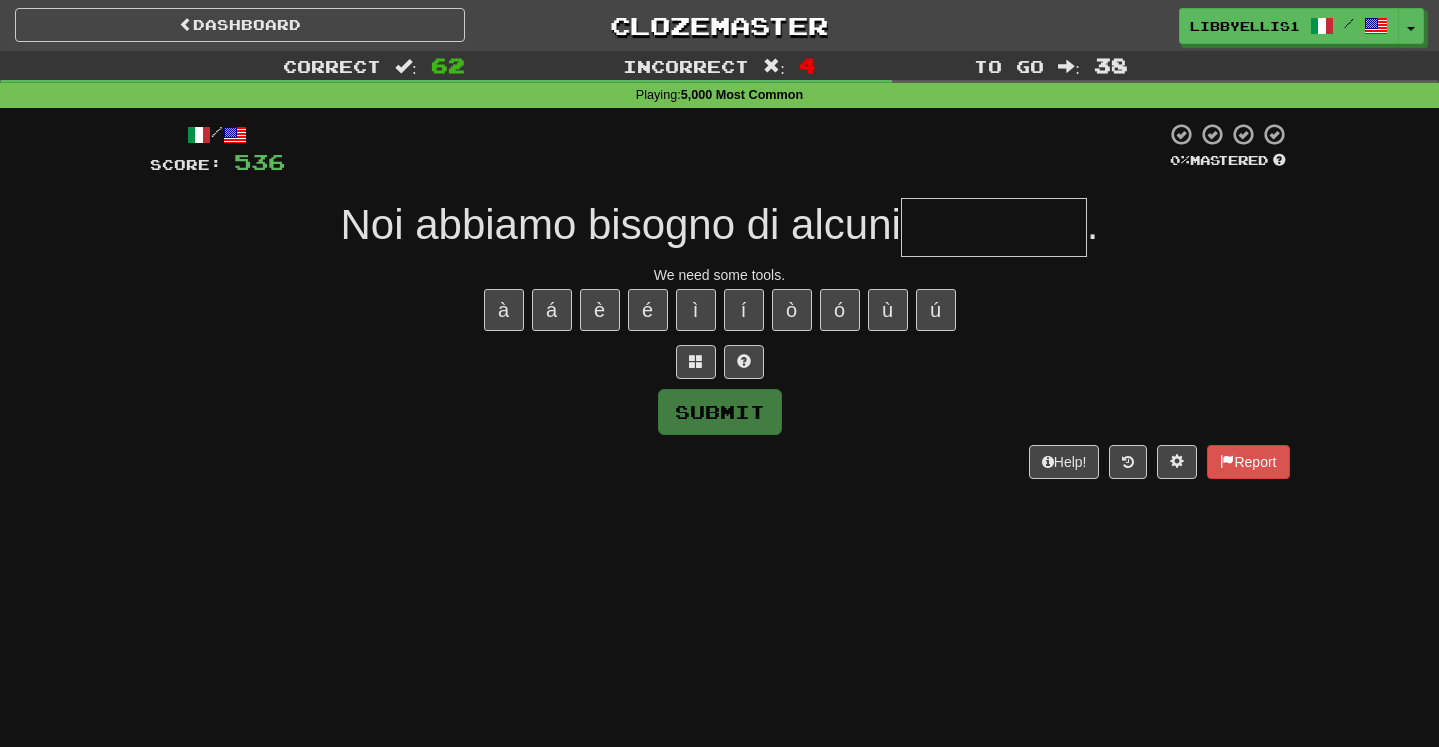 type on "*" 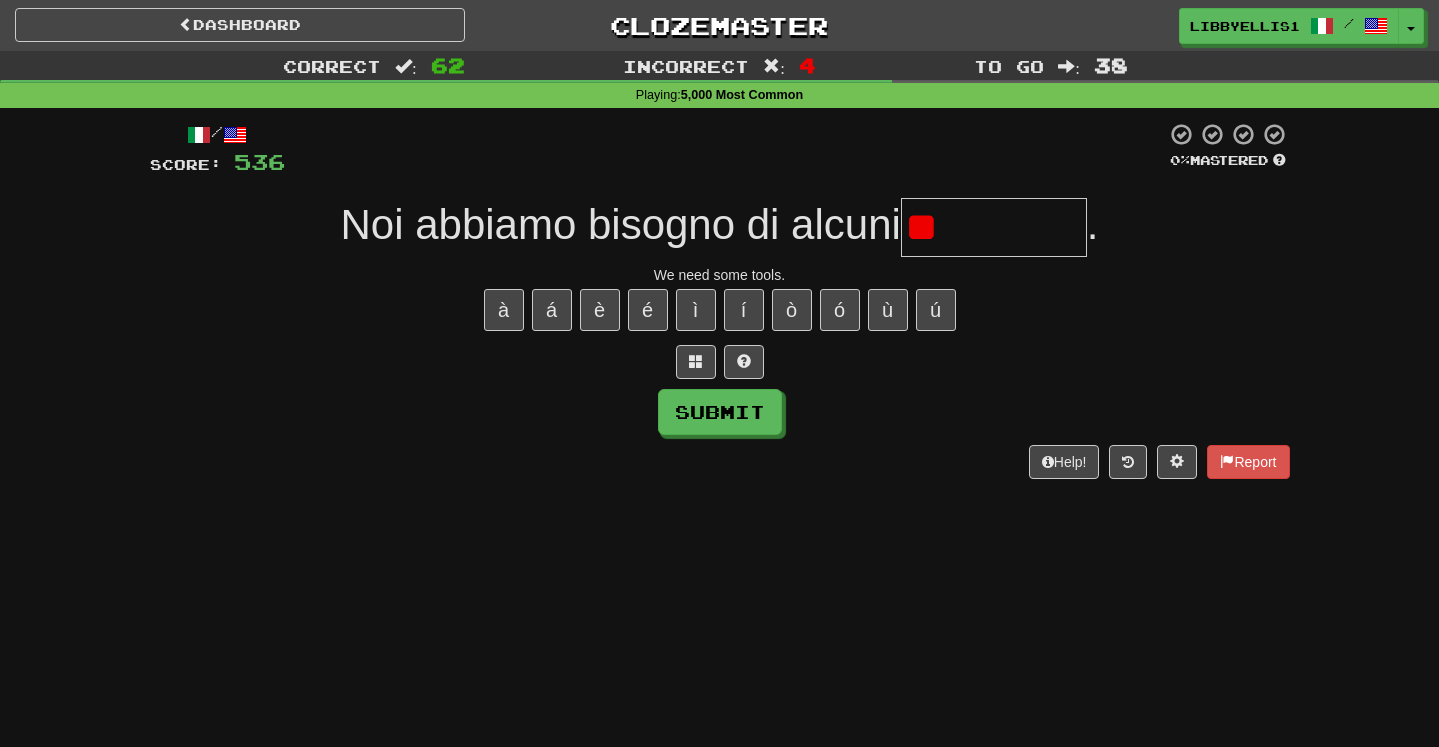 type on "*" 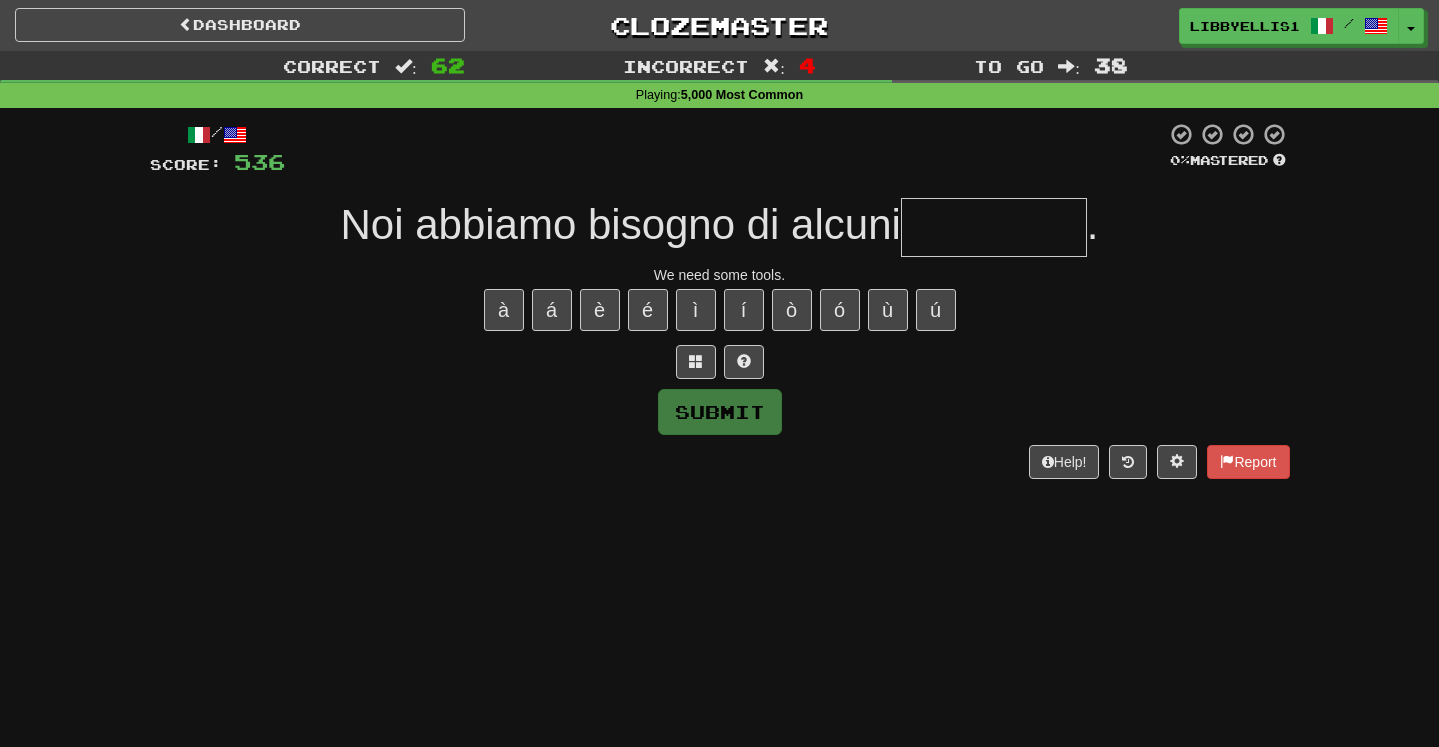 type on "*********" 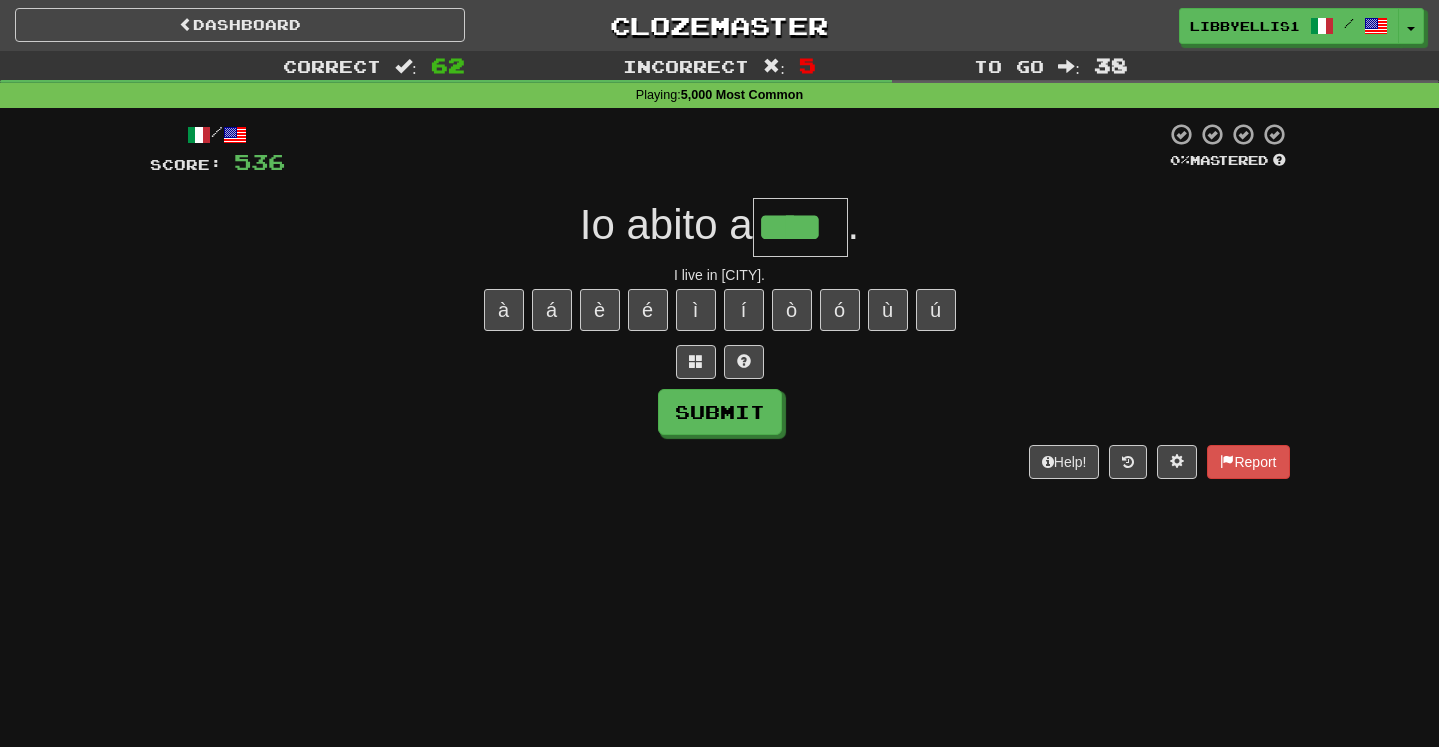 type on "****" 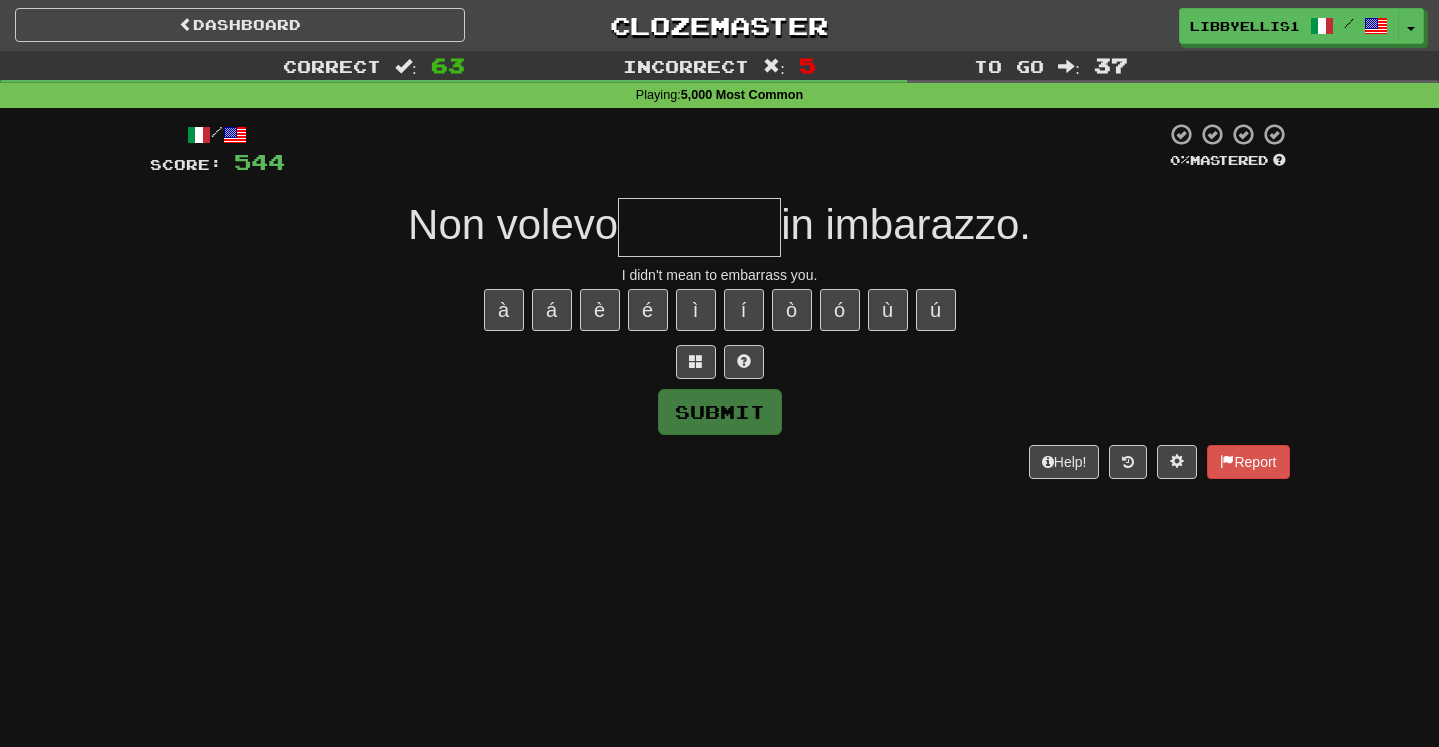 type on "*" 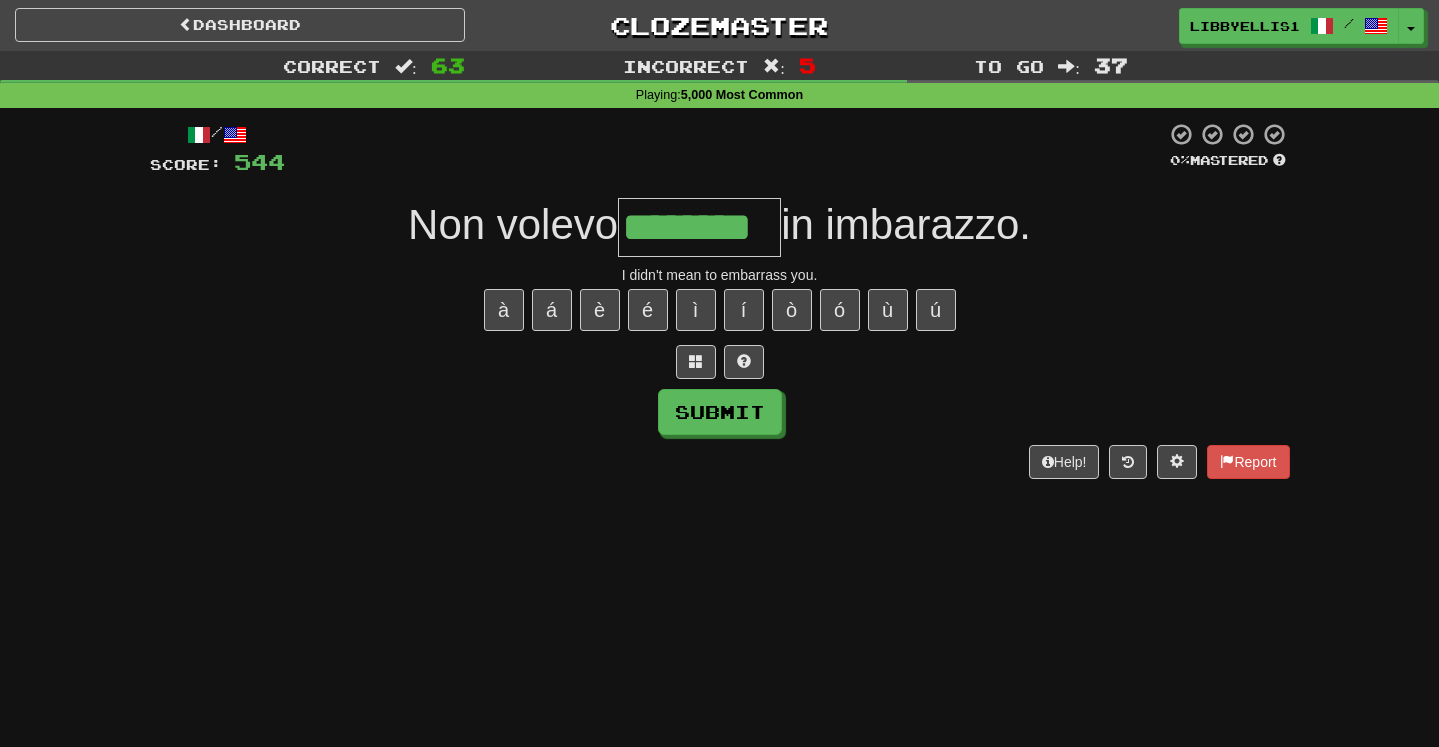 type on "********" 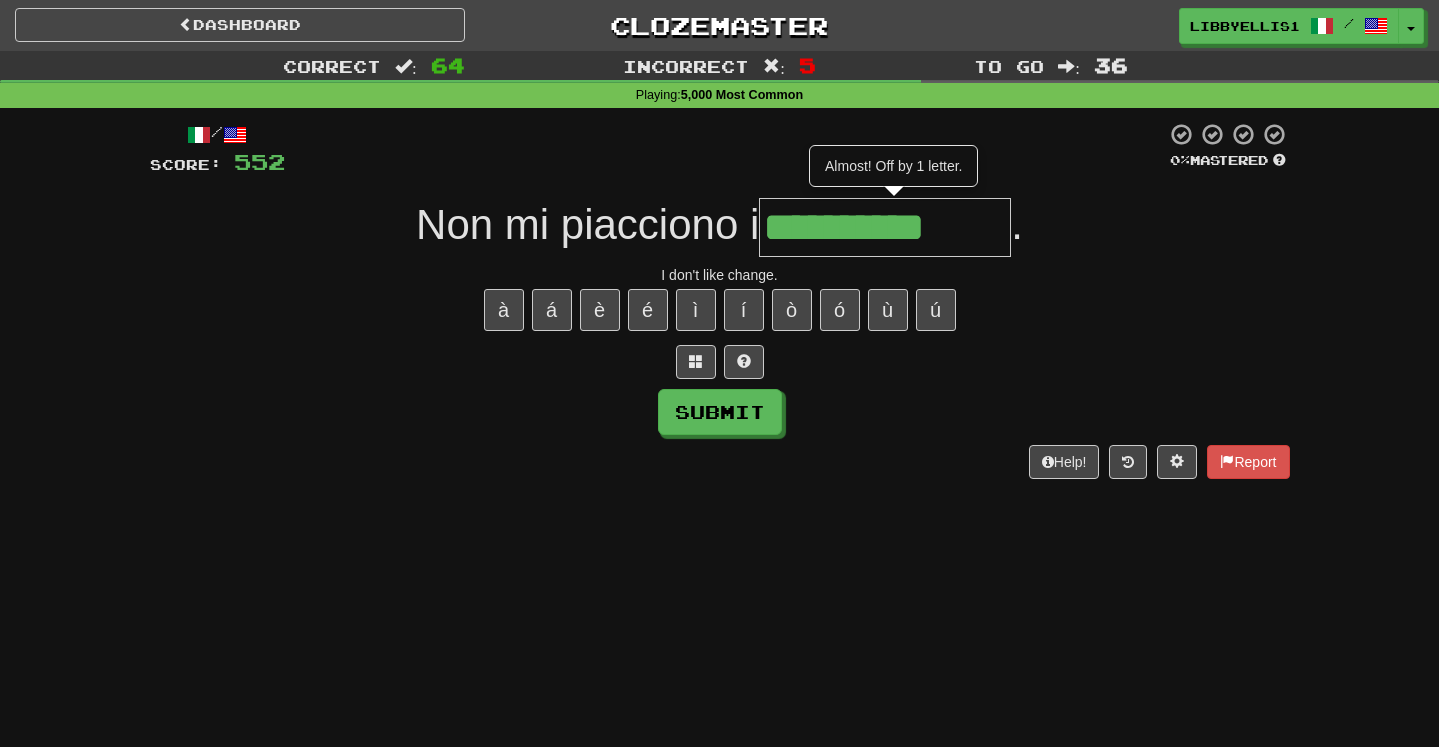 scroll, scrollTop: 0, scrollLeft: 0, axis: both 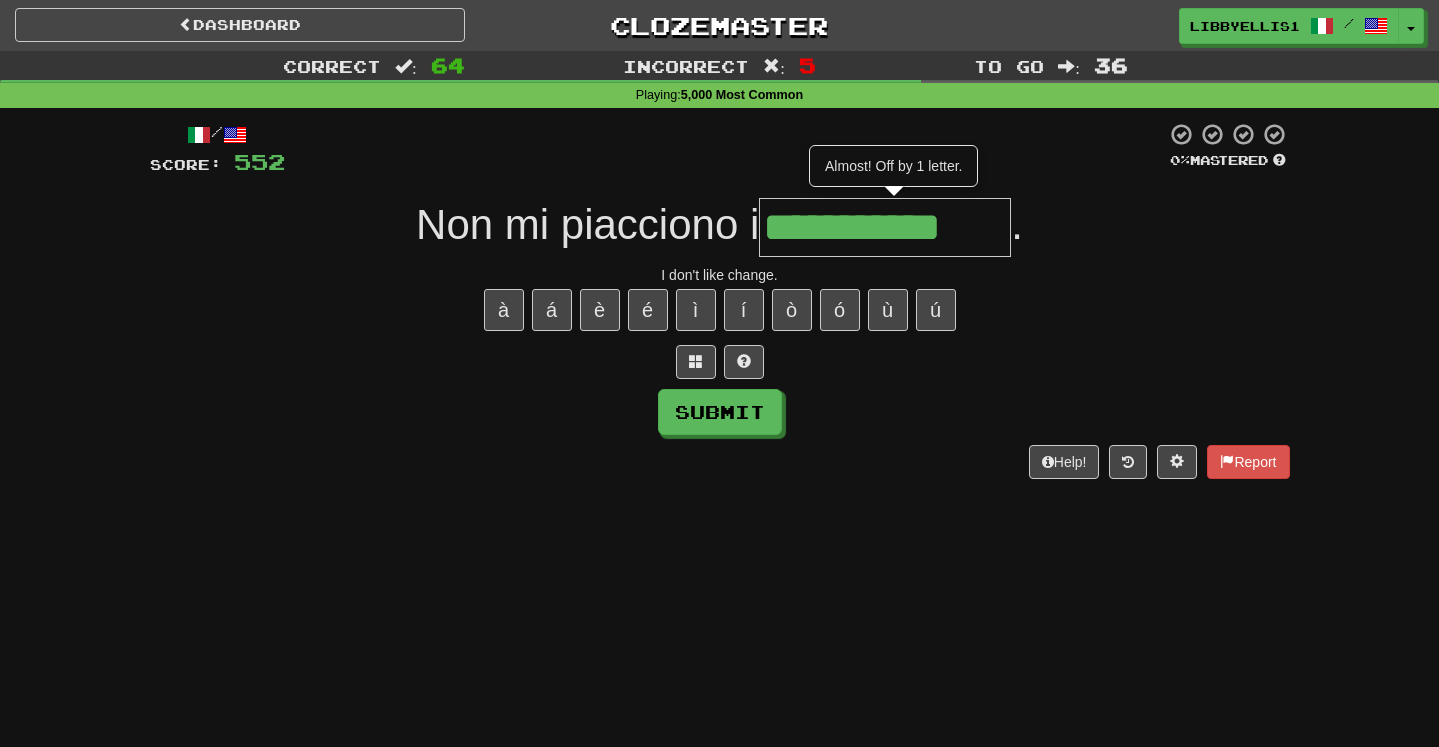 type on "**********" 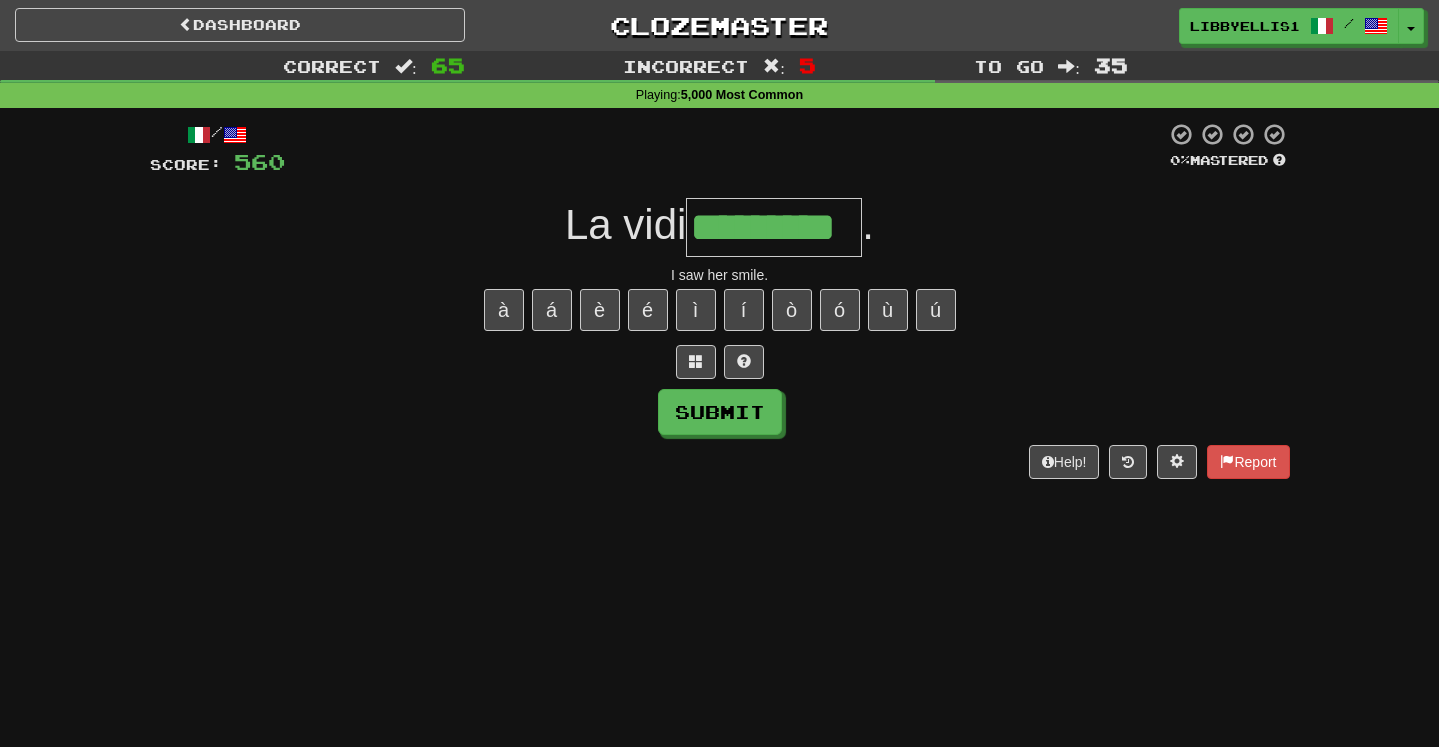 type on "*********" 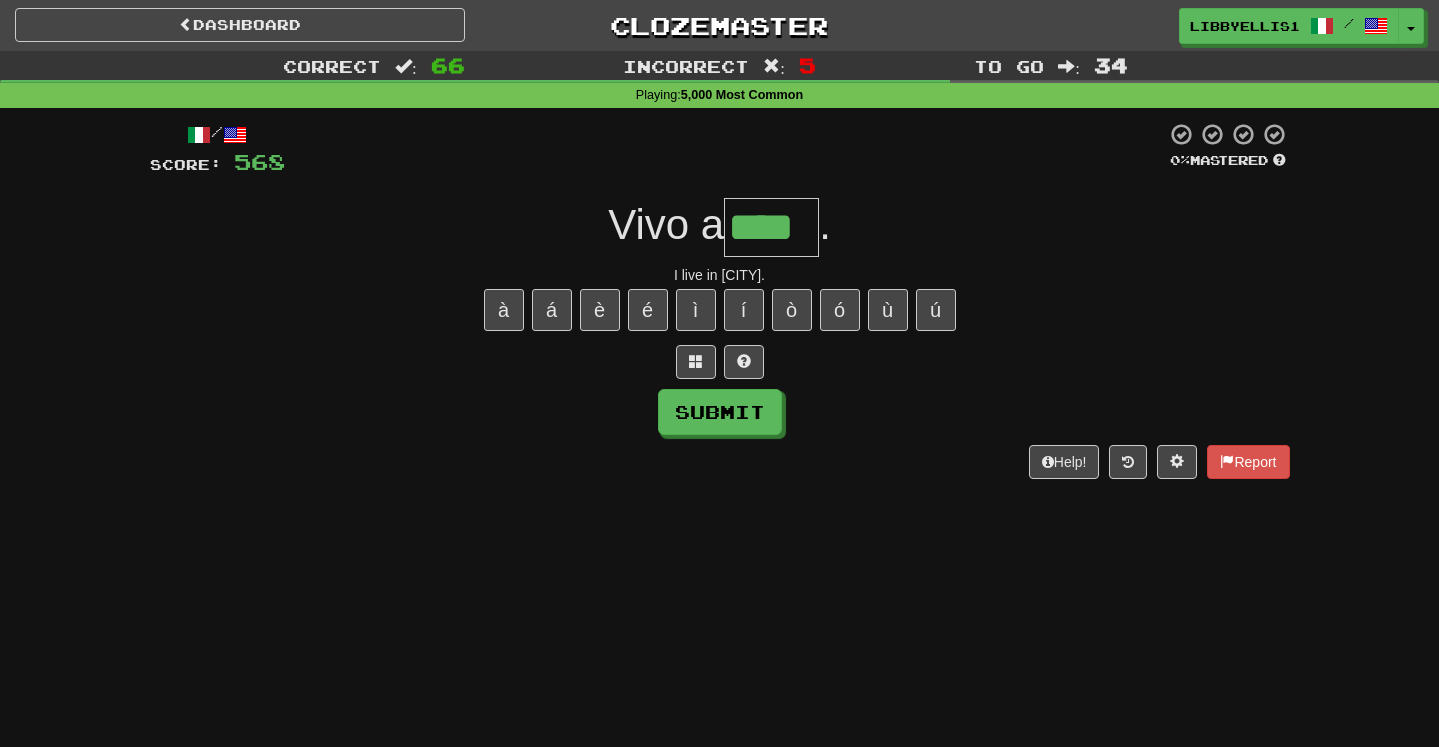 type on "****" 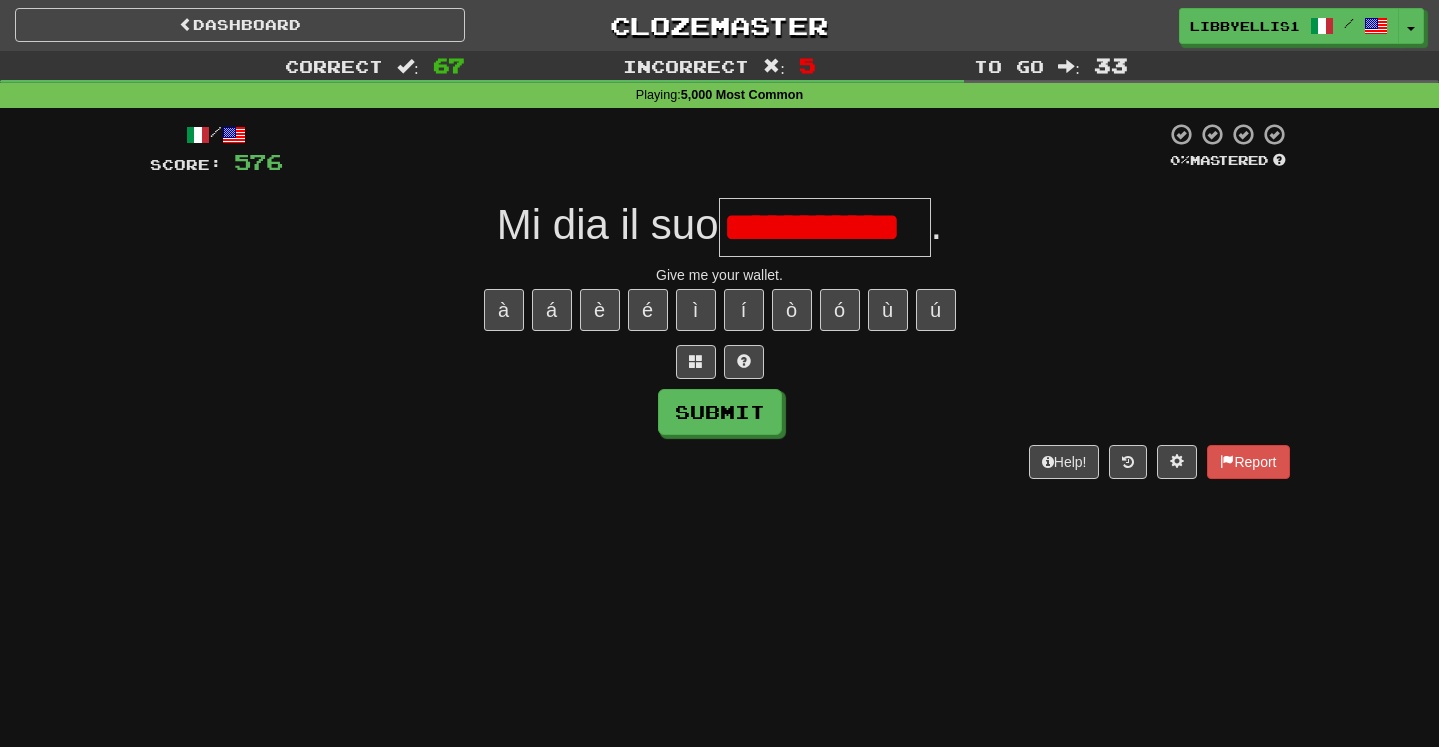 click on "**********" at bounding box center (825, 227) 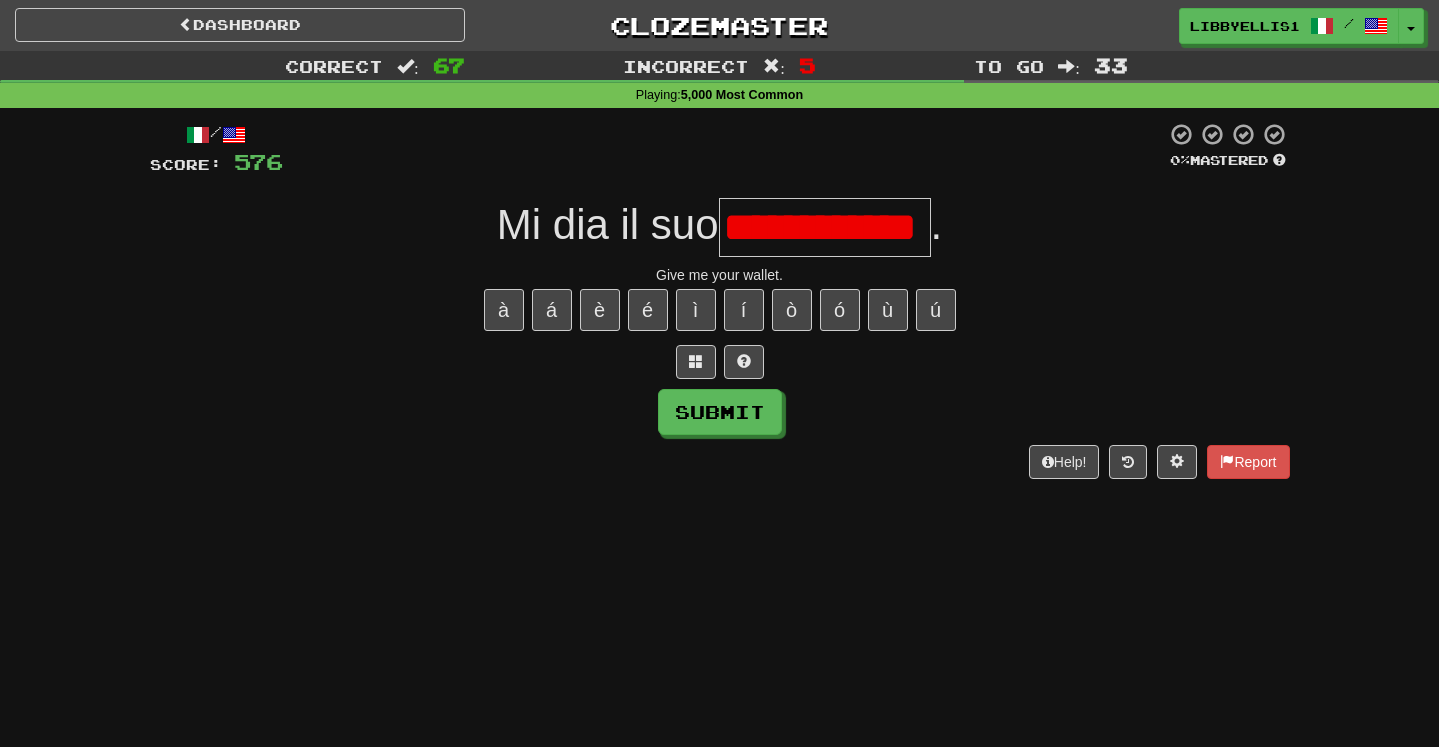 scroll, scrollTop: 0, scrollLeft: 10, axis: horizontal 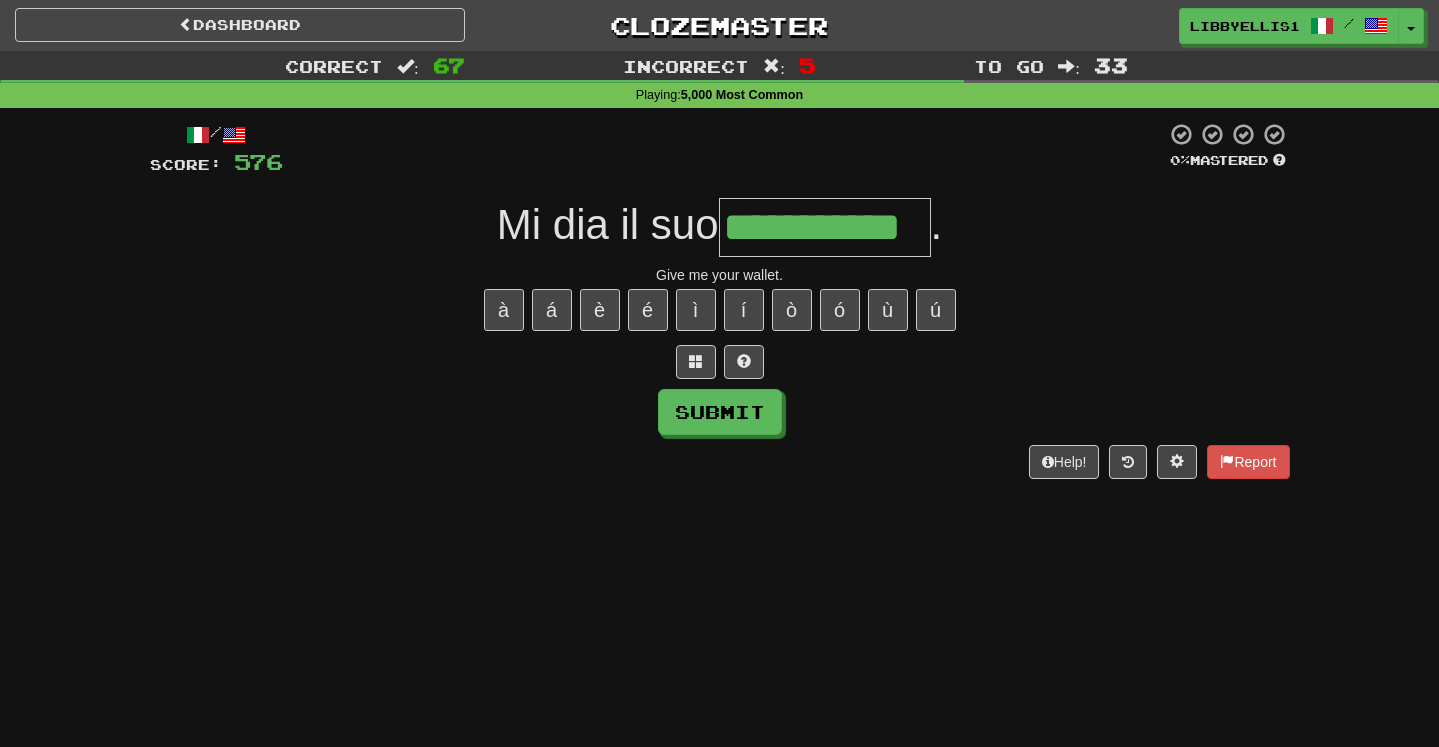 type on "**********" 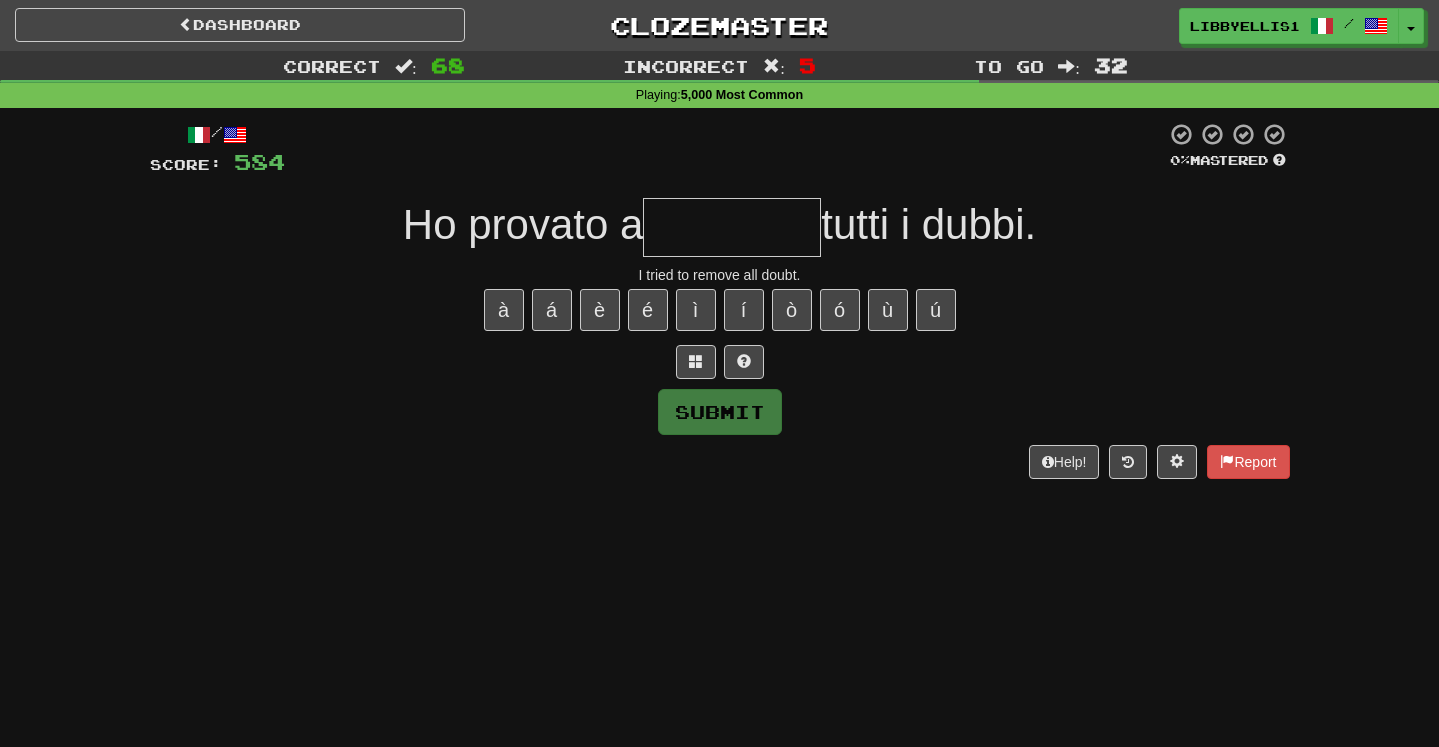type on "*" 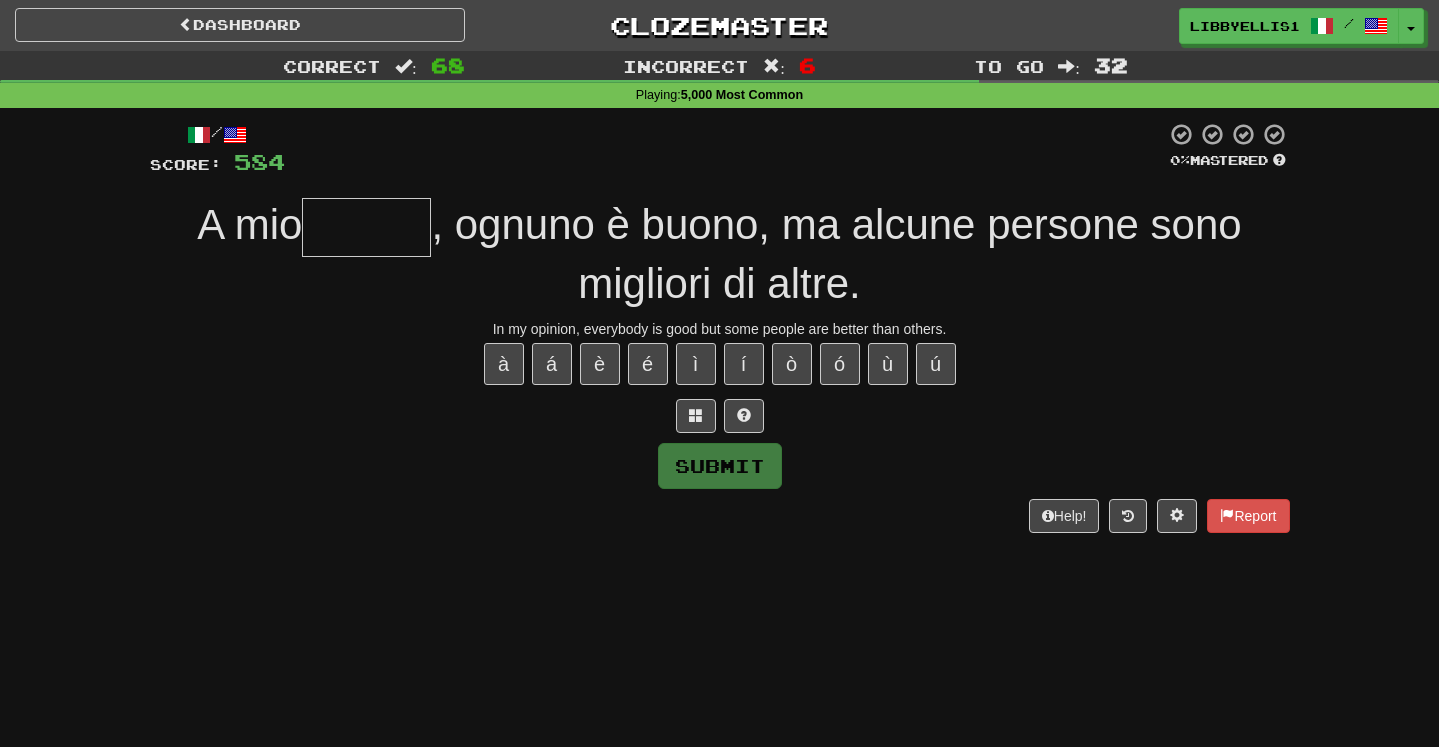 type on "*" 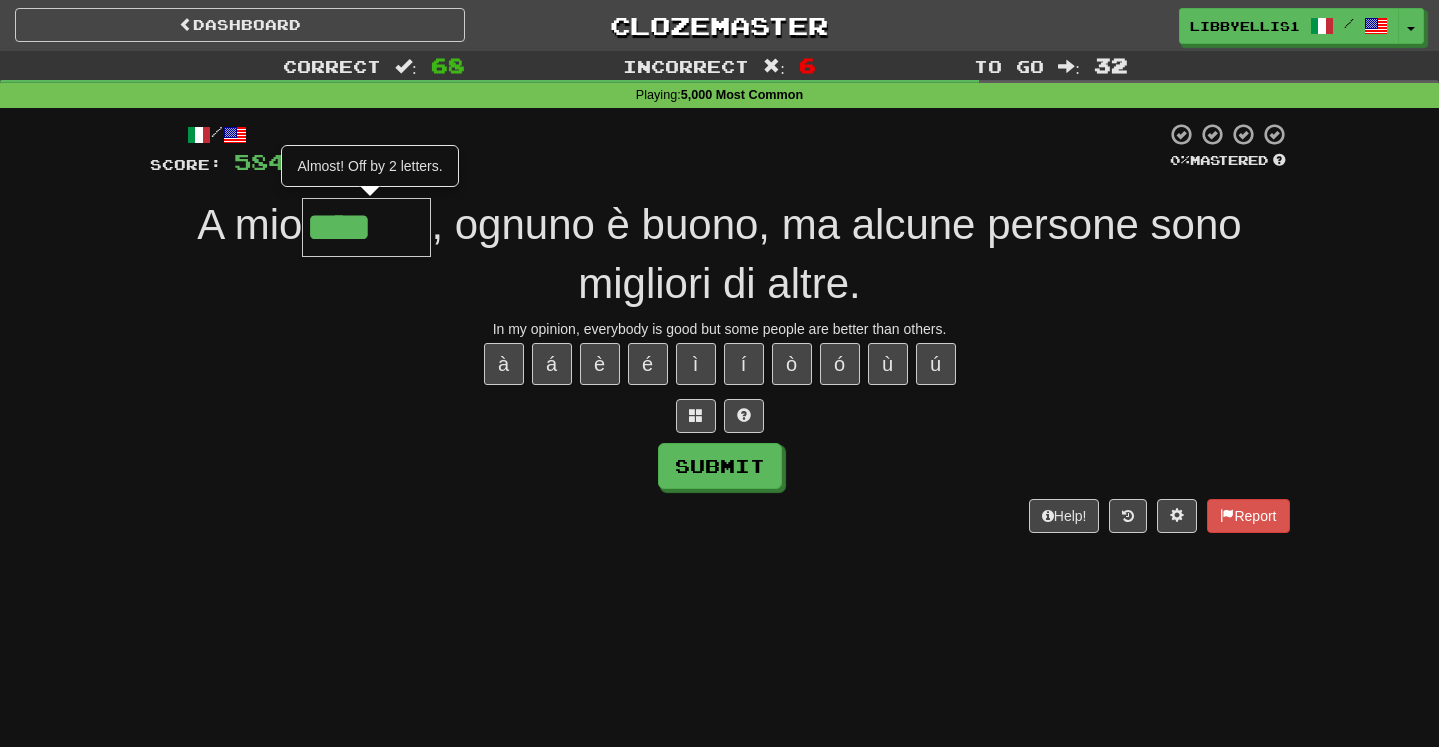 type on "******" 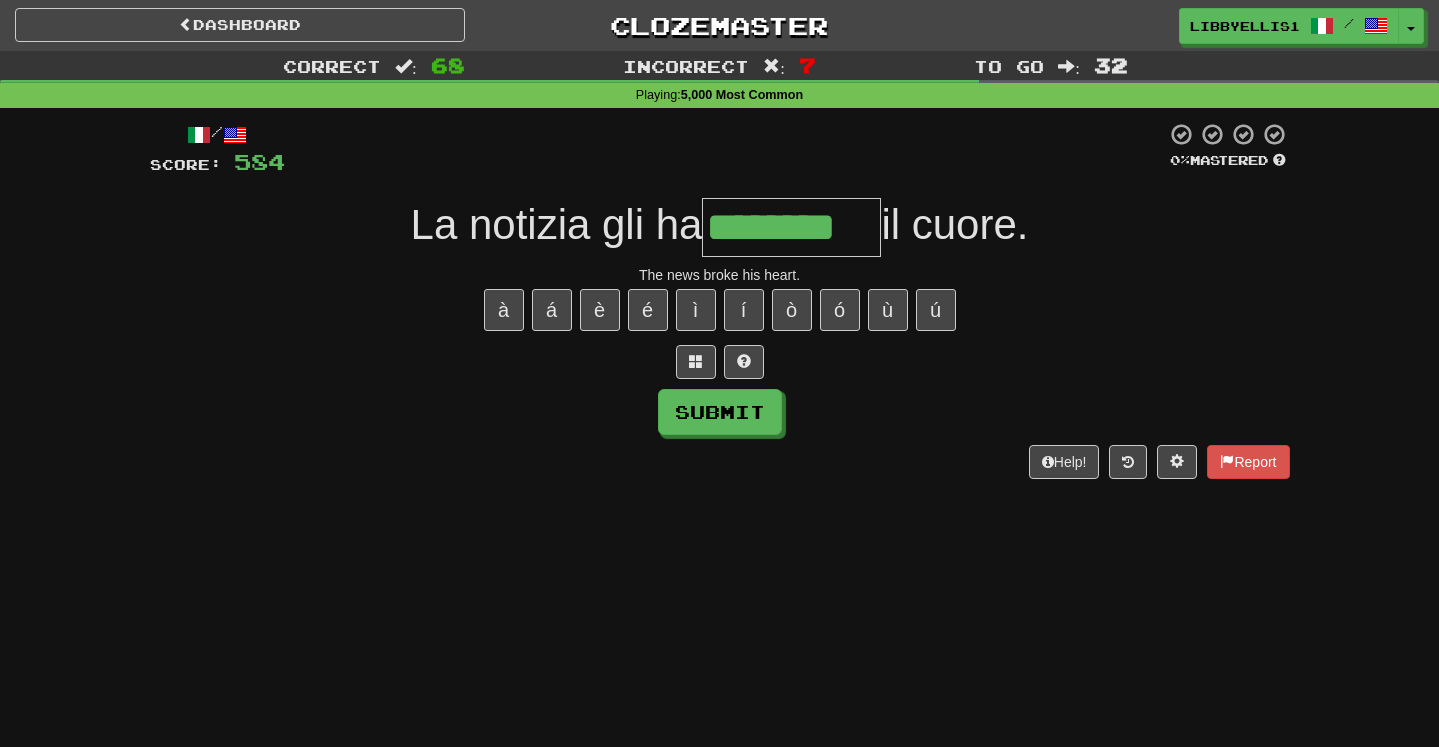 type on "********" 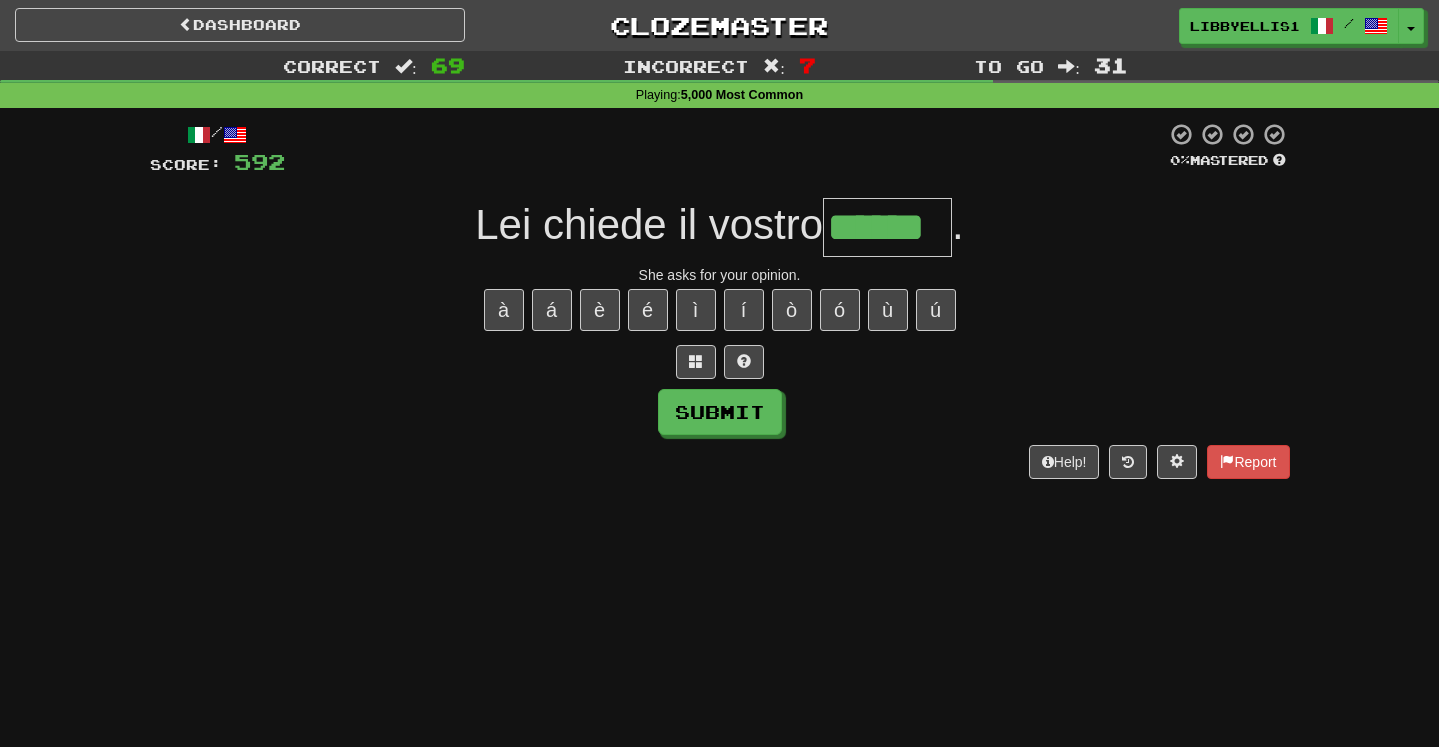 type on "******" 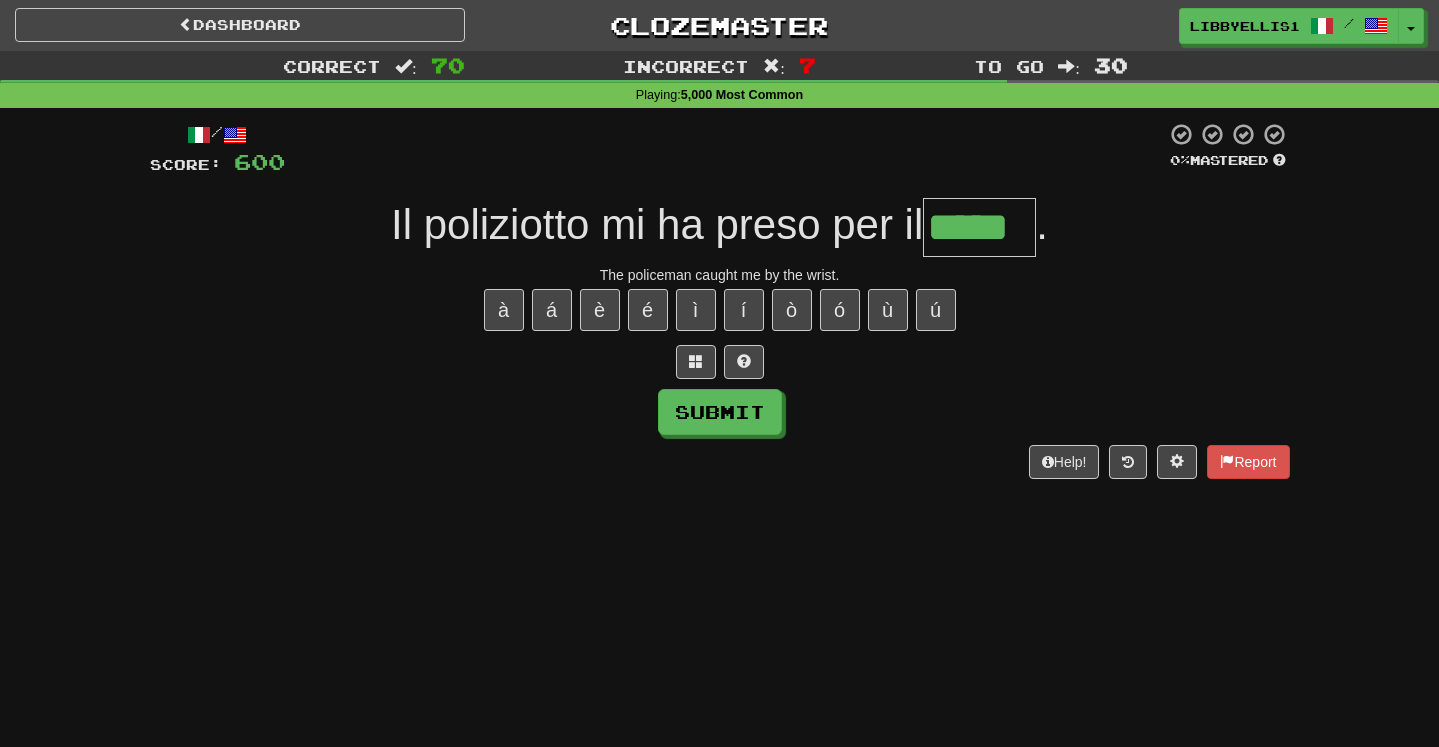 type on "*****" 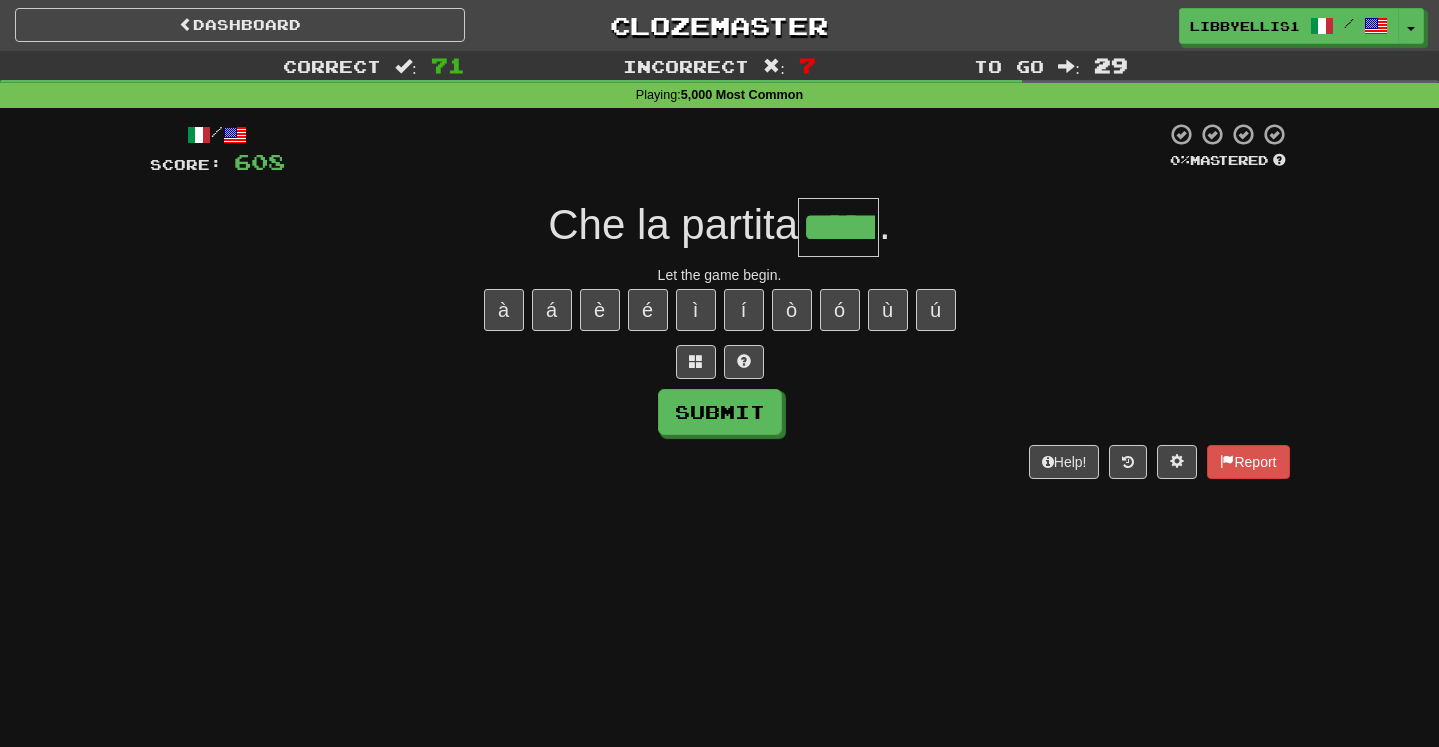 type on "*****" 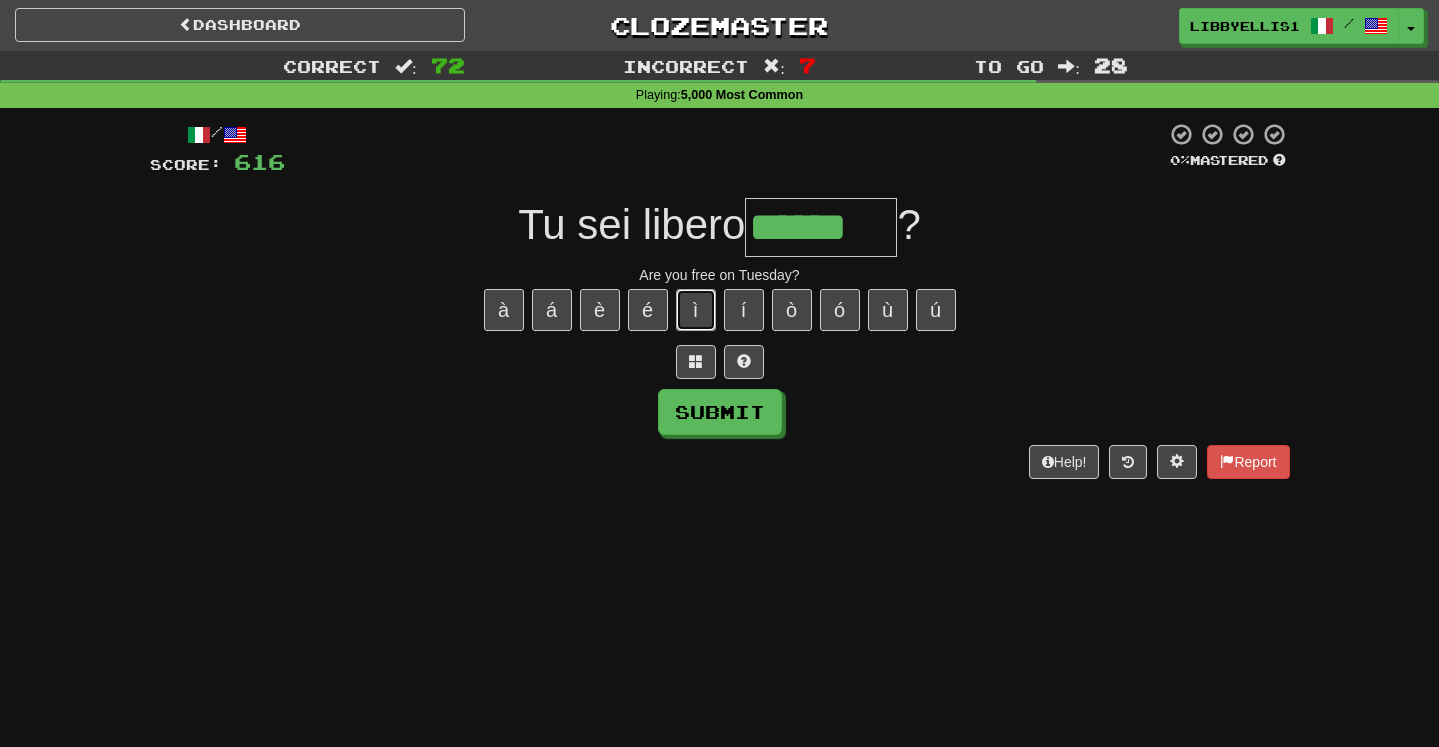 click on "ì" at bounding box center (696, 310) 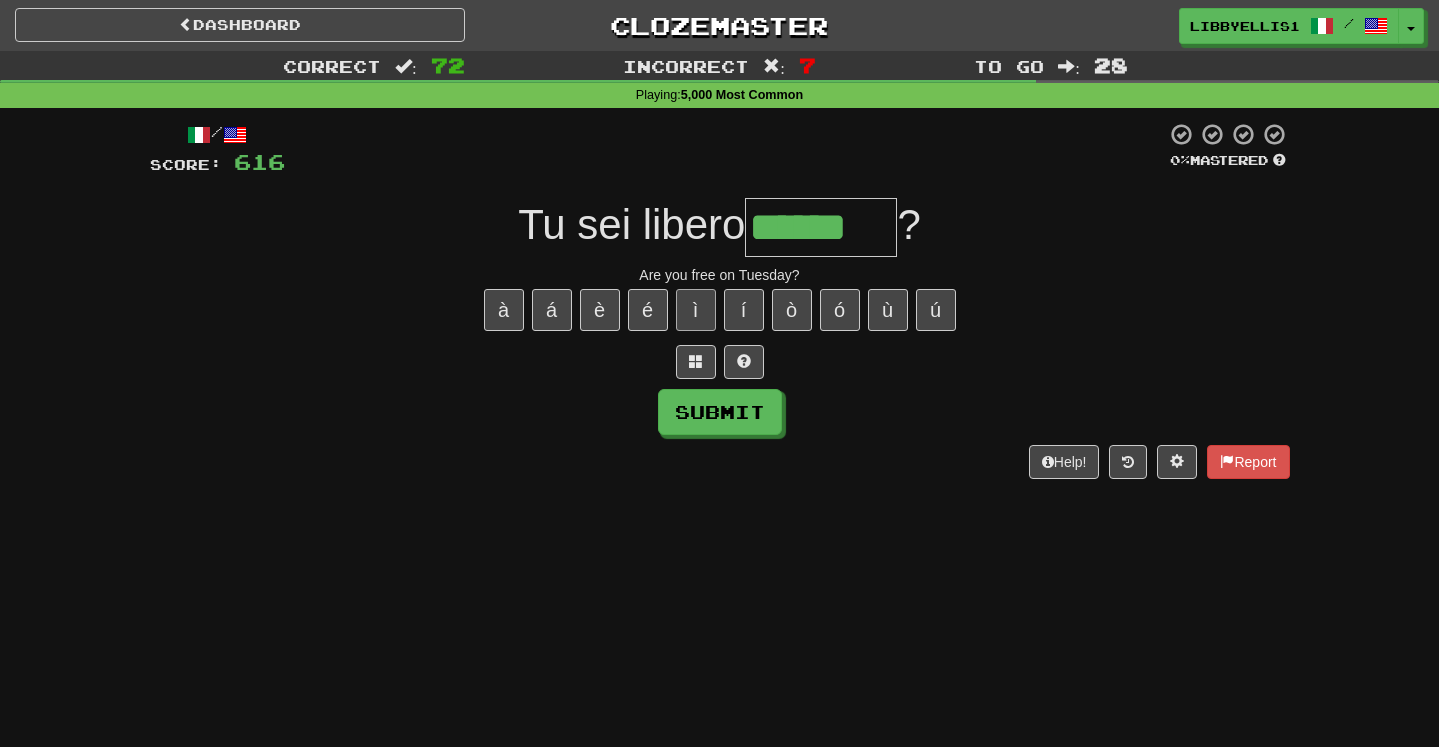 type on "*******" 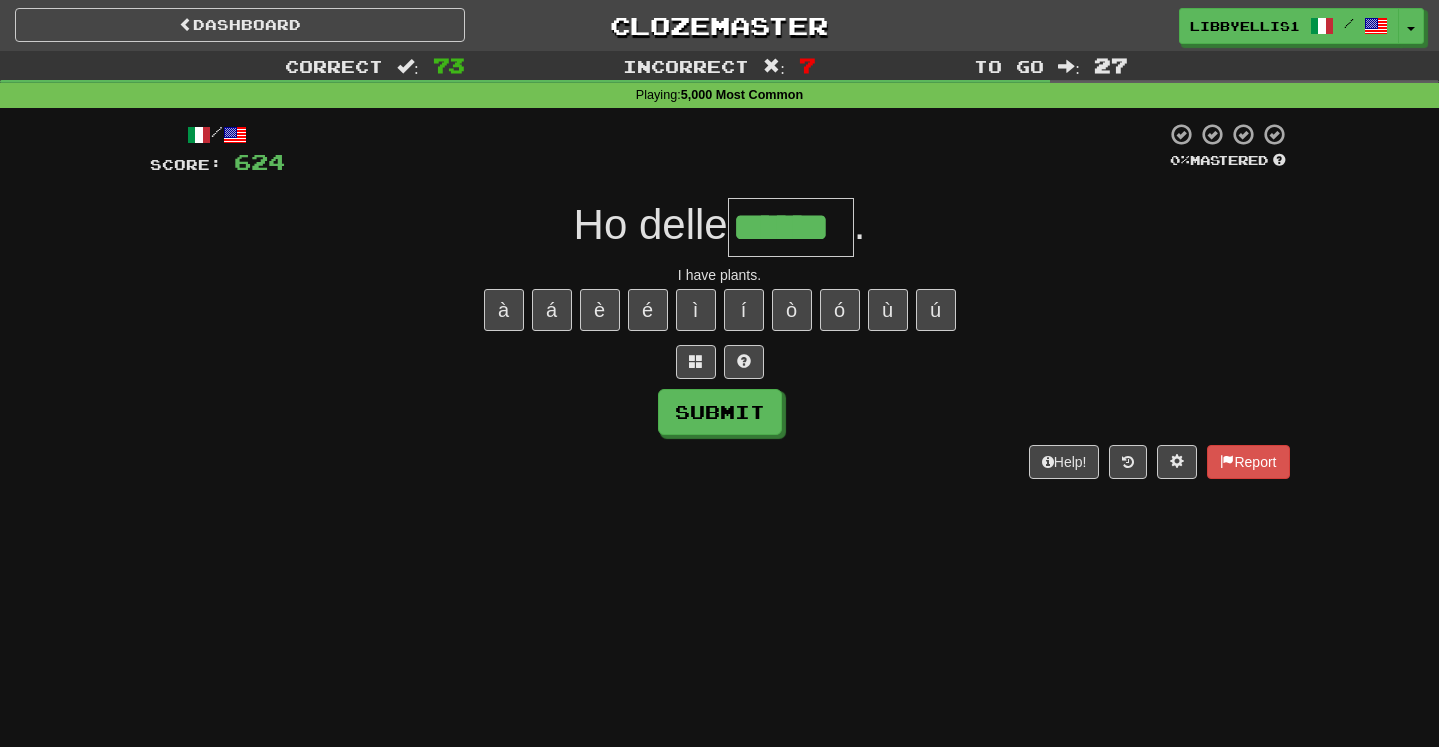 type on "******" 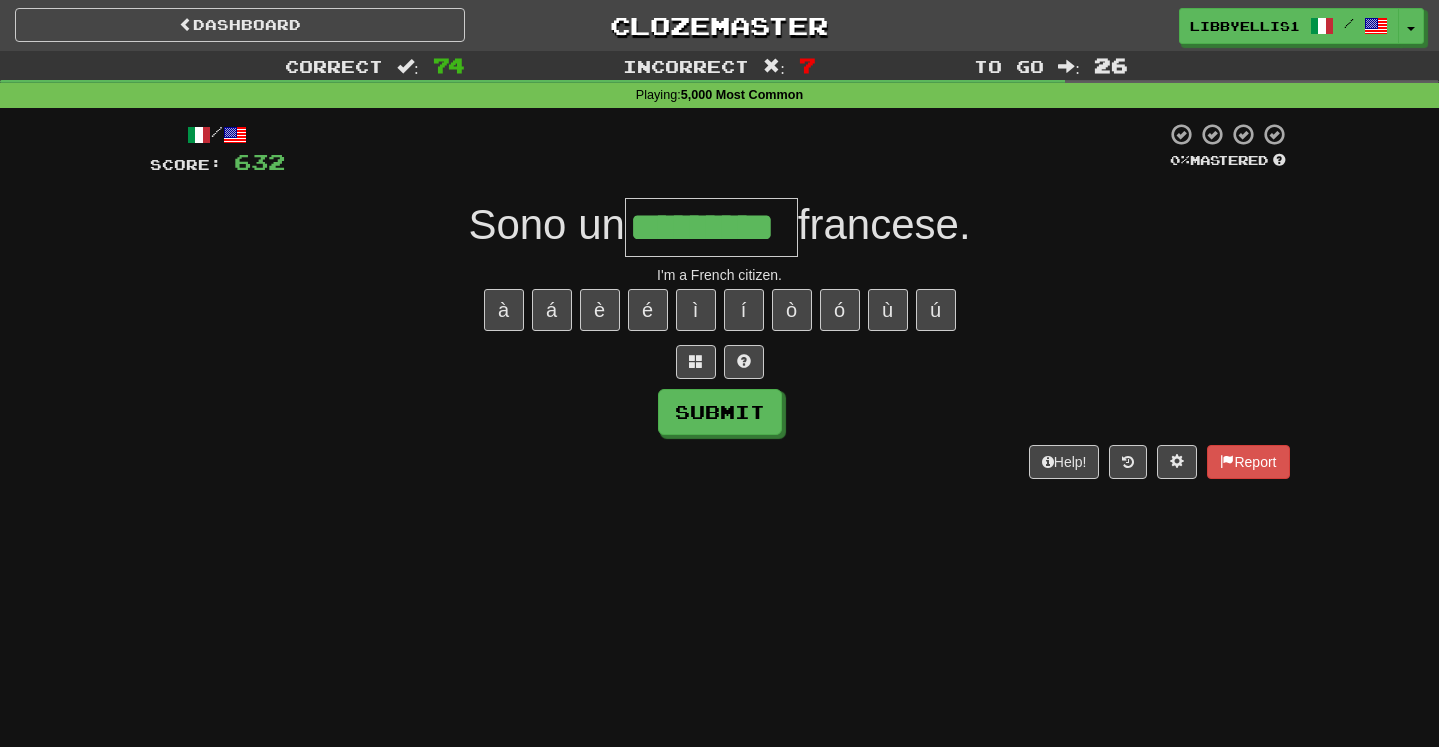 type on "*********" 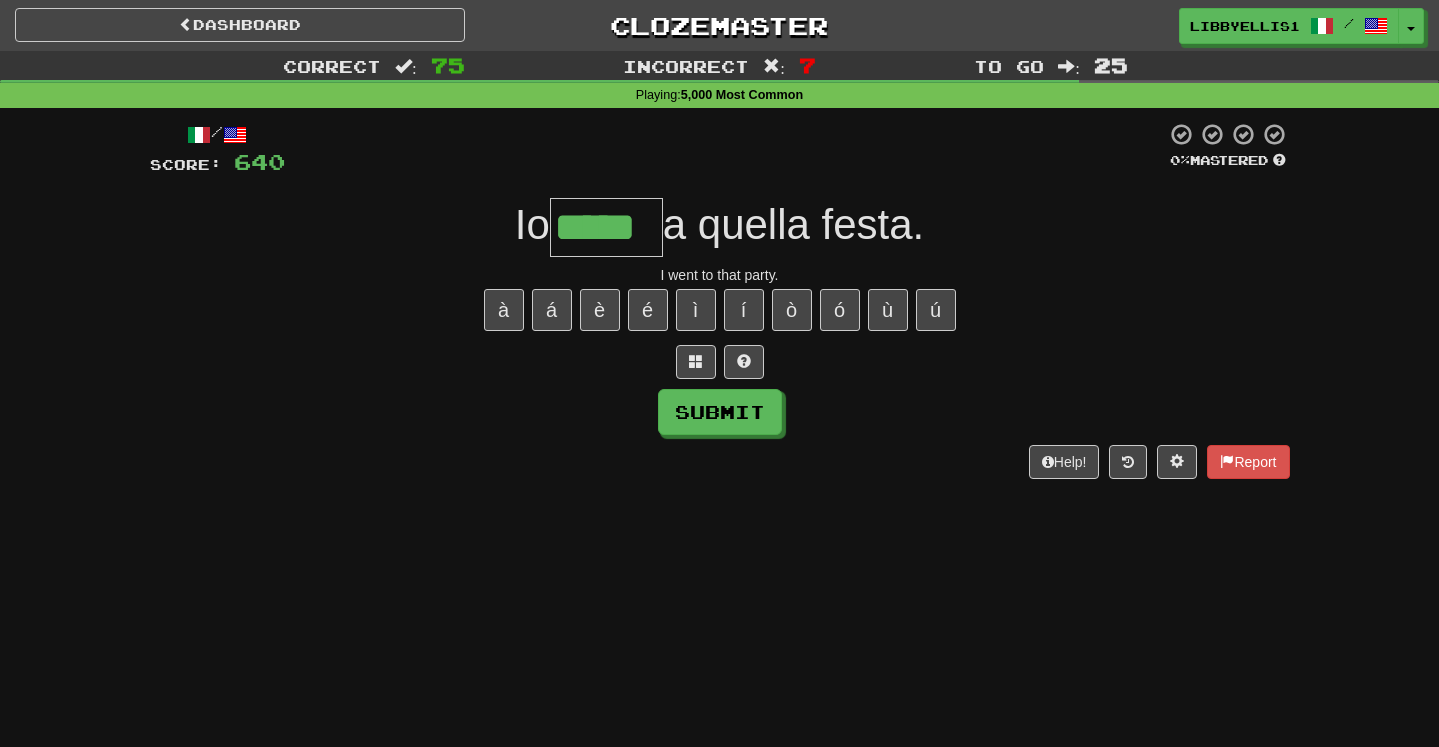 type on "*****" 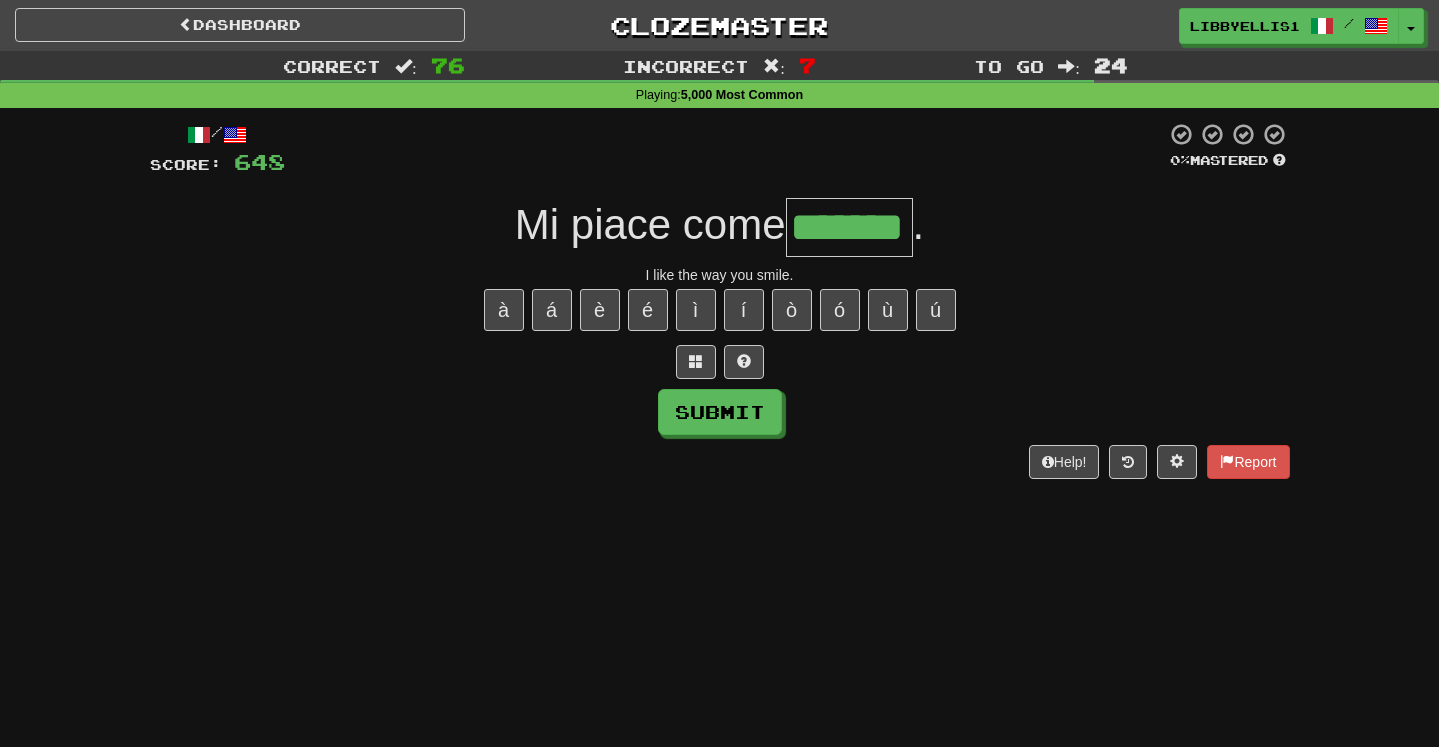 type on "*******" 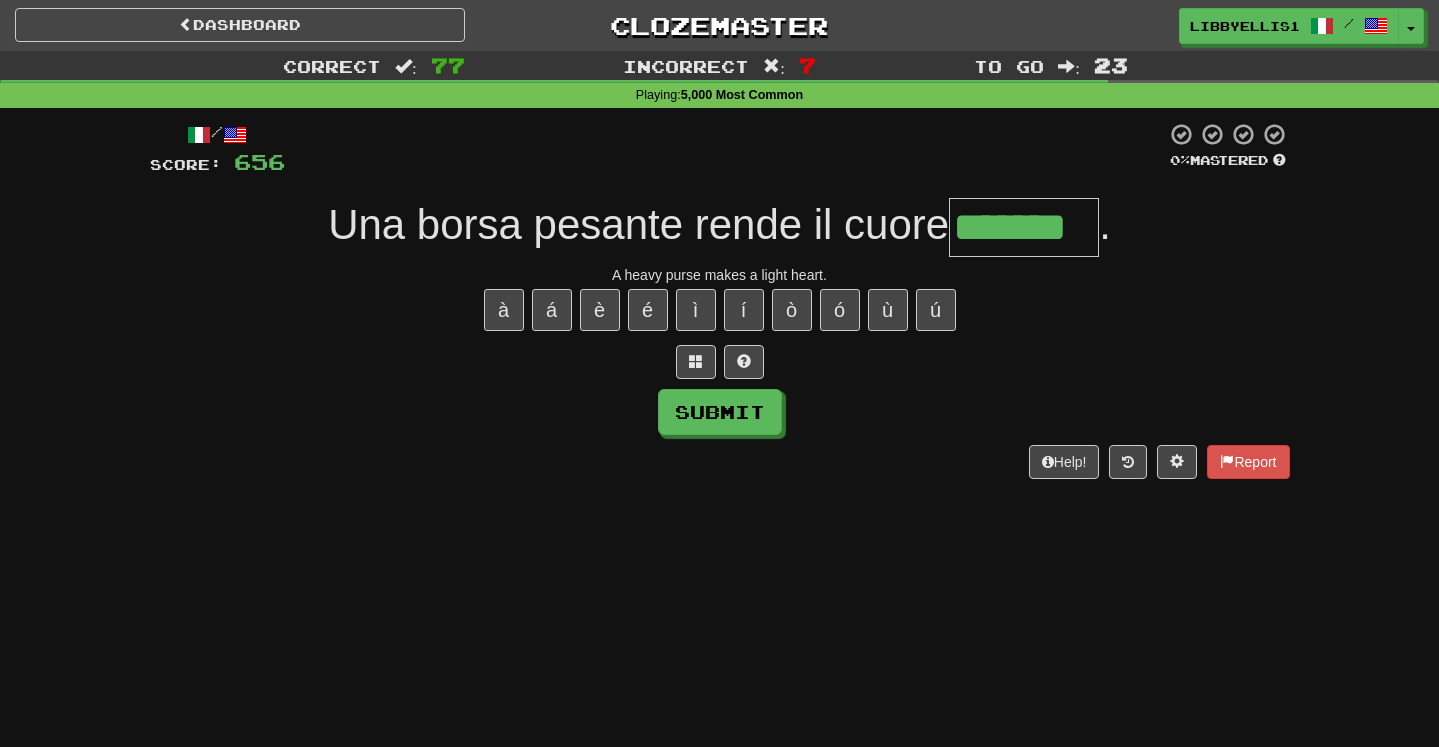 type on "*******" 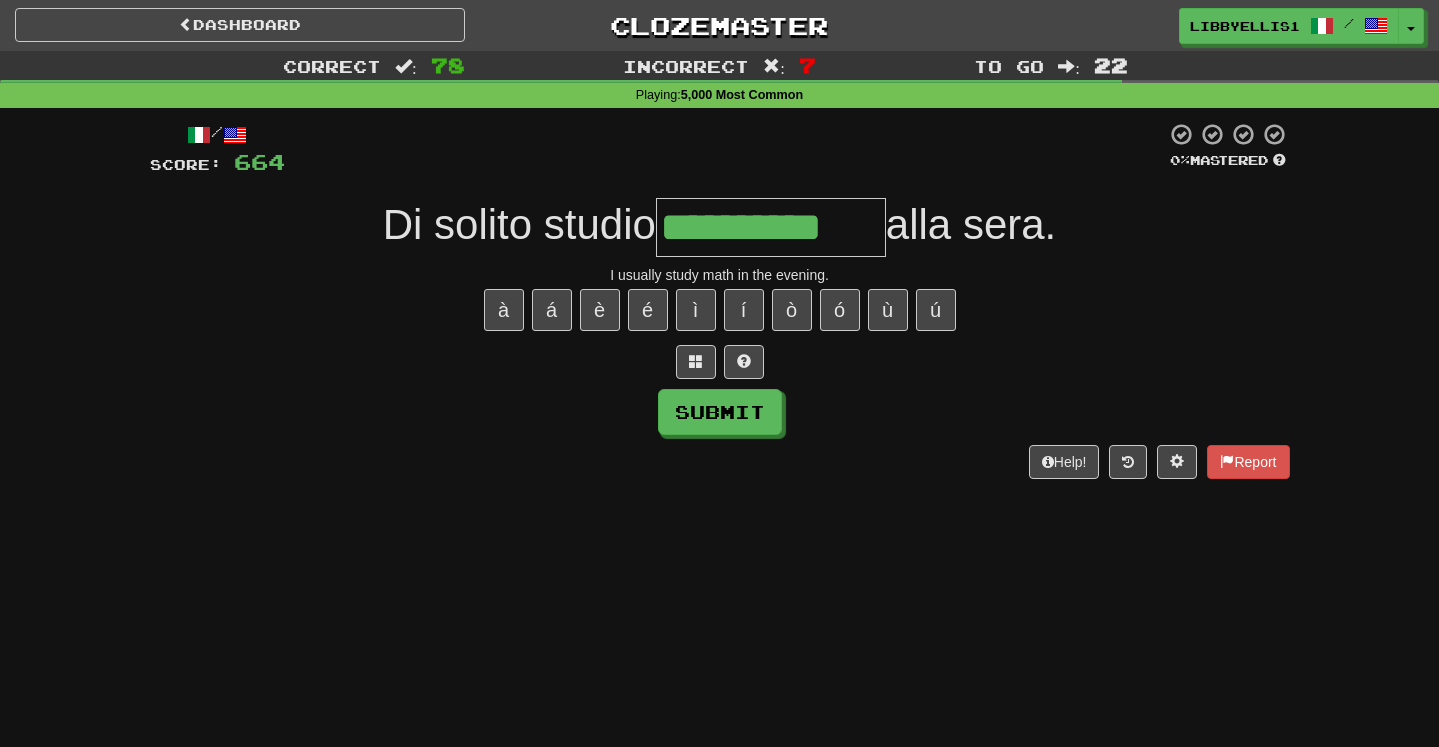 type on "**********" 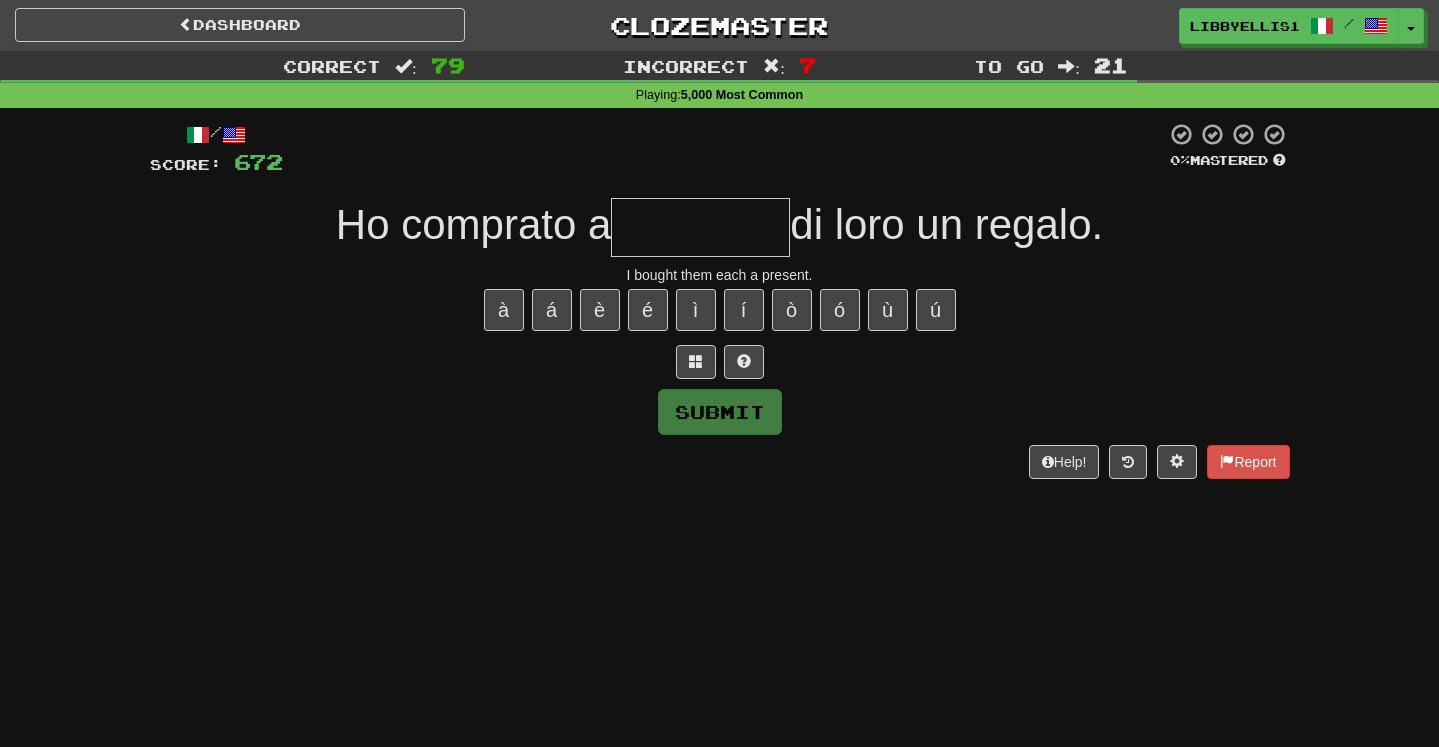 type on "*" 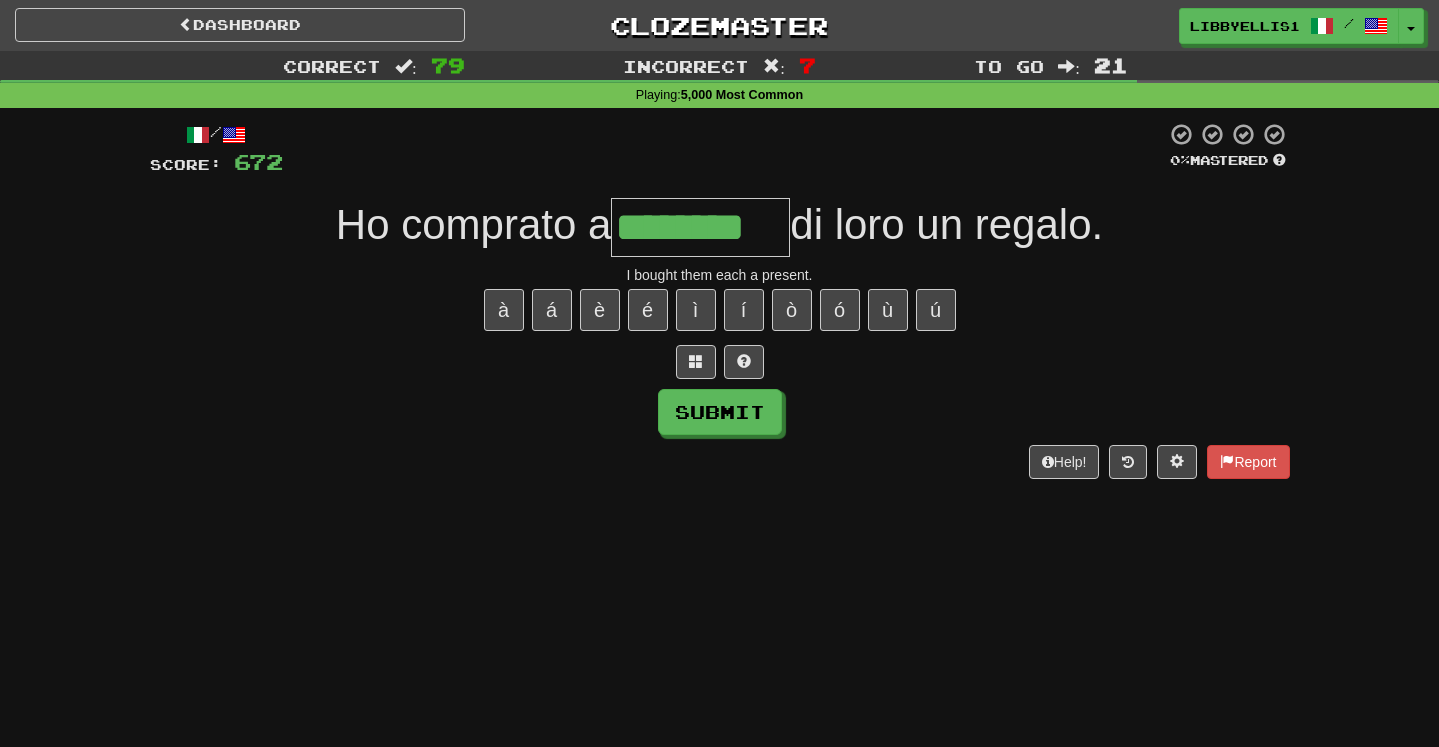 type on "********" 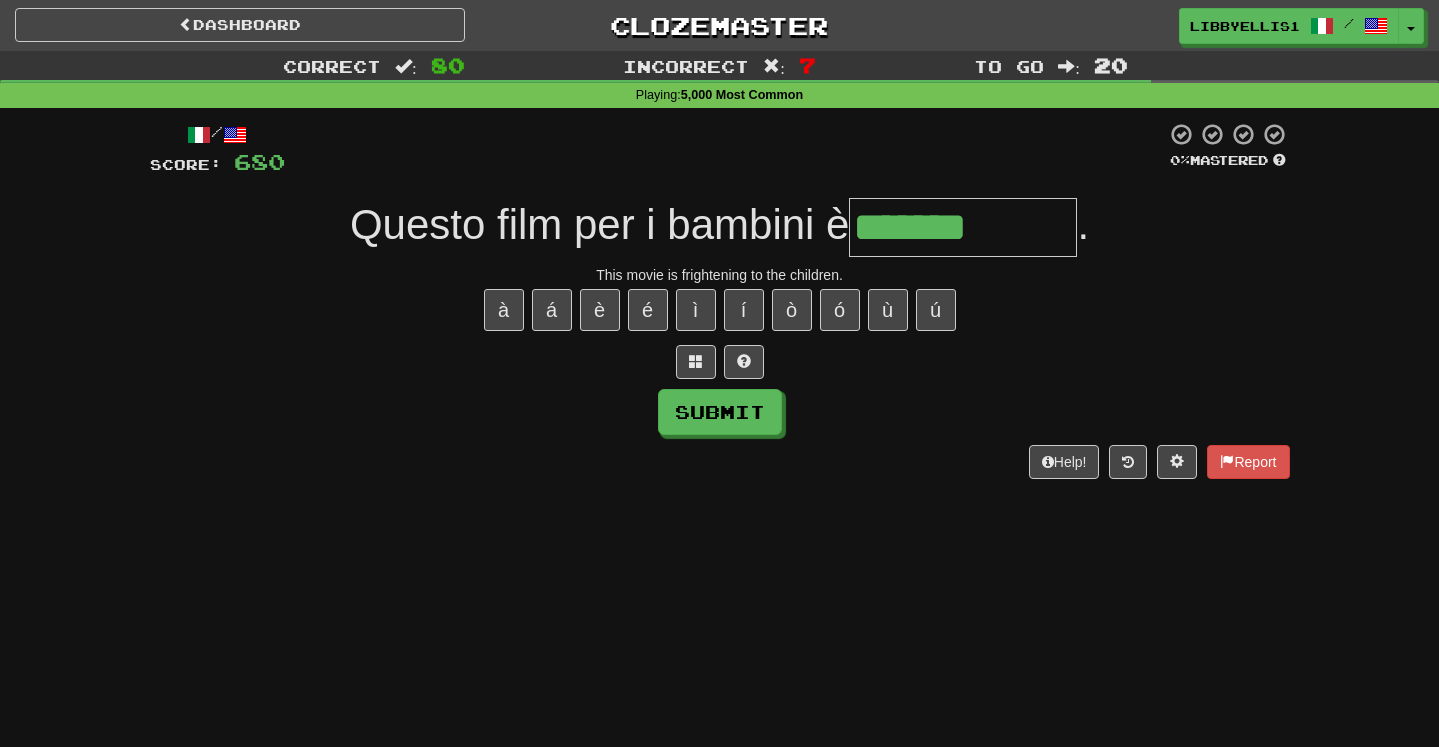 type on "**********" 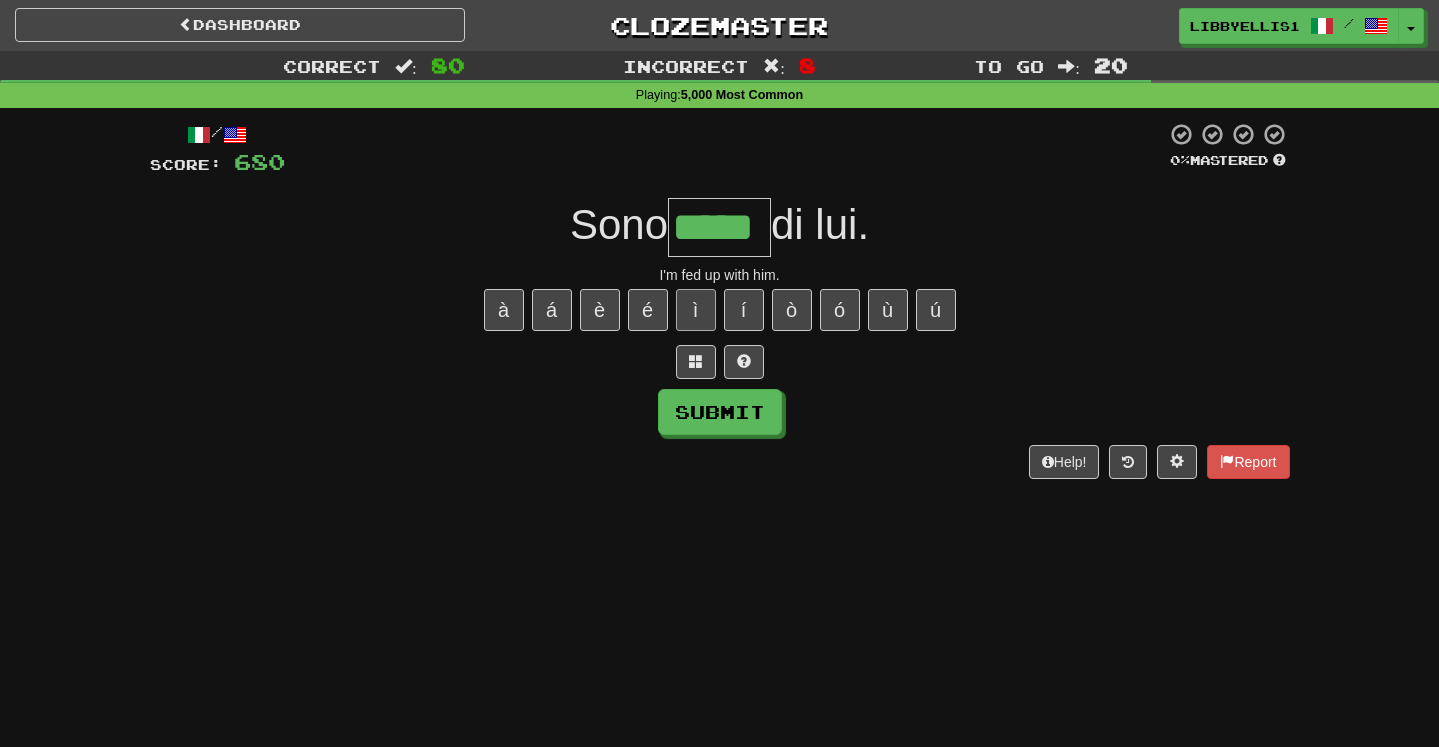 type on "*****" 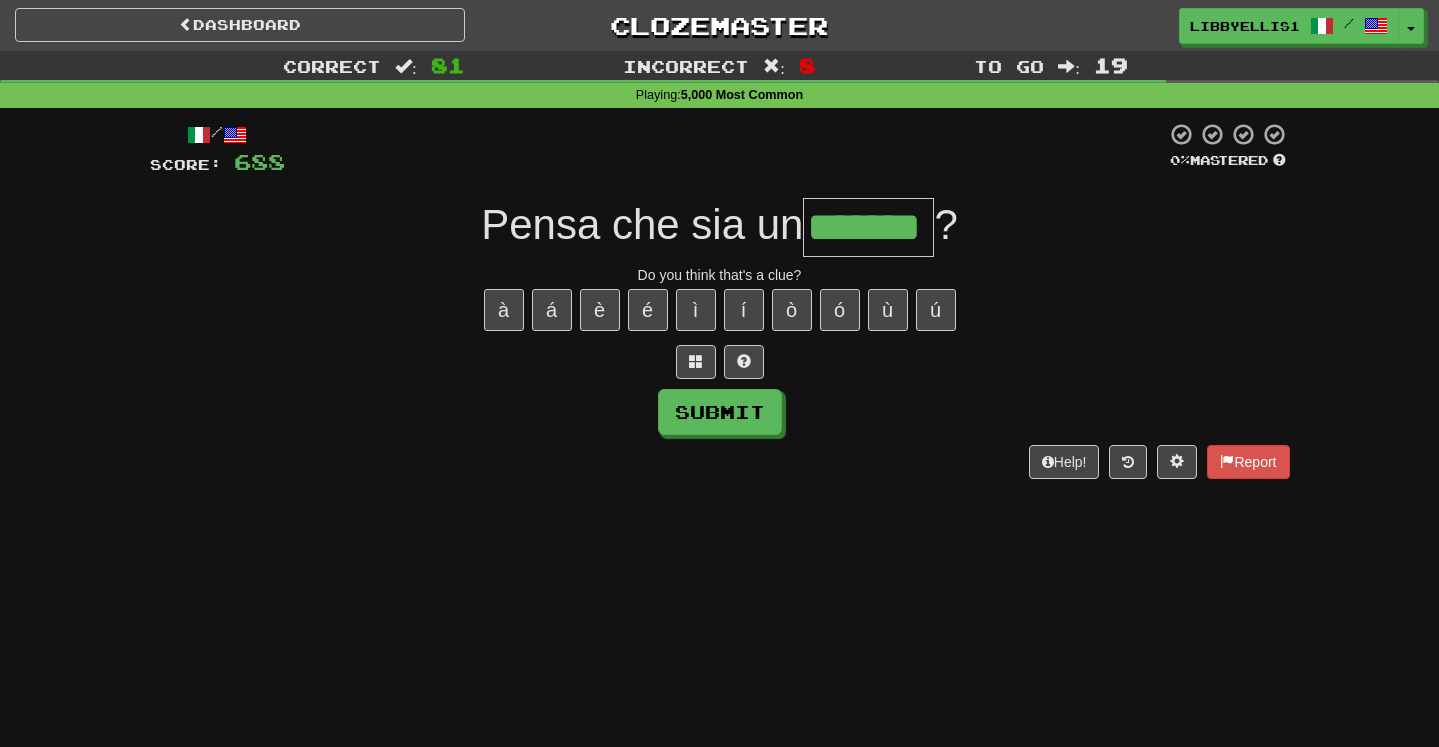 type on "*******" 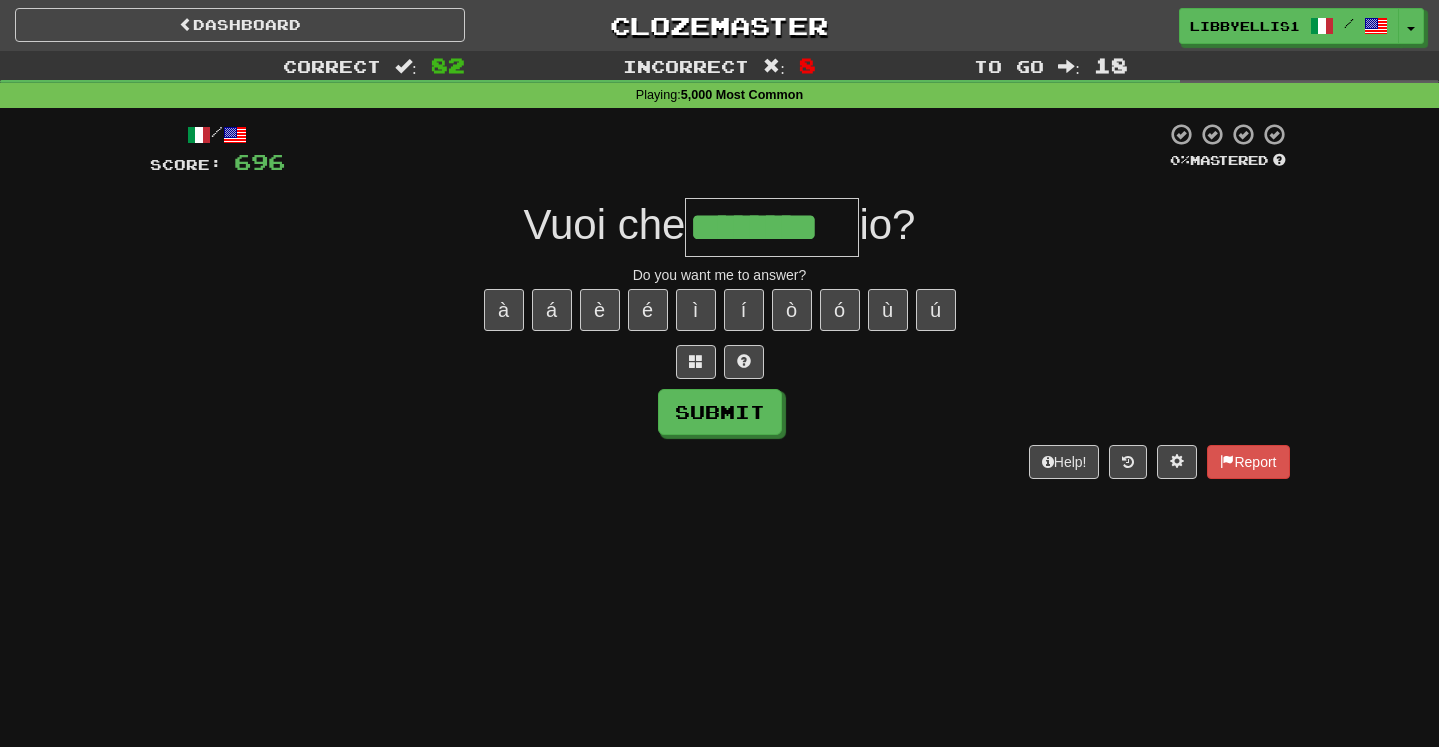 type on "********" 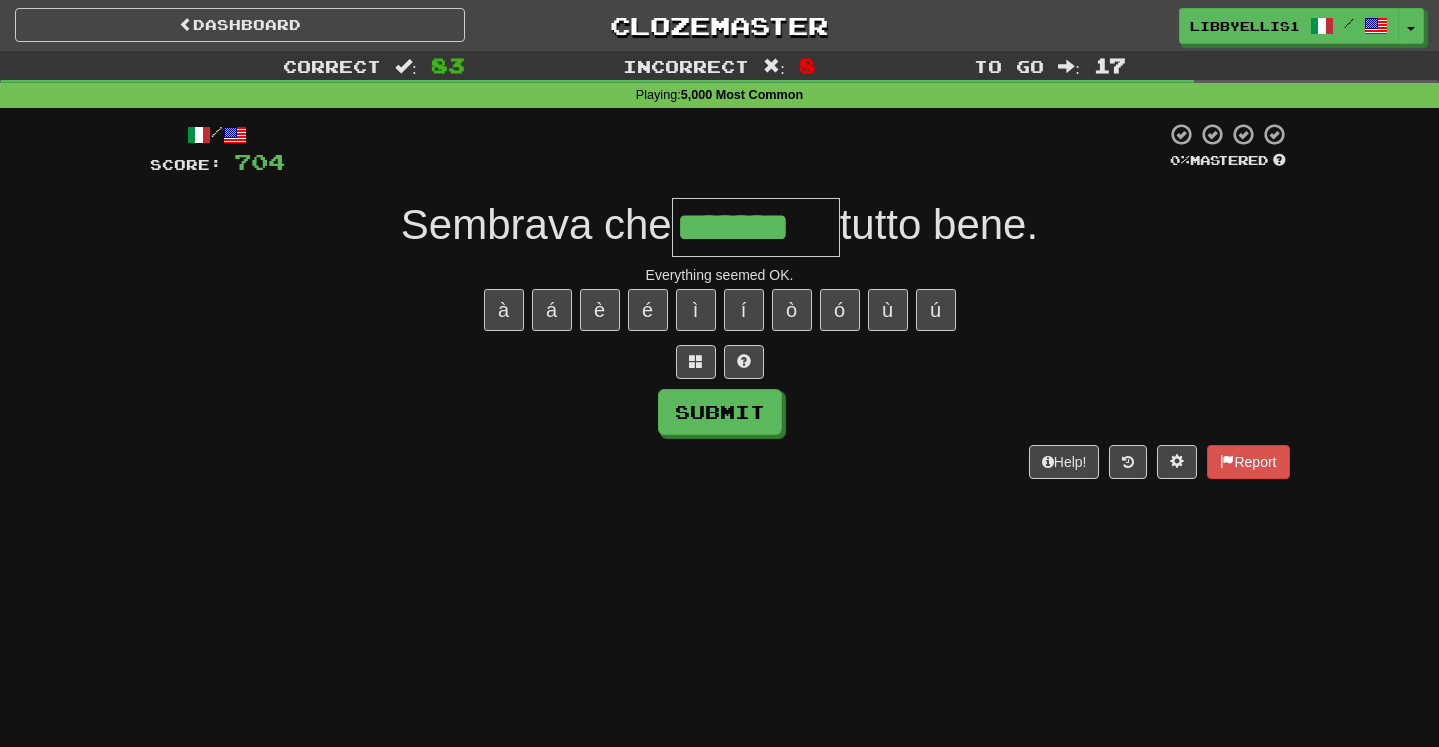 type on "*******" 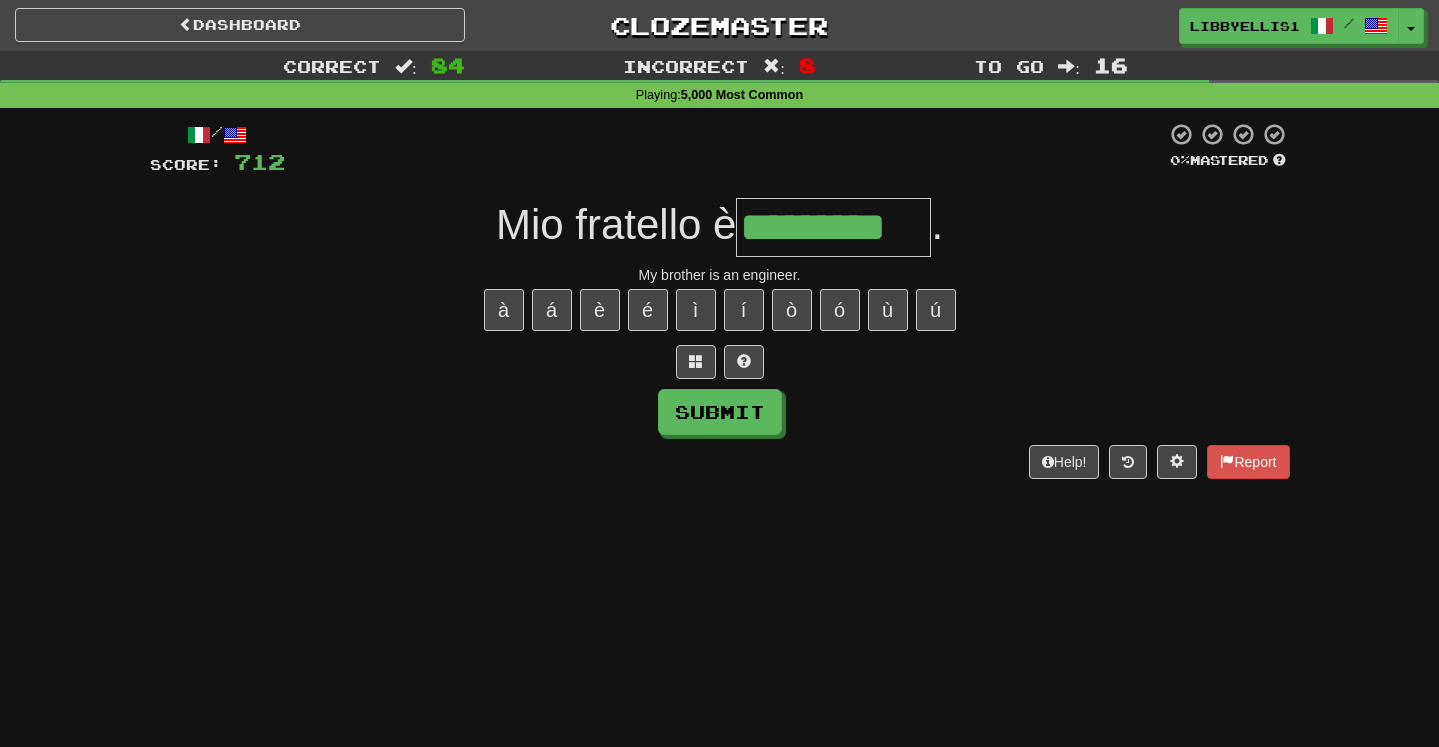 type on "*********" 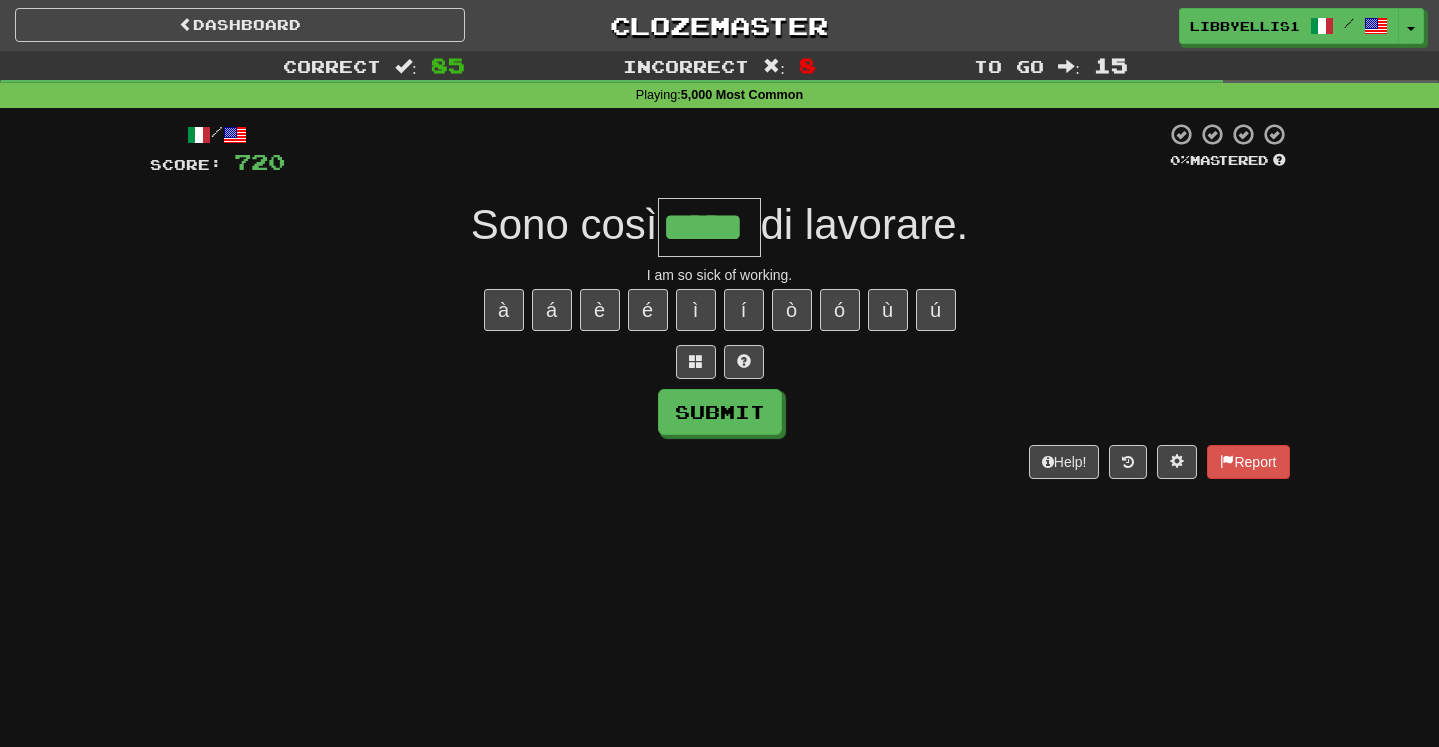 type on "*****" 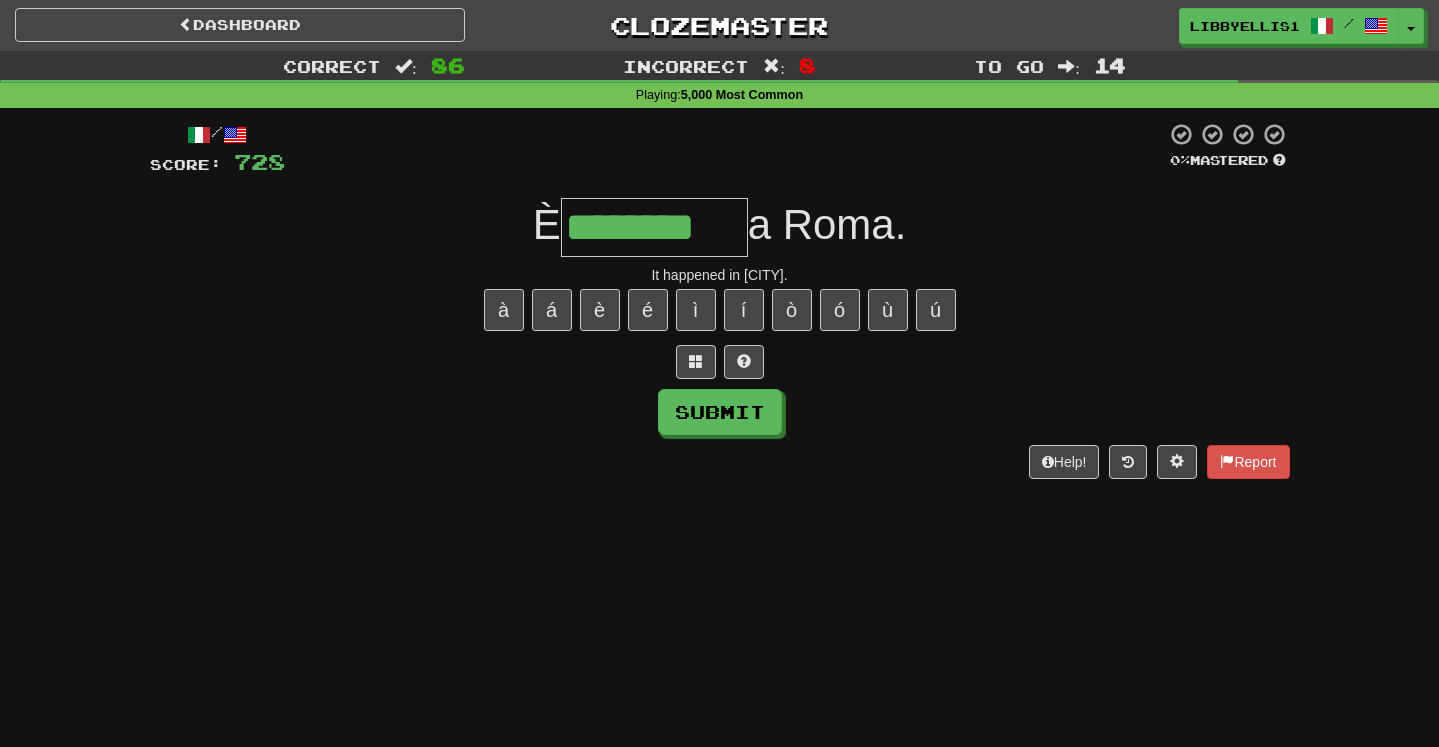 type on "********" 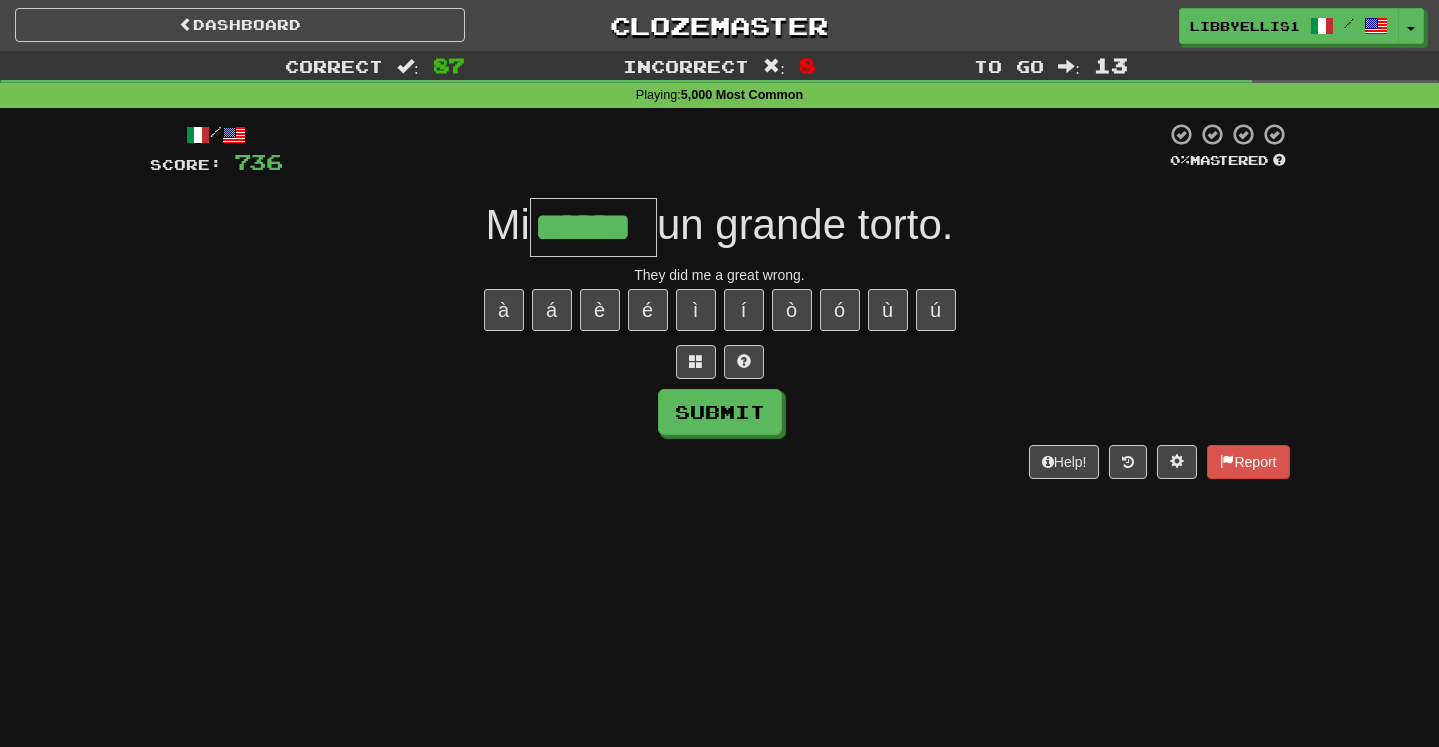 type on "******" 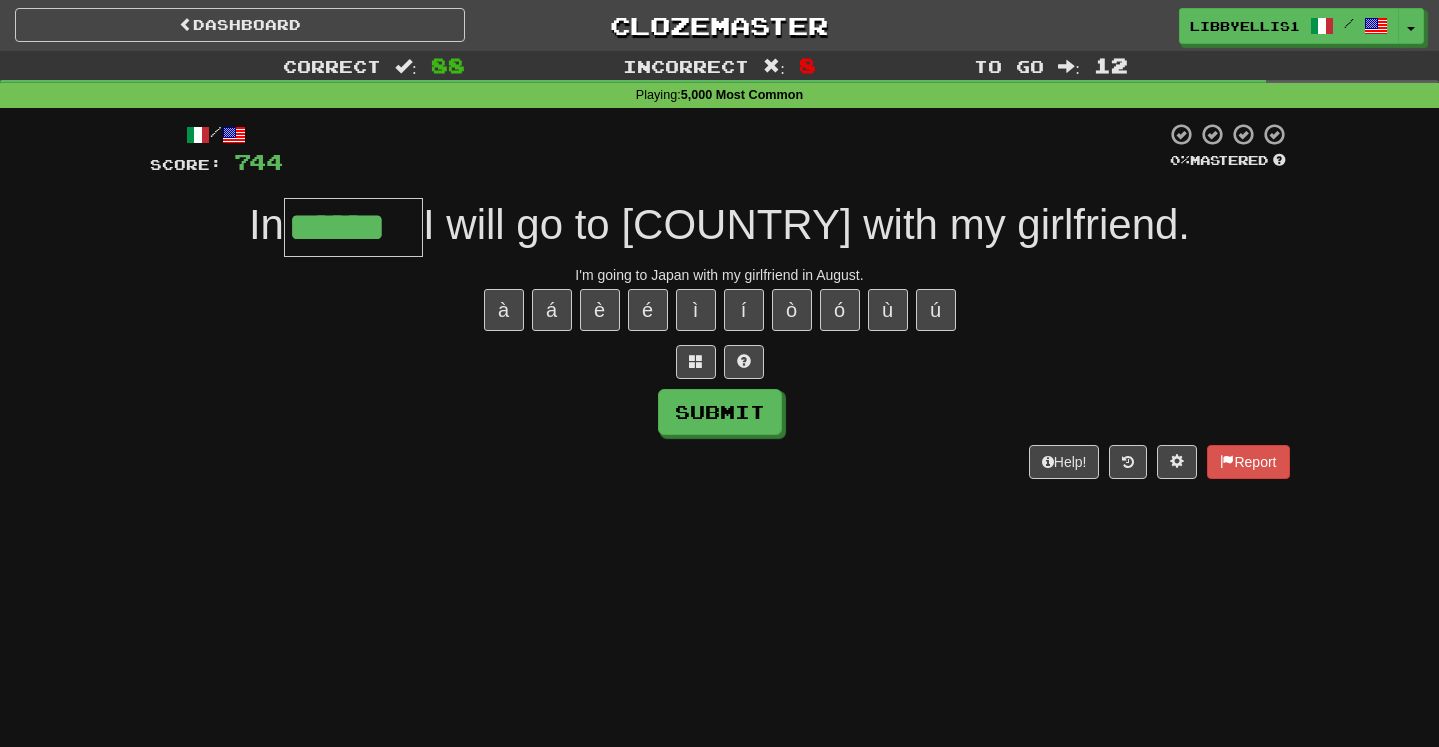 type on "******" 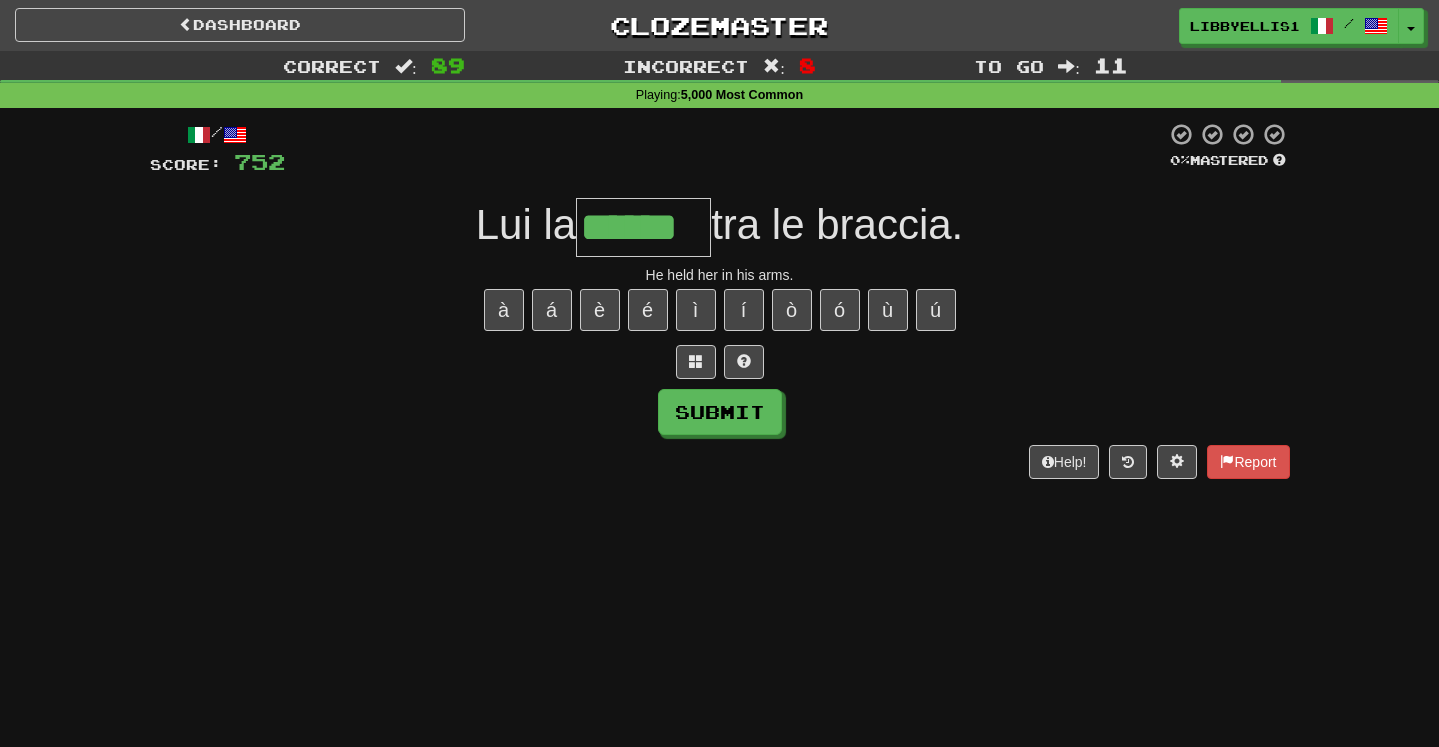 type on "******" 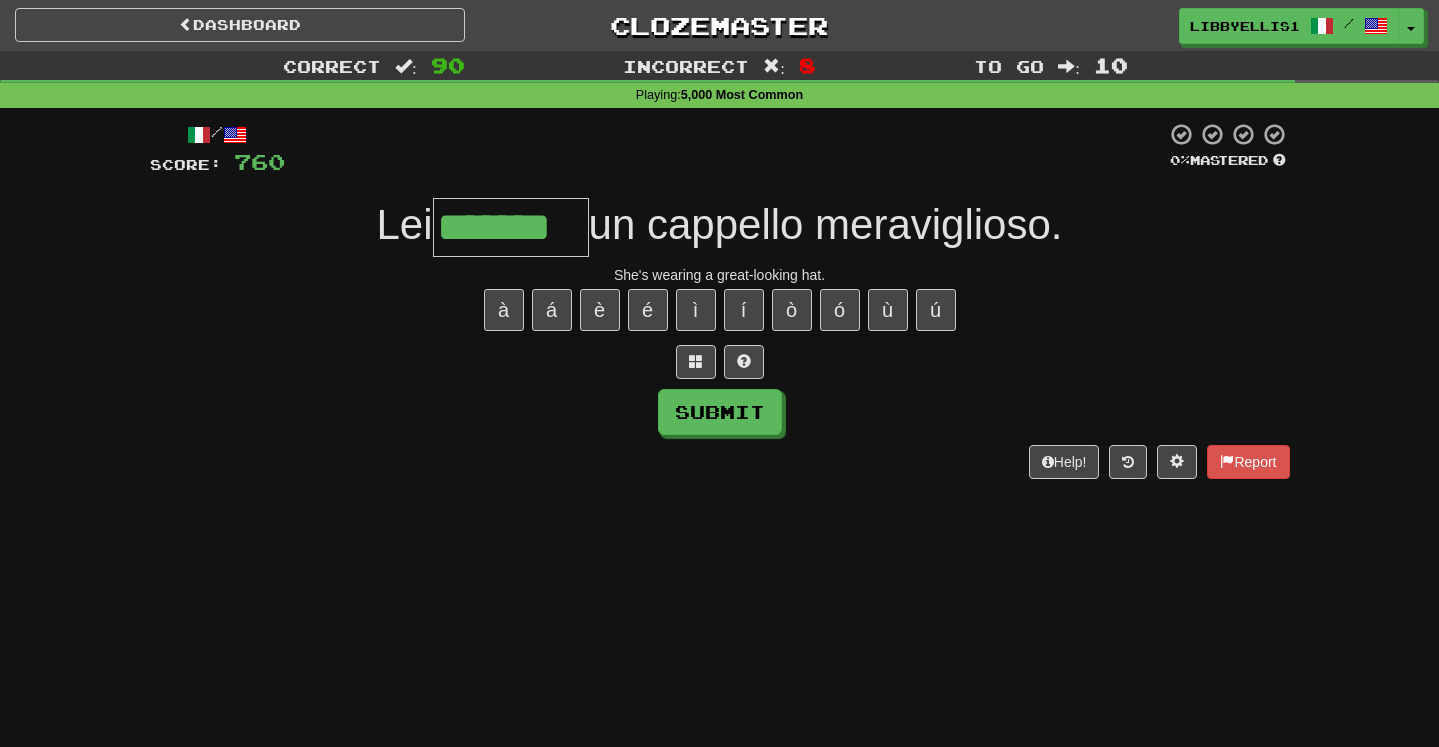 type on "*******" 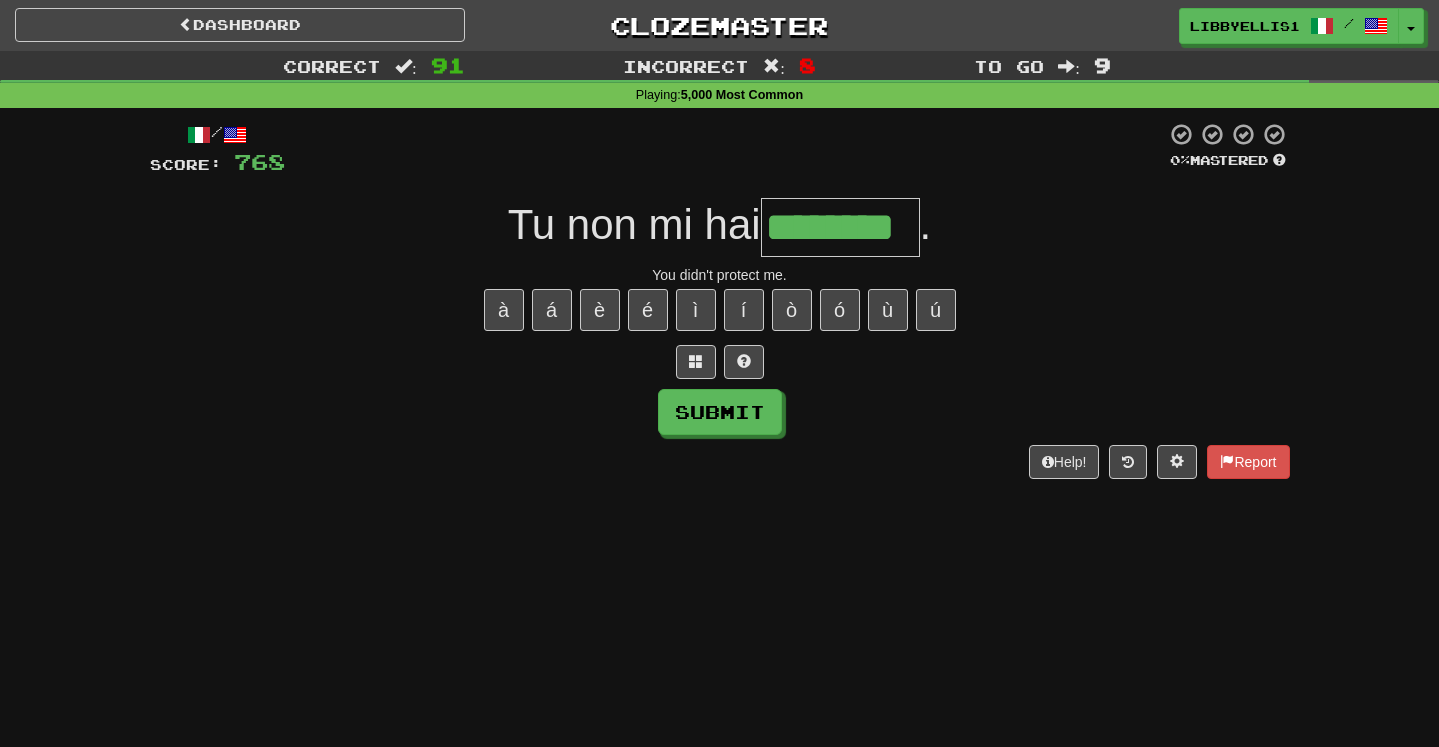 type on "********" 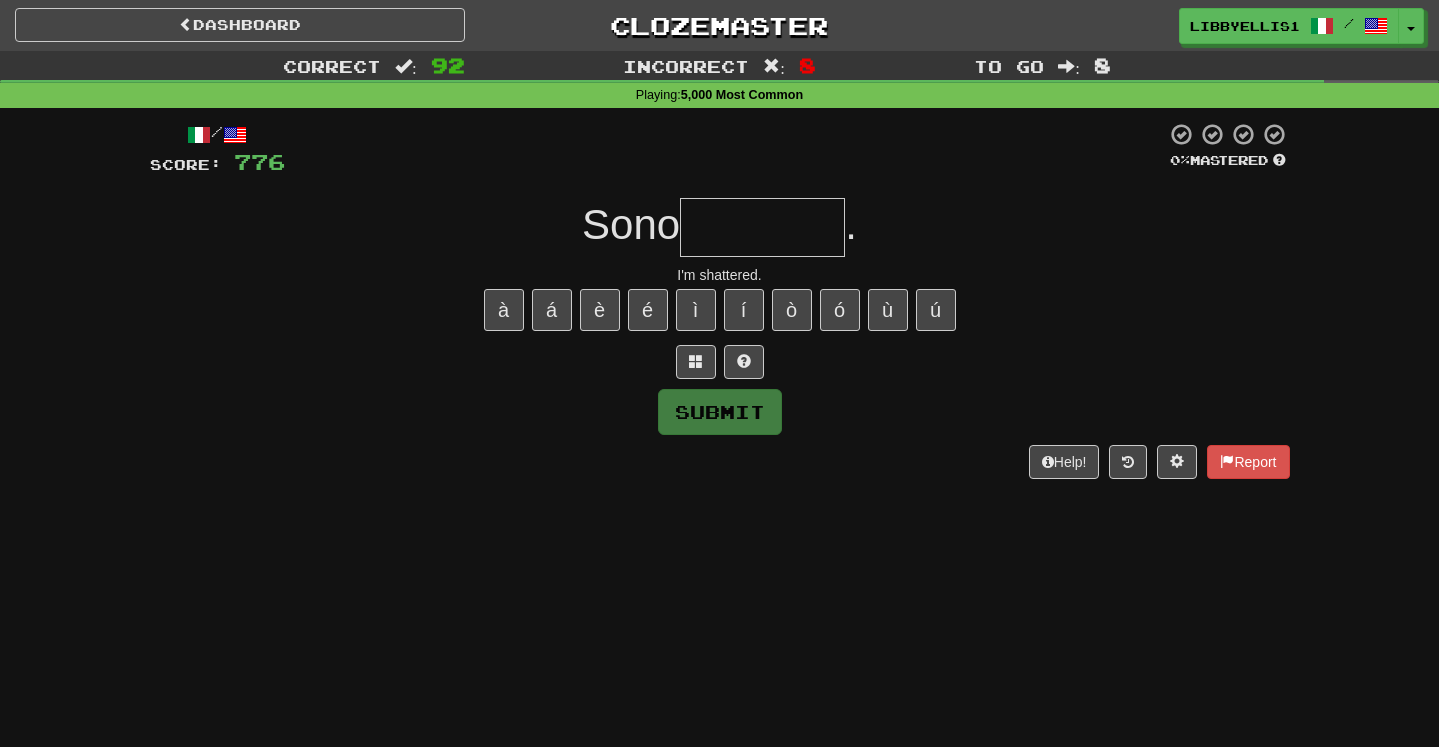 type on "*" 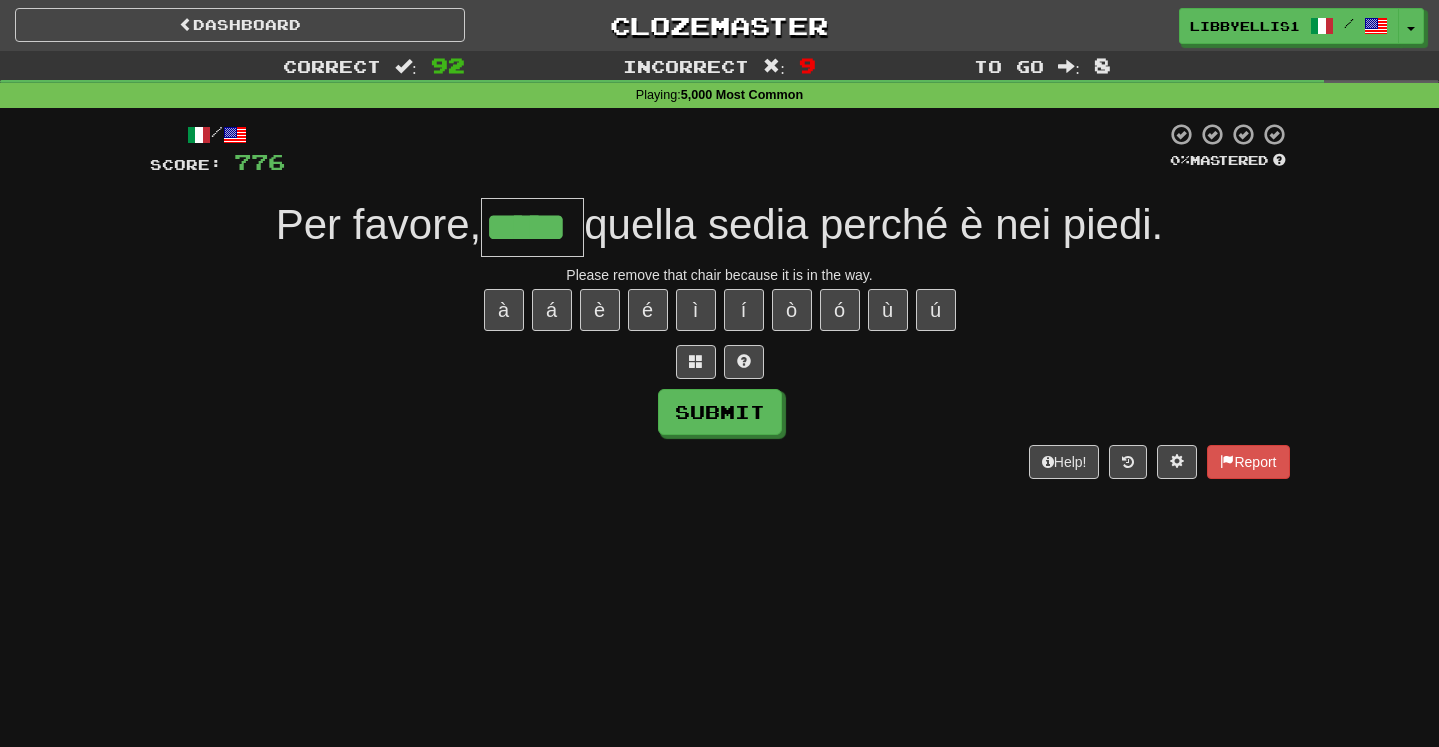 type on "*****" 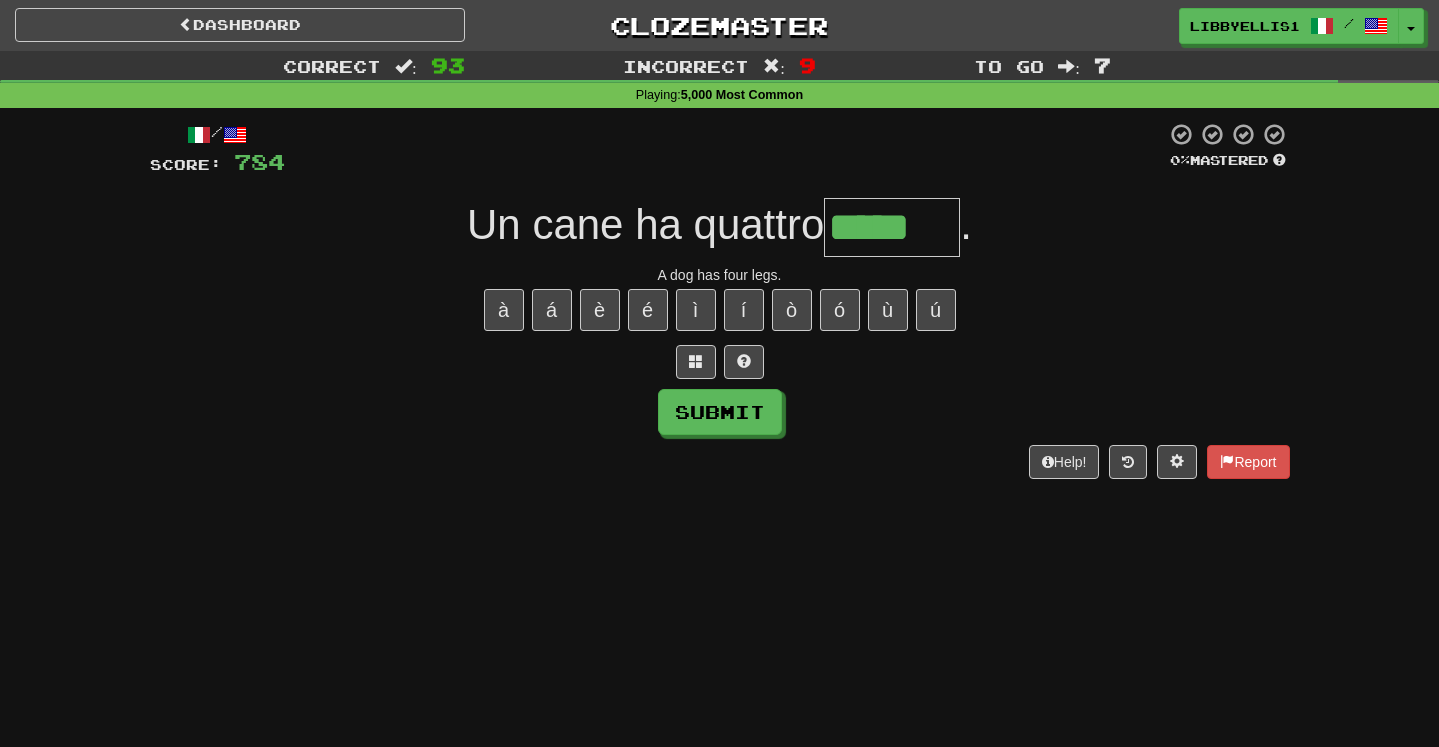 type on "*****" 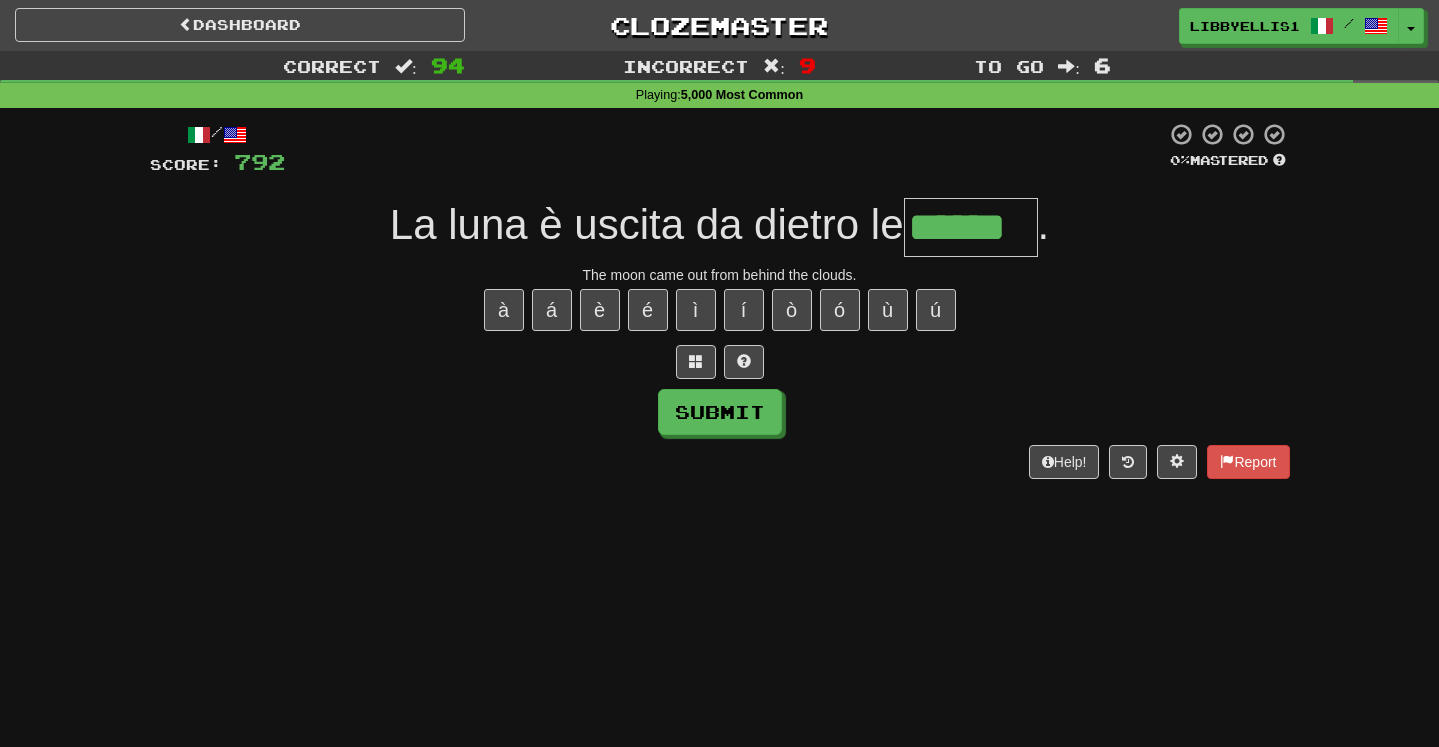 type on "******" 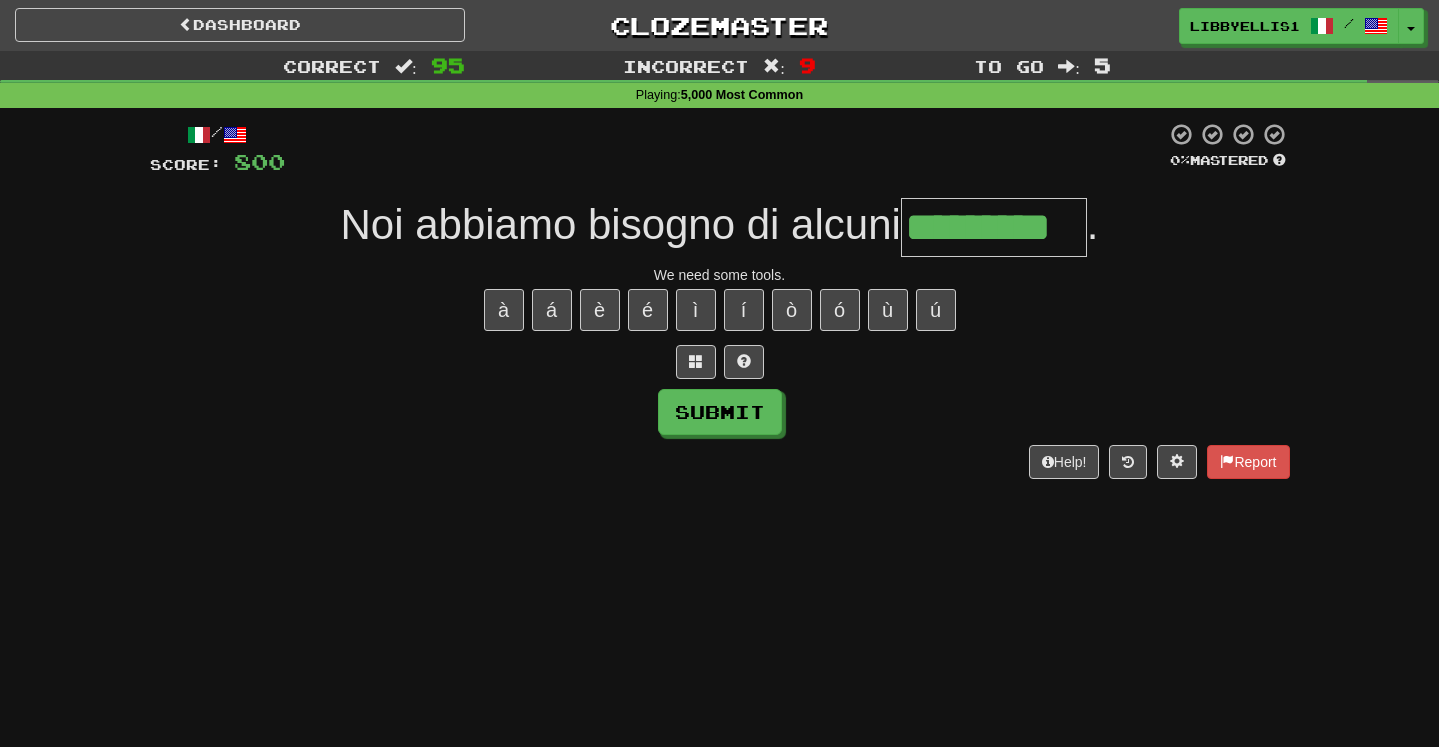 type on "*********" 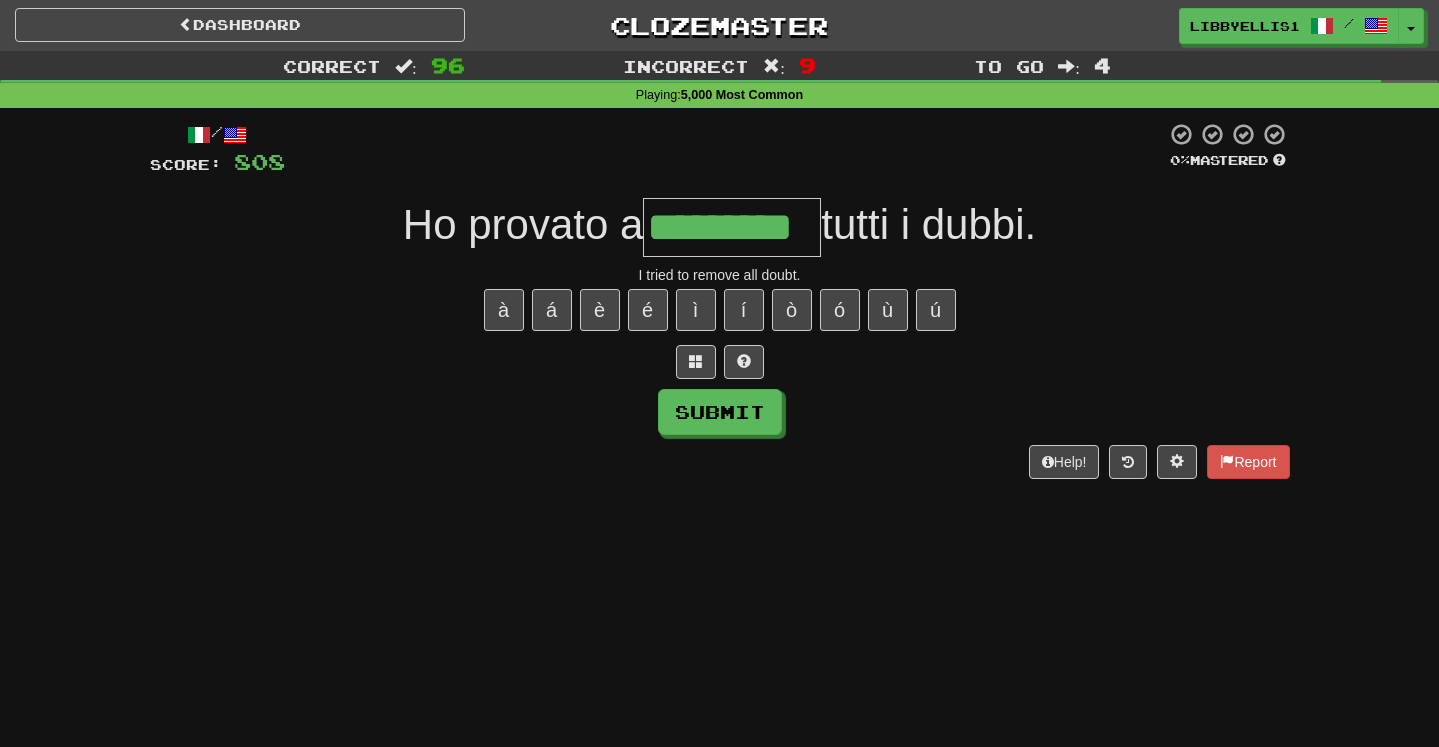 type on "*********" 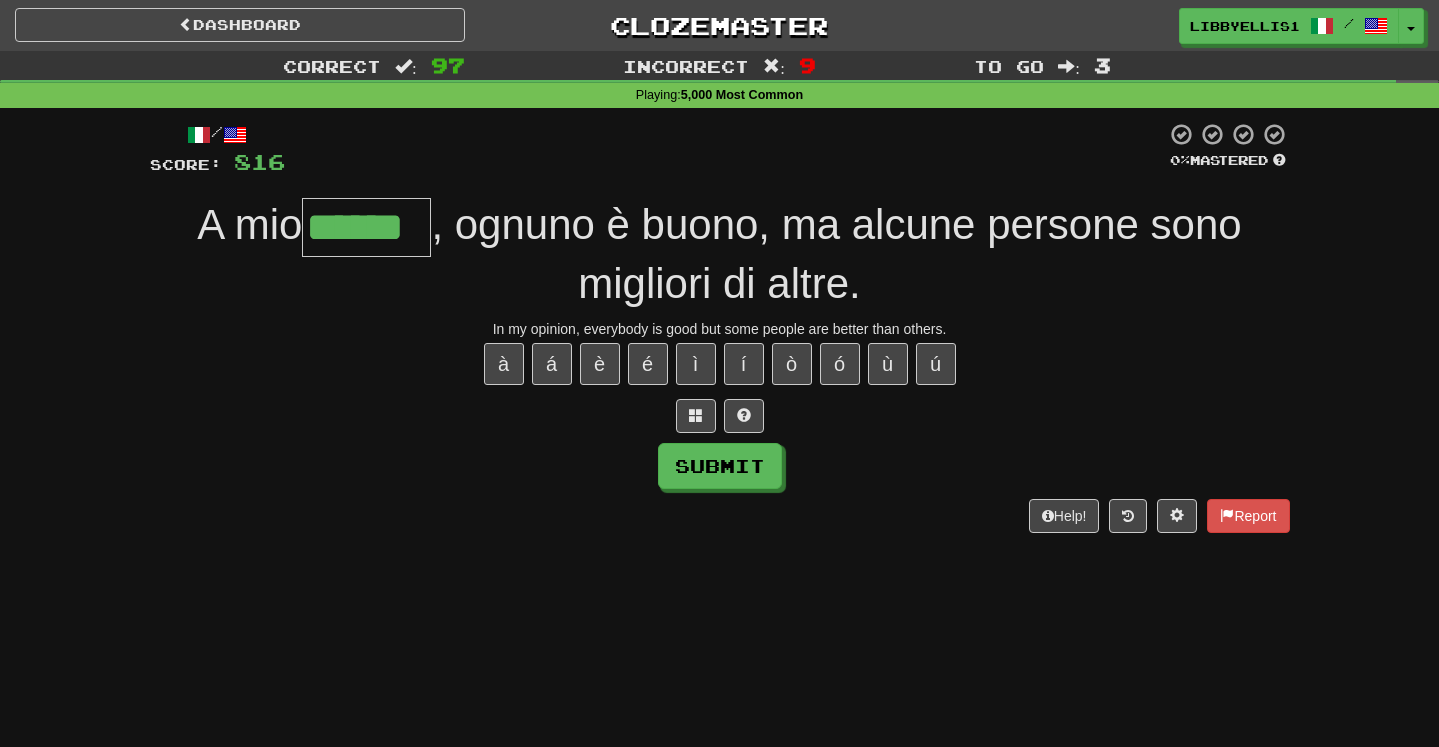 type on "******" 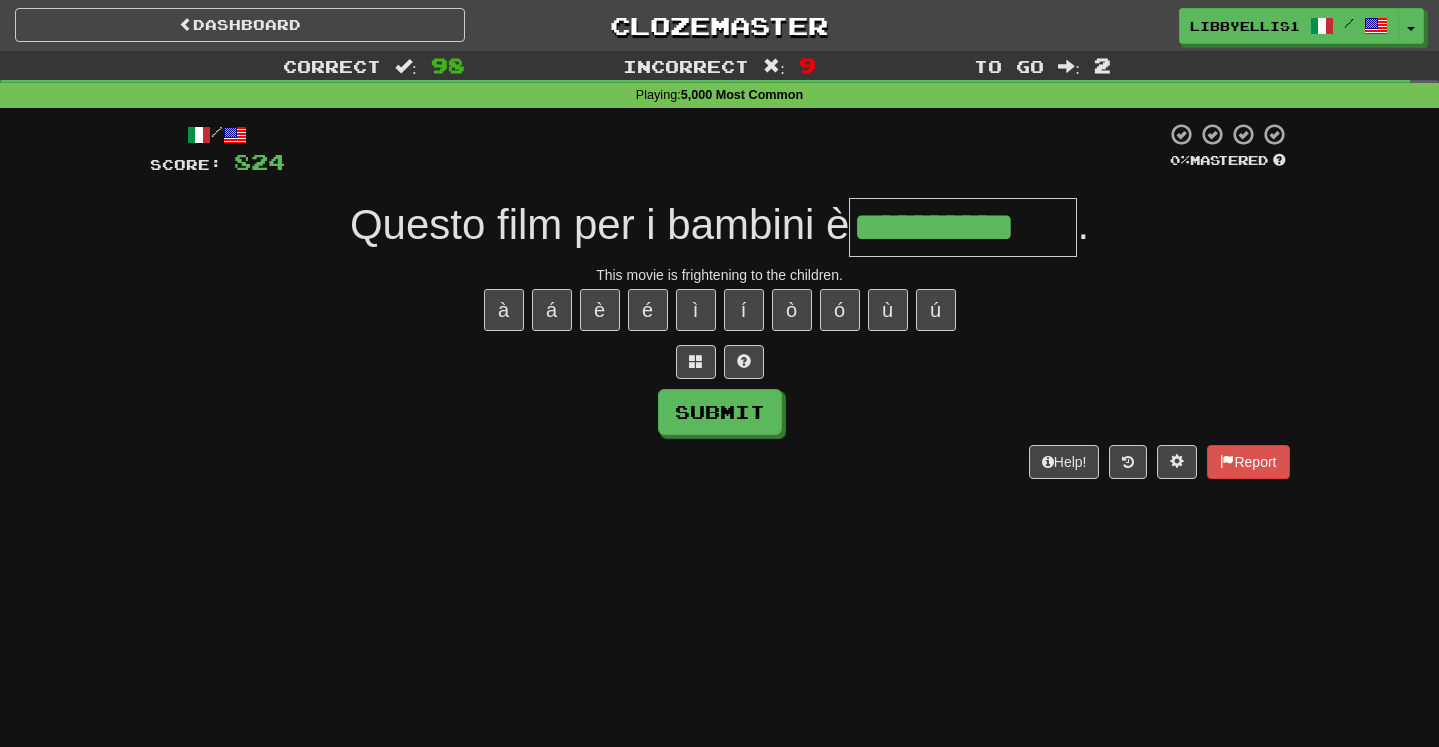 type on "**********" 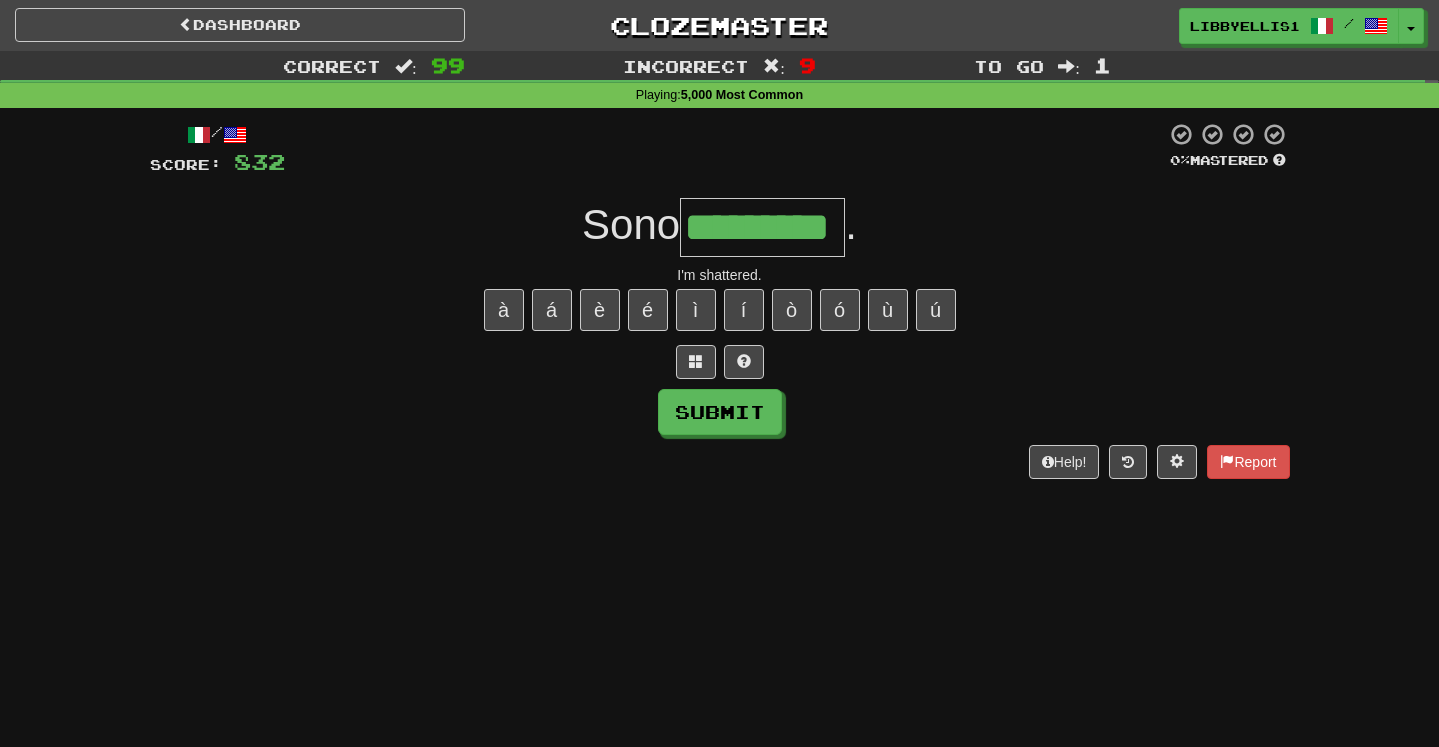 type on "*********" 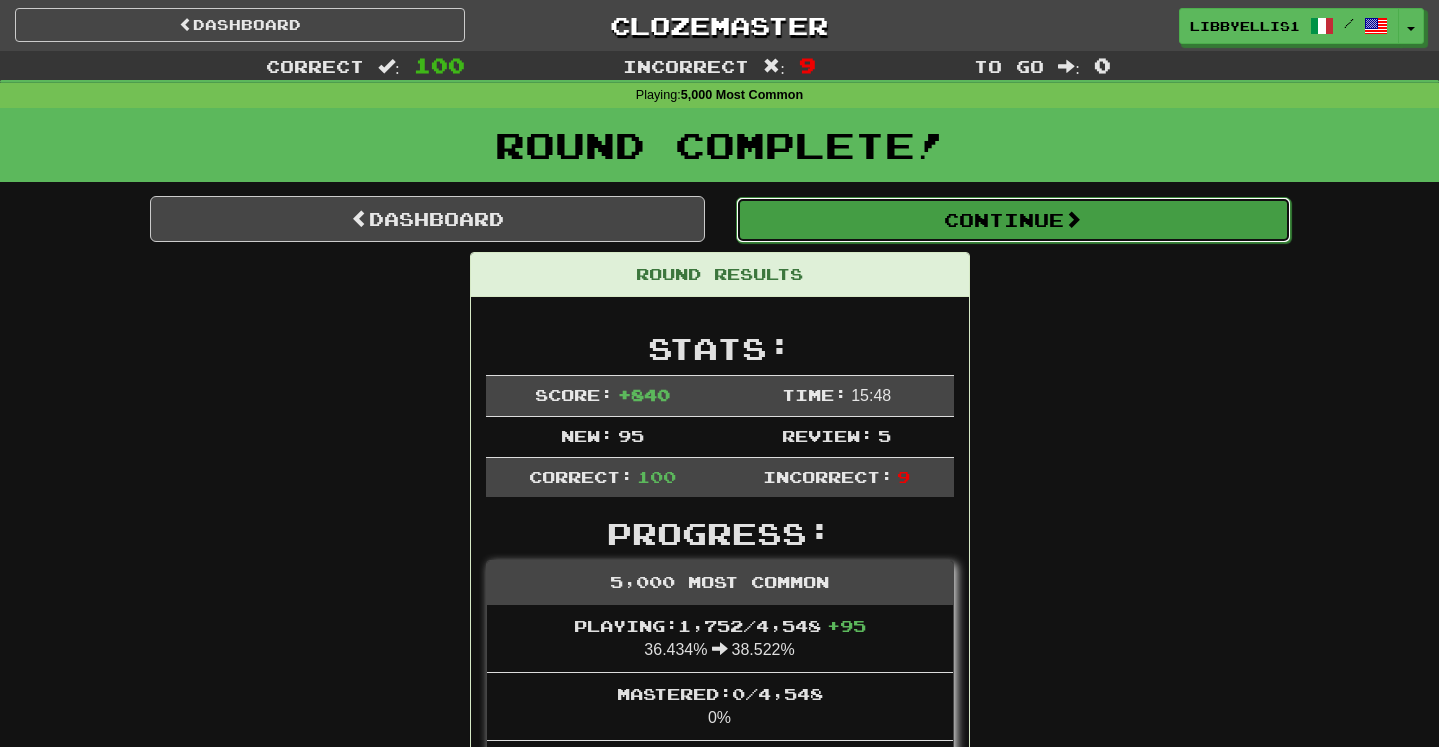 click on "Continue" at bounding box center [1013, 220] 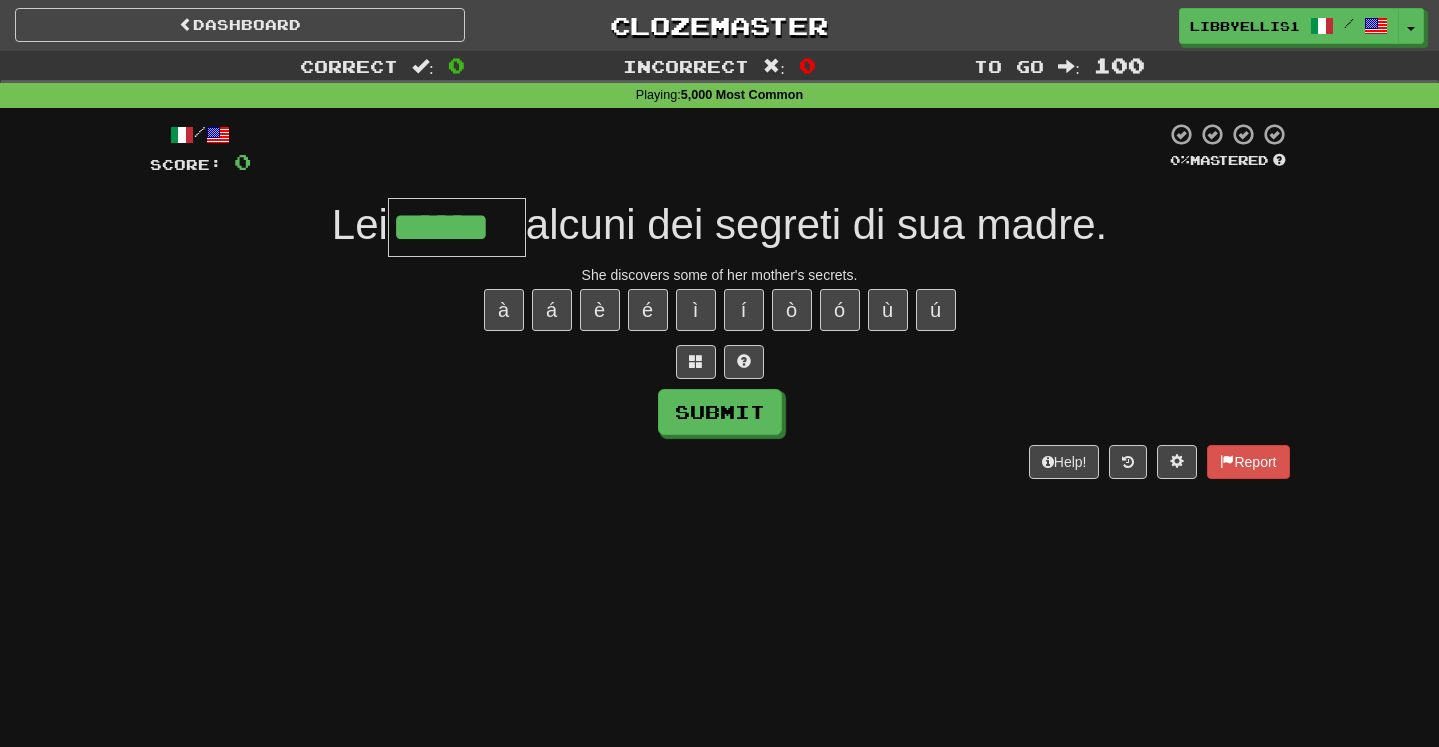 type on "******" 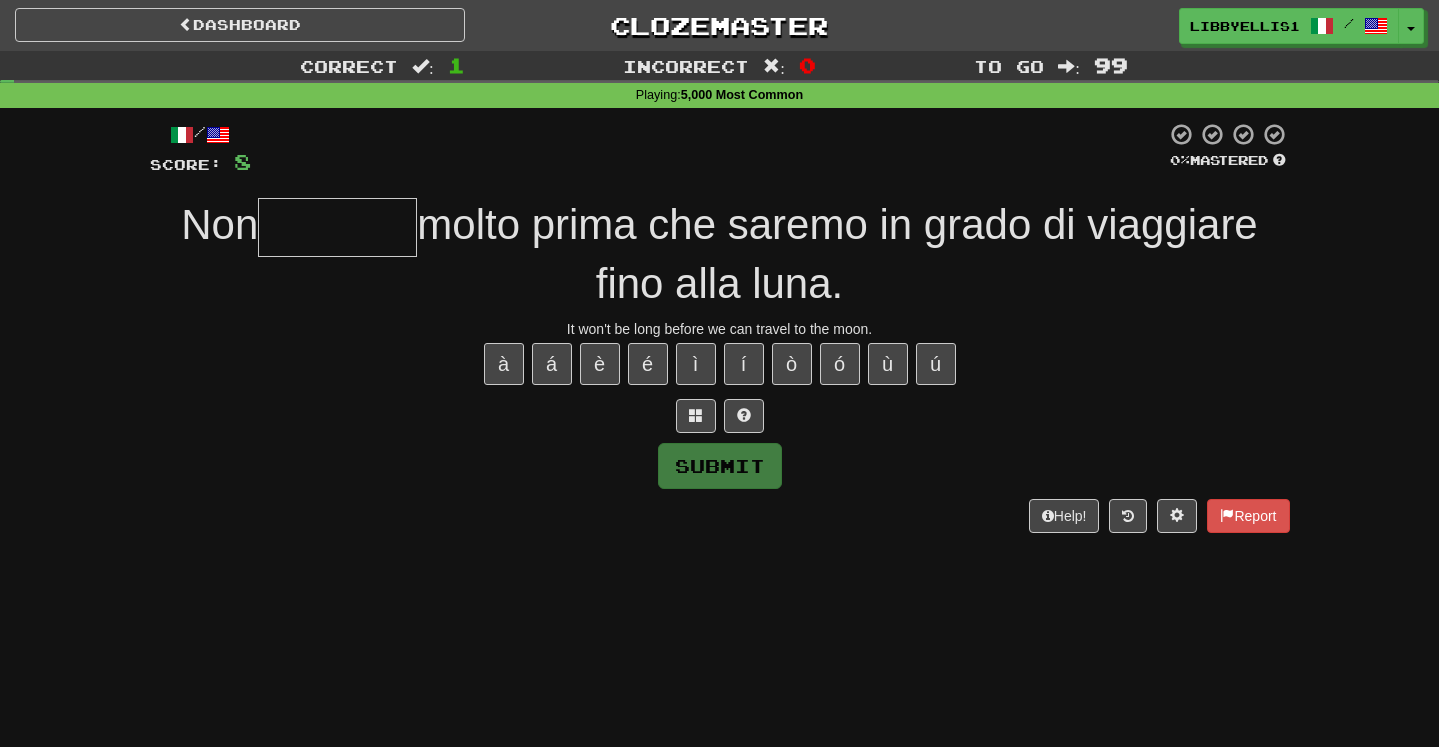 type on "*" 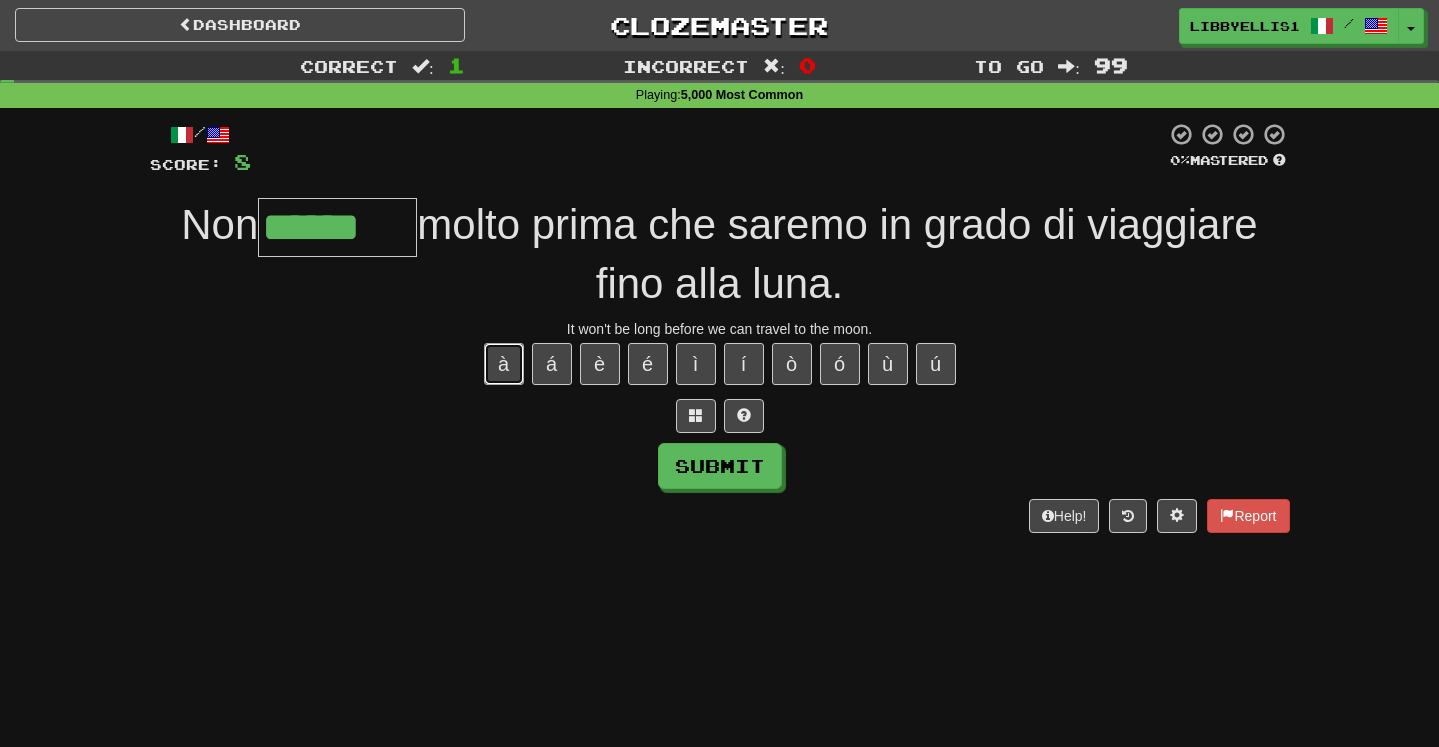 click on "à" at bounding box center [504, 364] 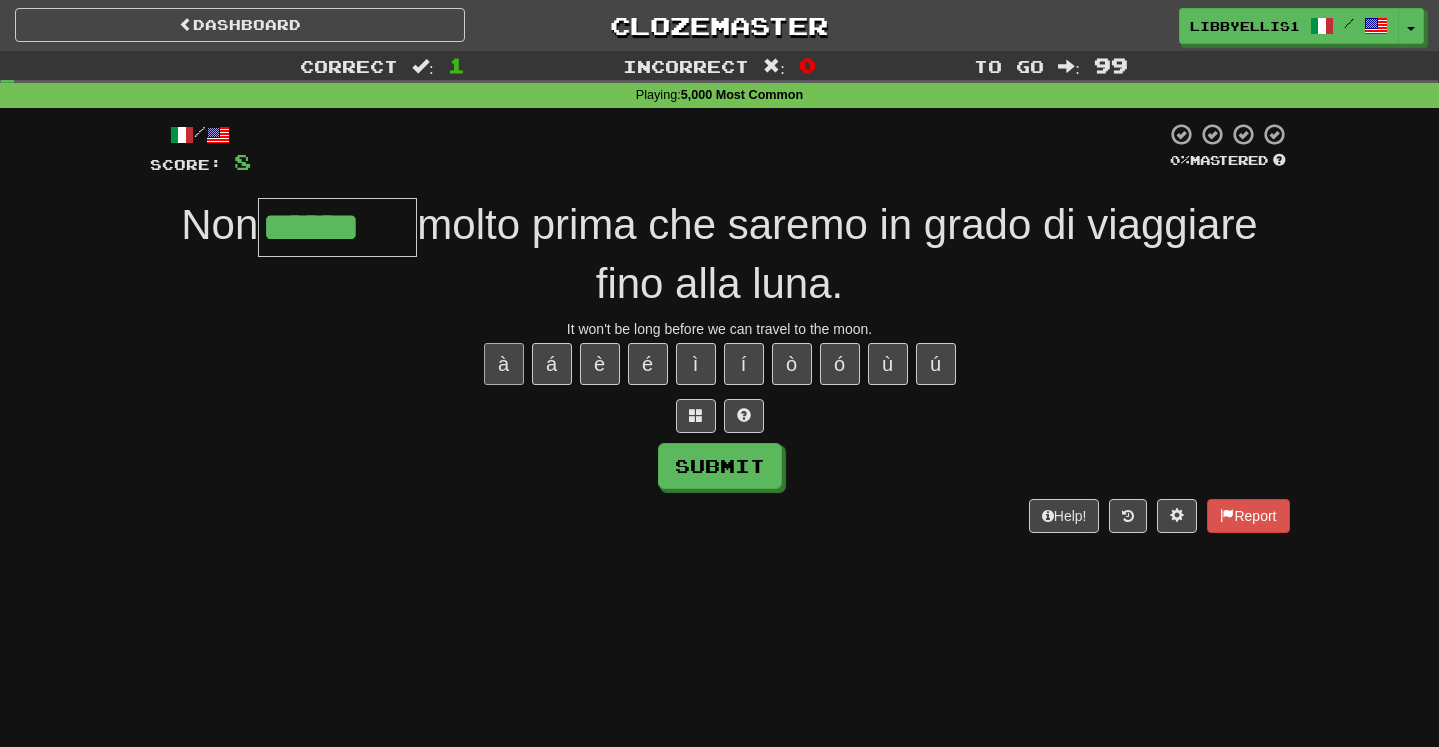 type on "*******" 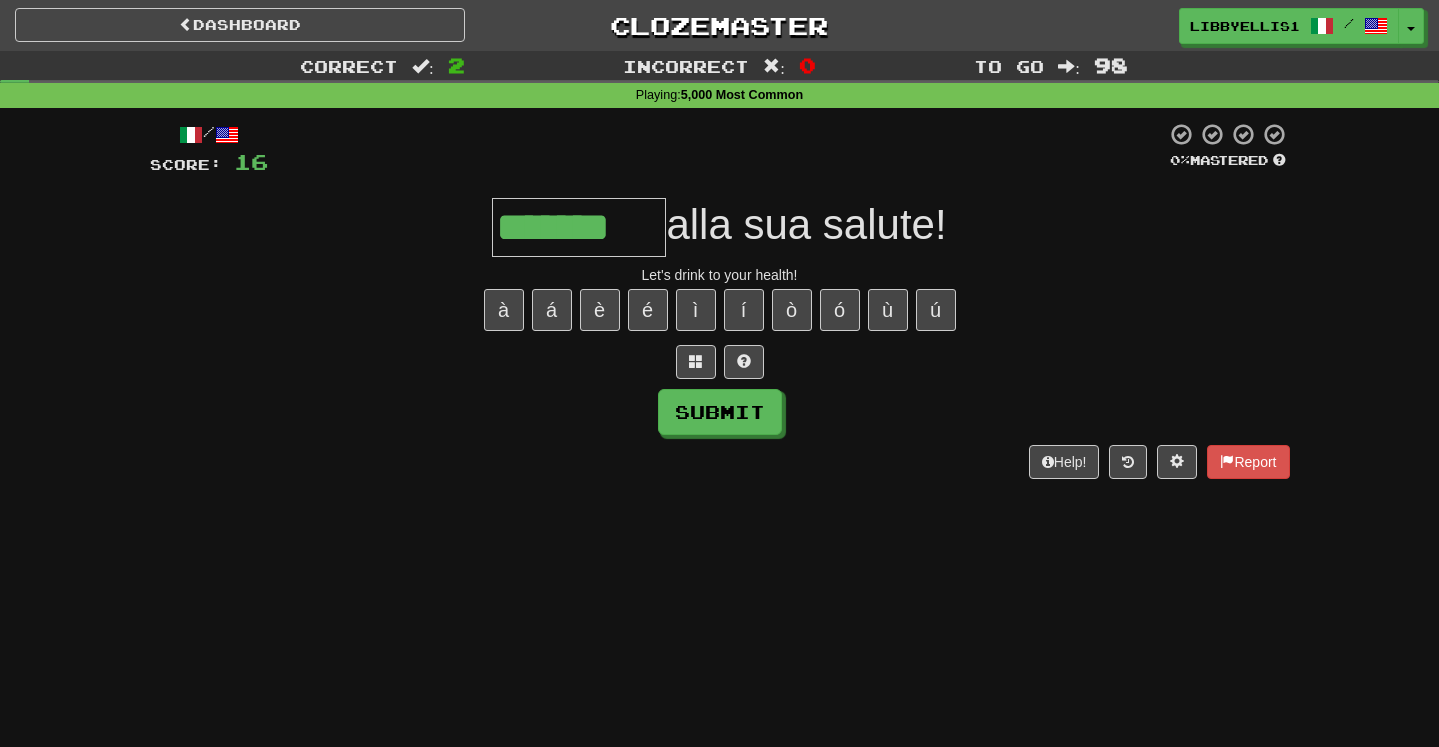 type on "*******" 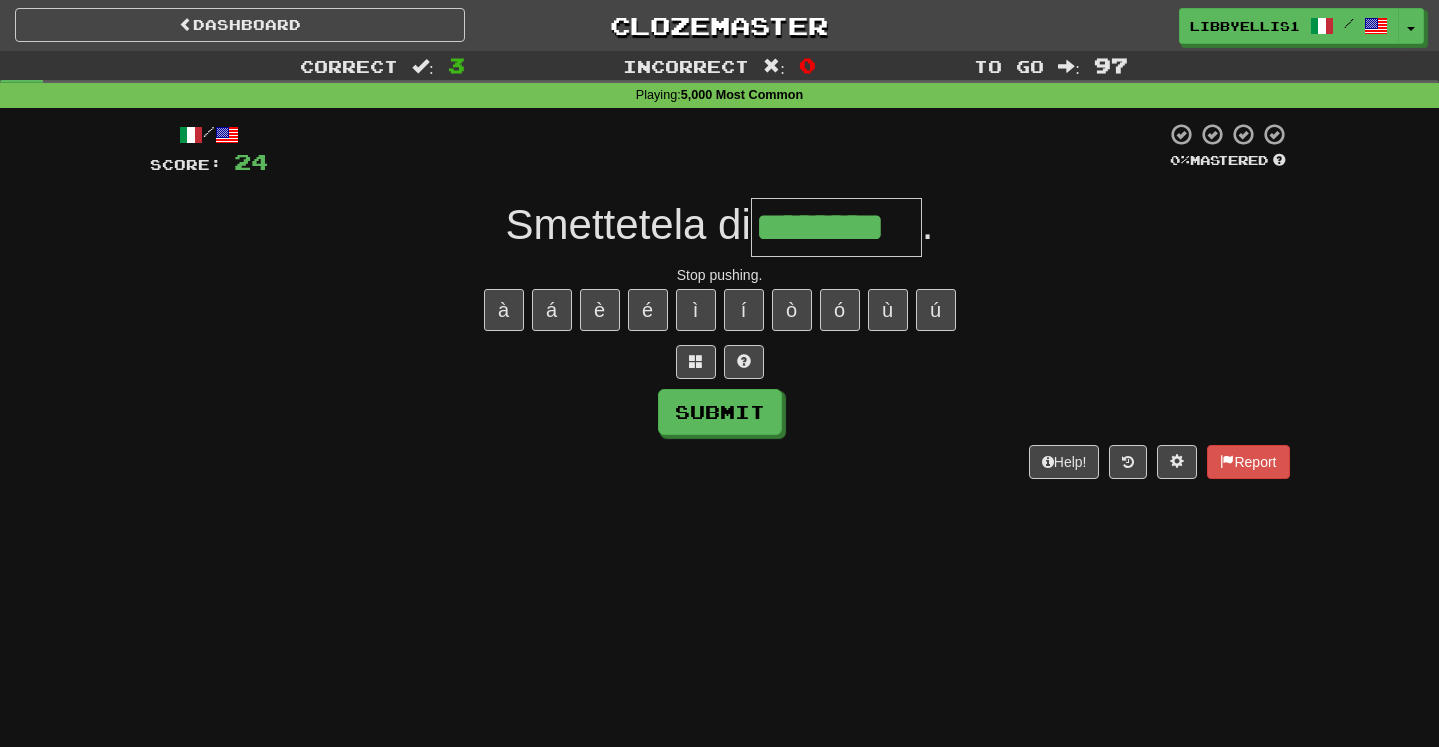 type on "********" 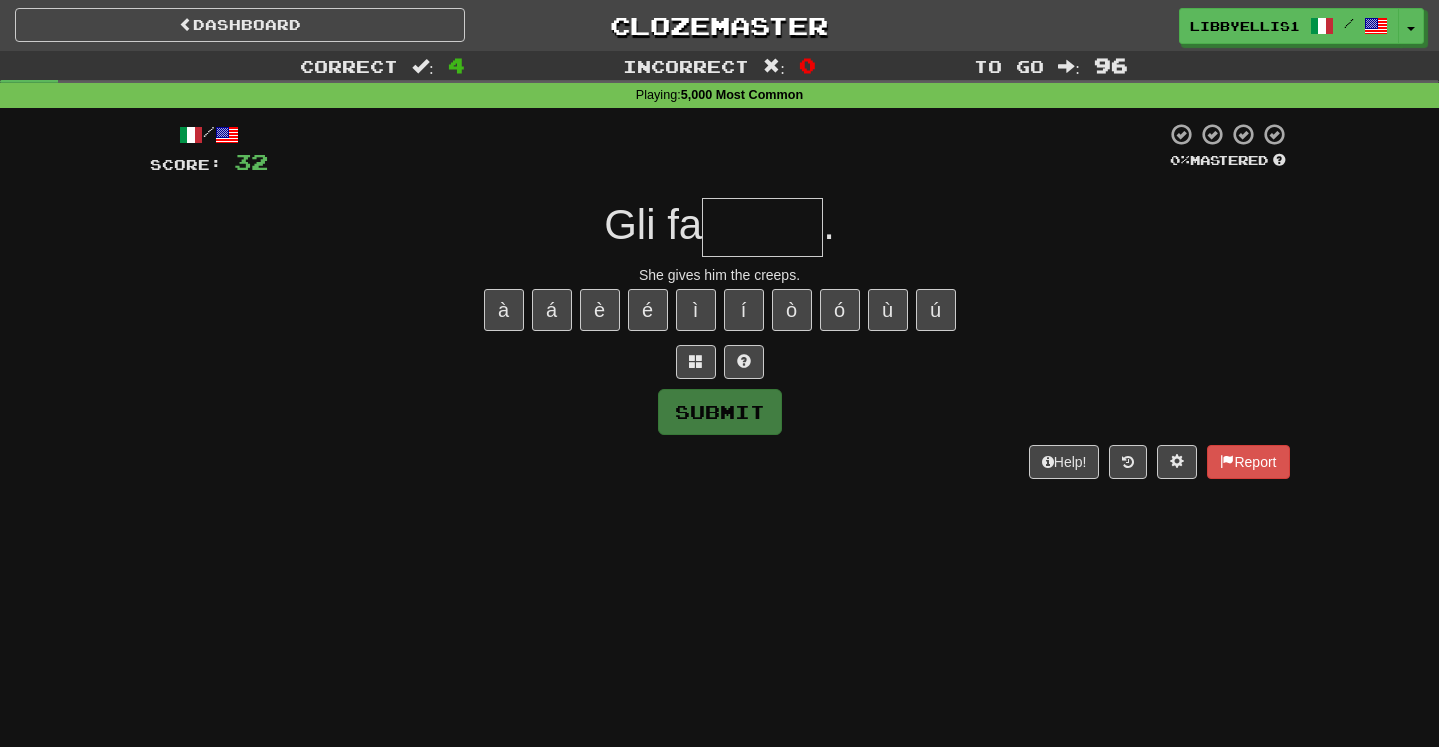 type on "*" 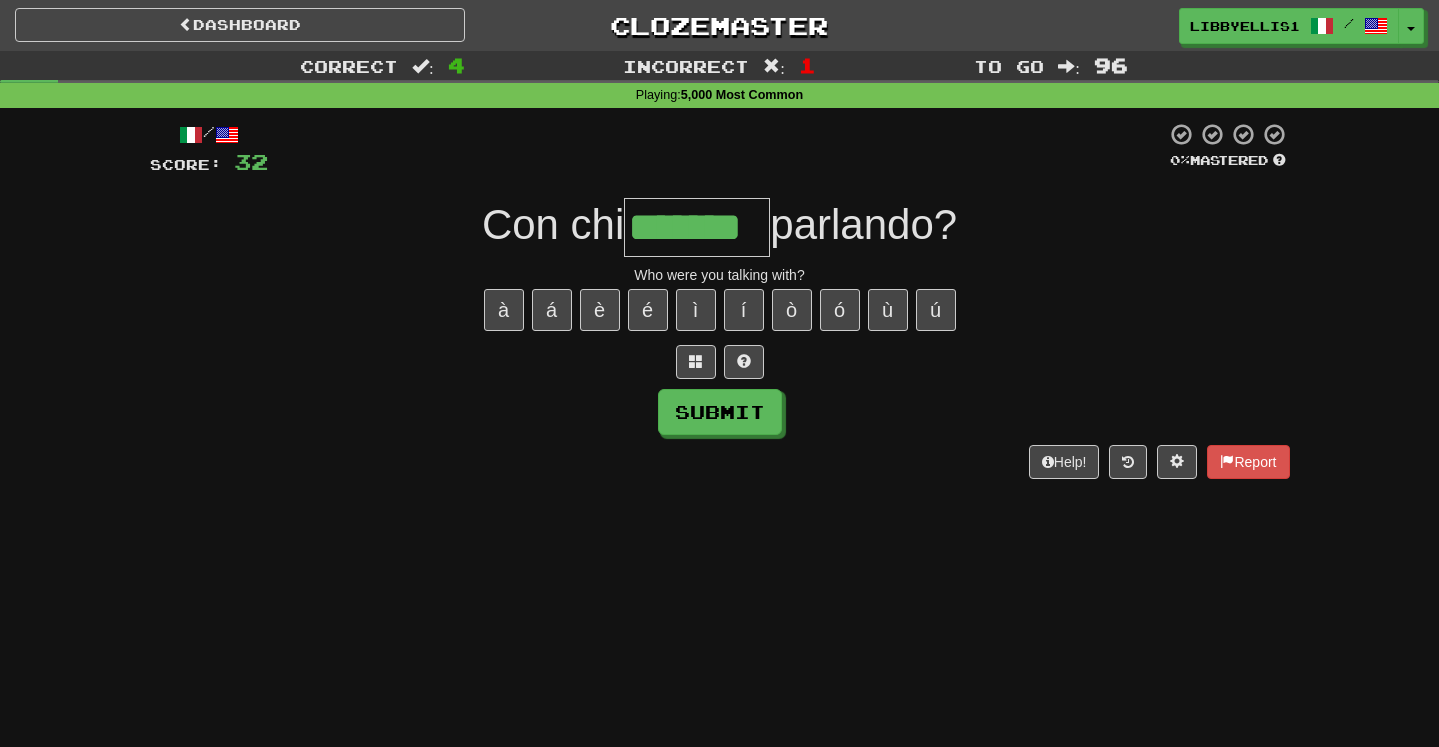 type on "*******" 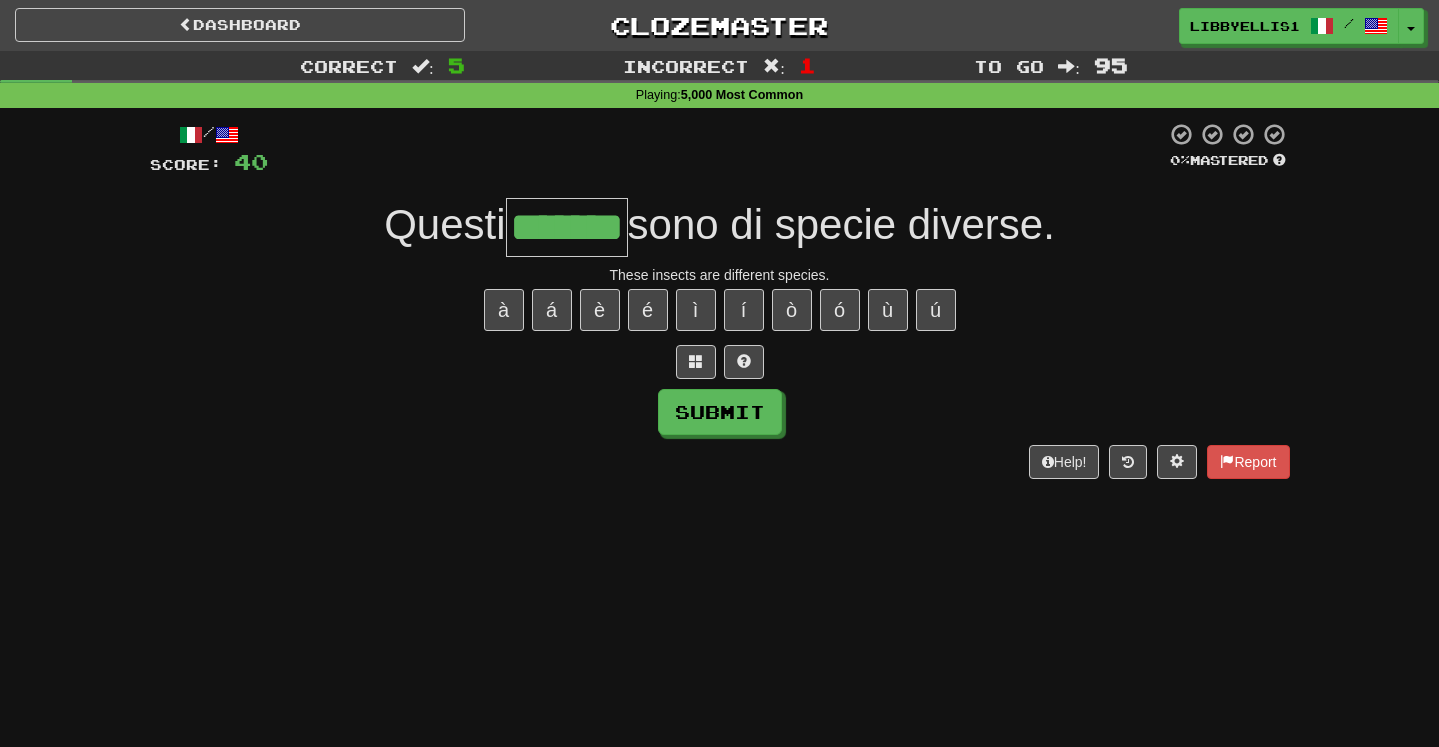 type on "*******" 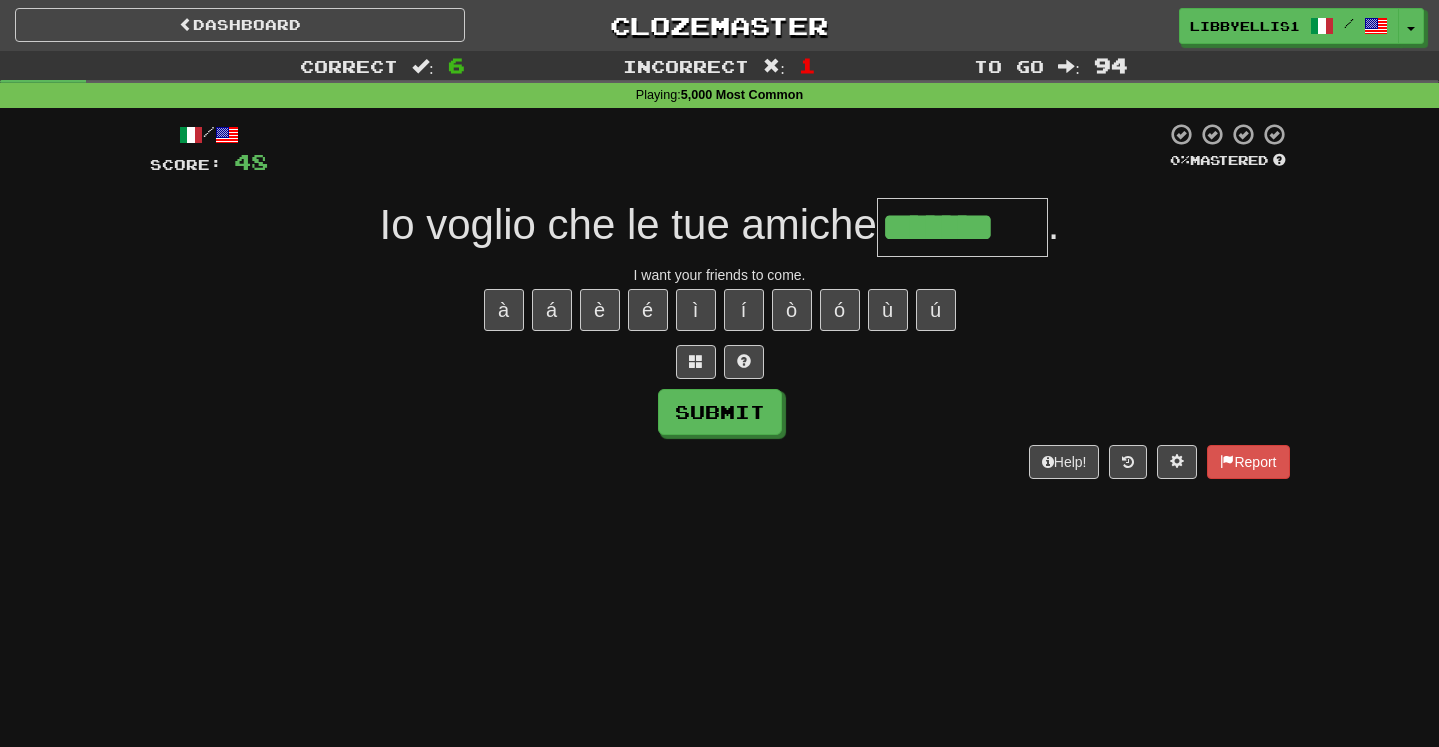 type on "*******" 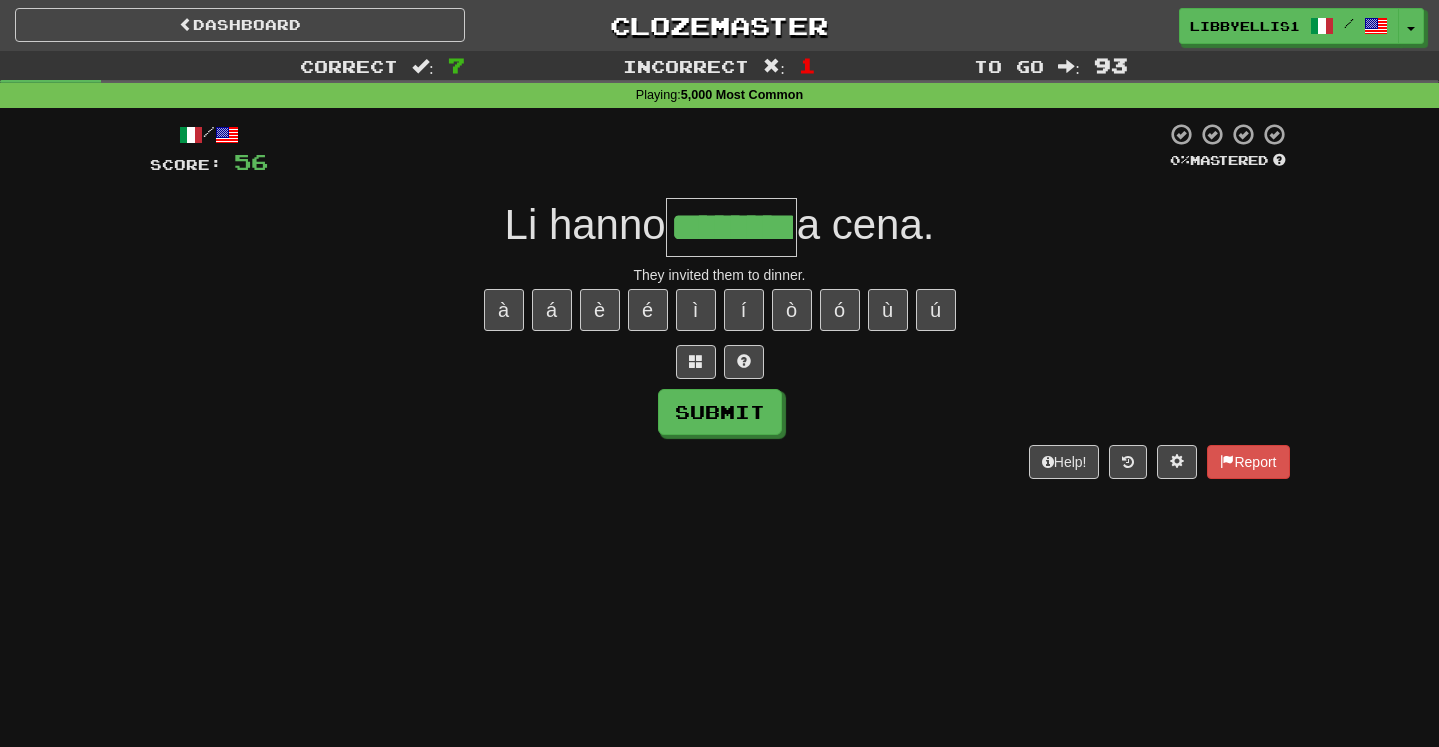type on "********" 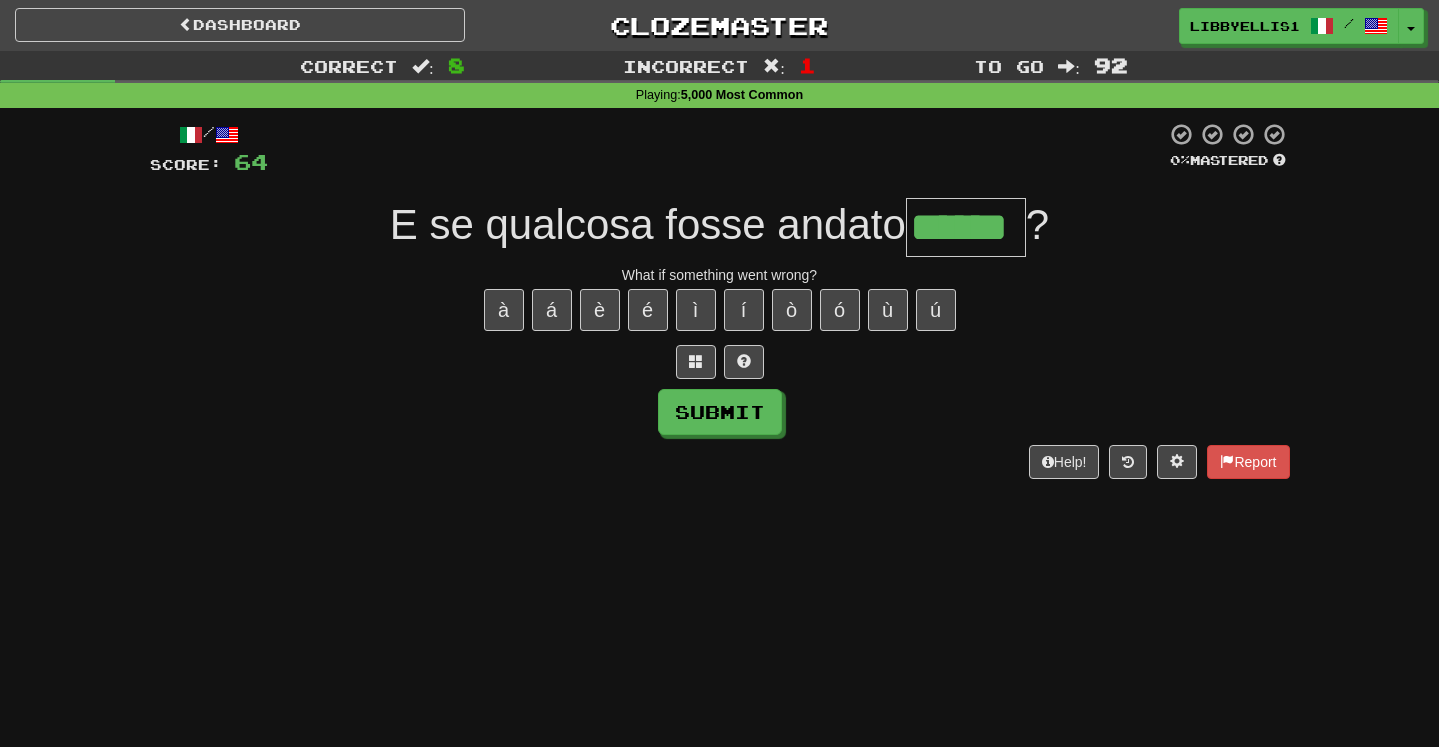 type on "******" 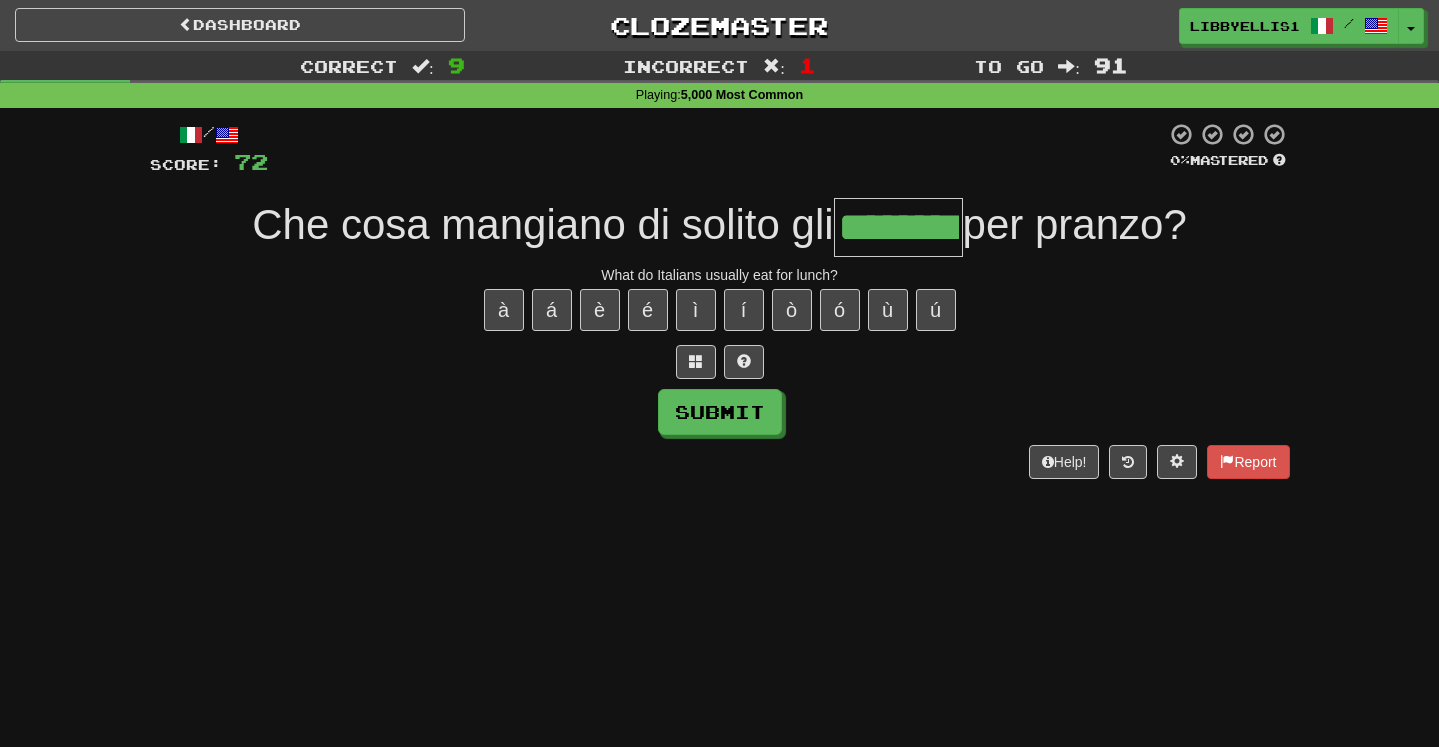 type on "********" 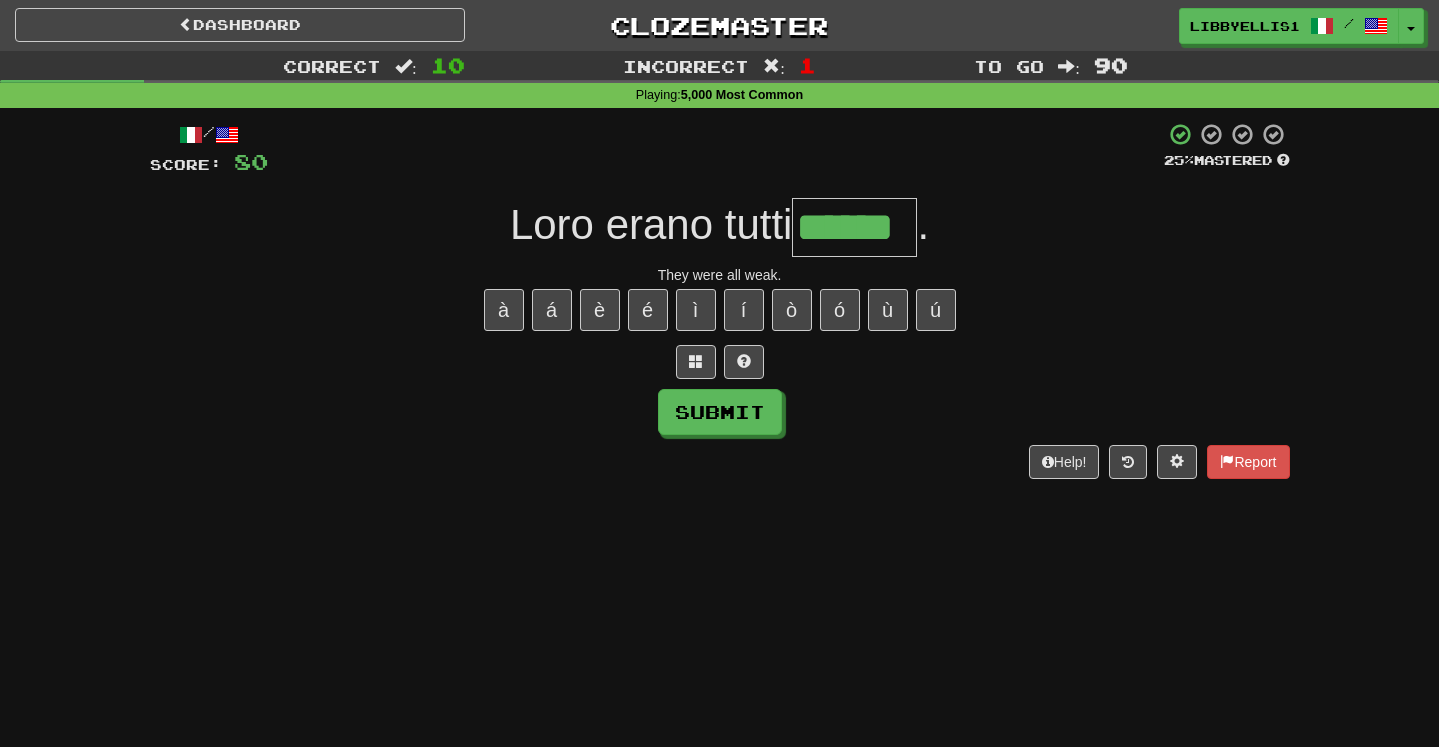 type on "******" 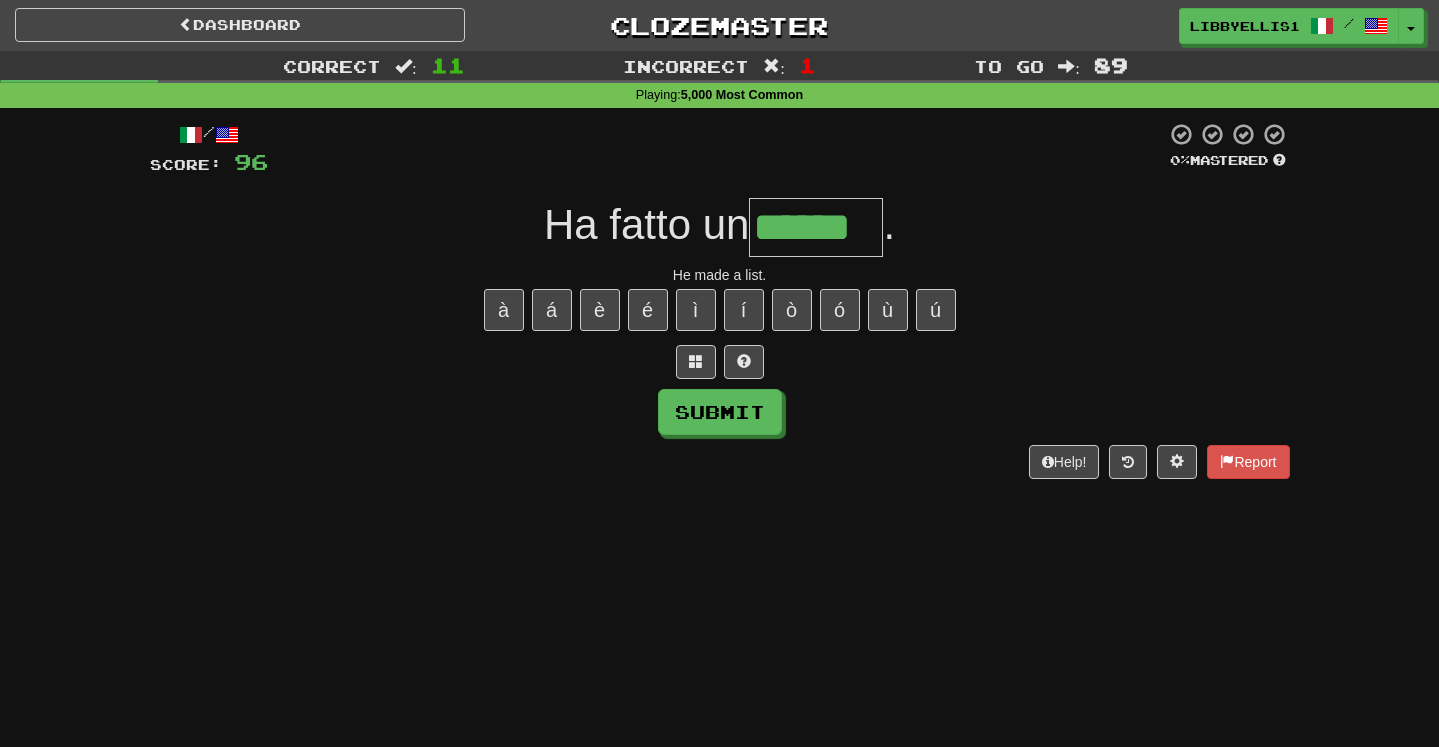 type on "******" 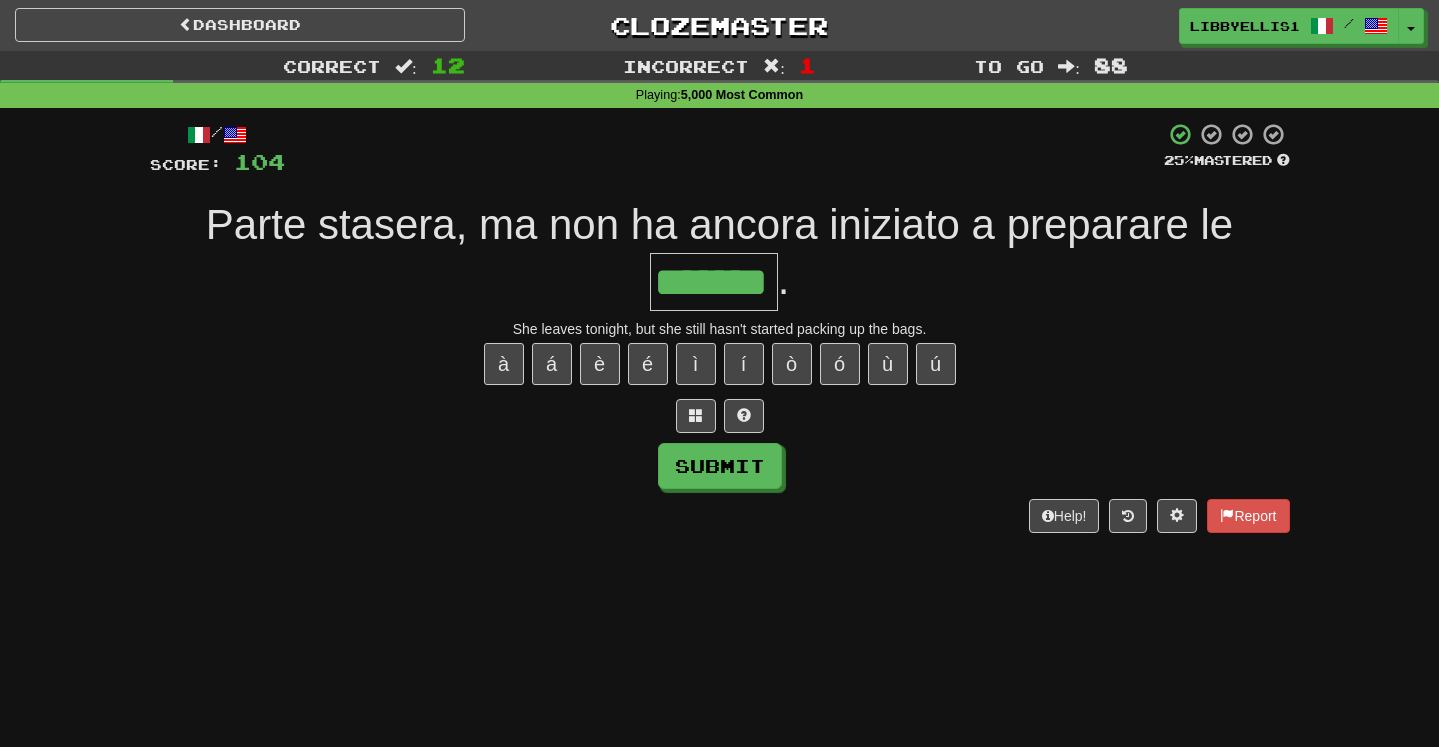 type on "*******" 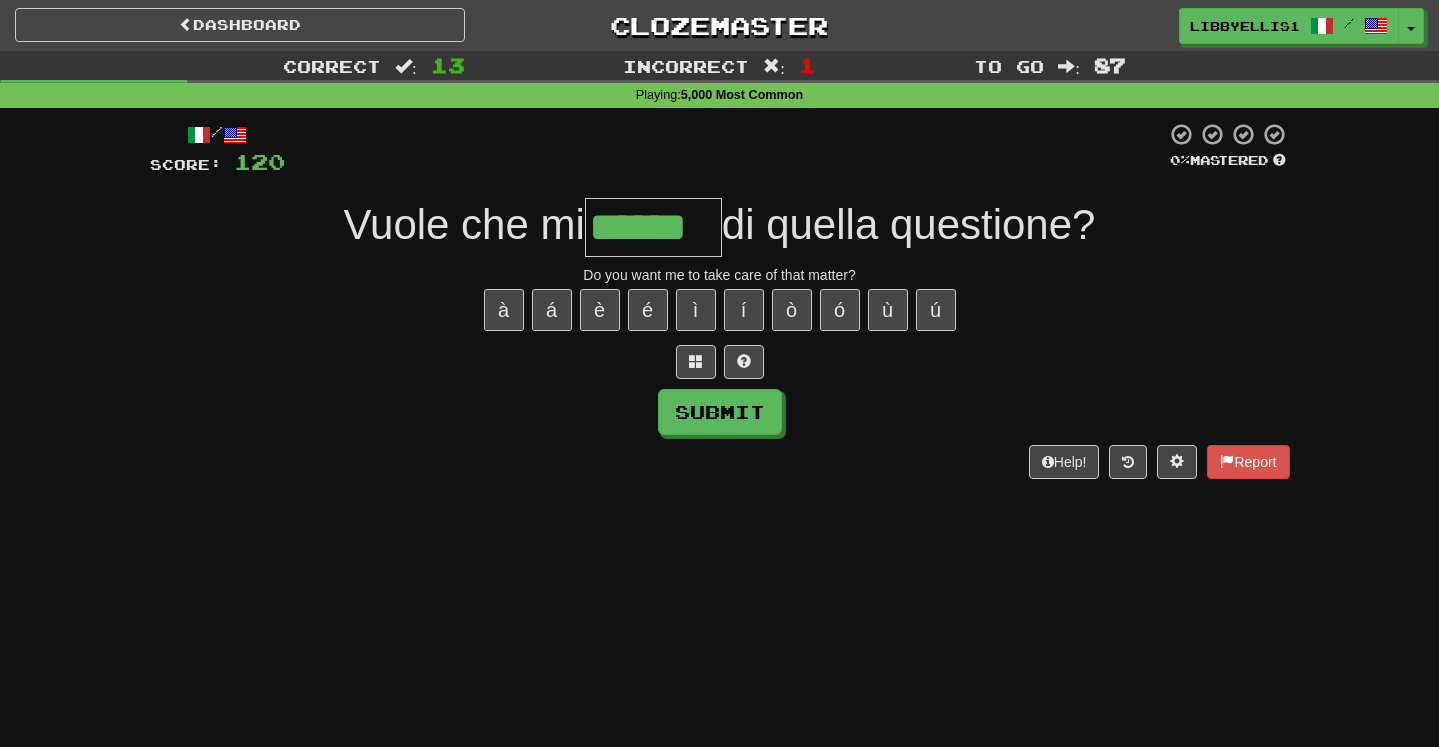 type on "******" 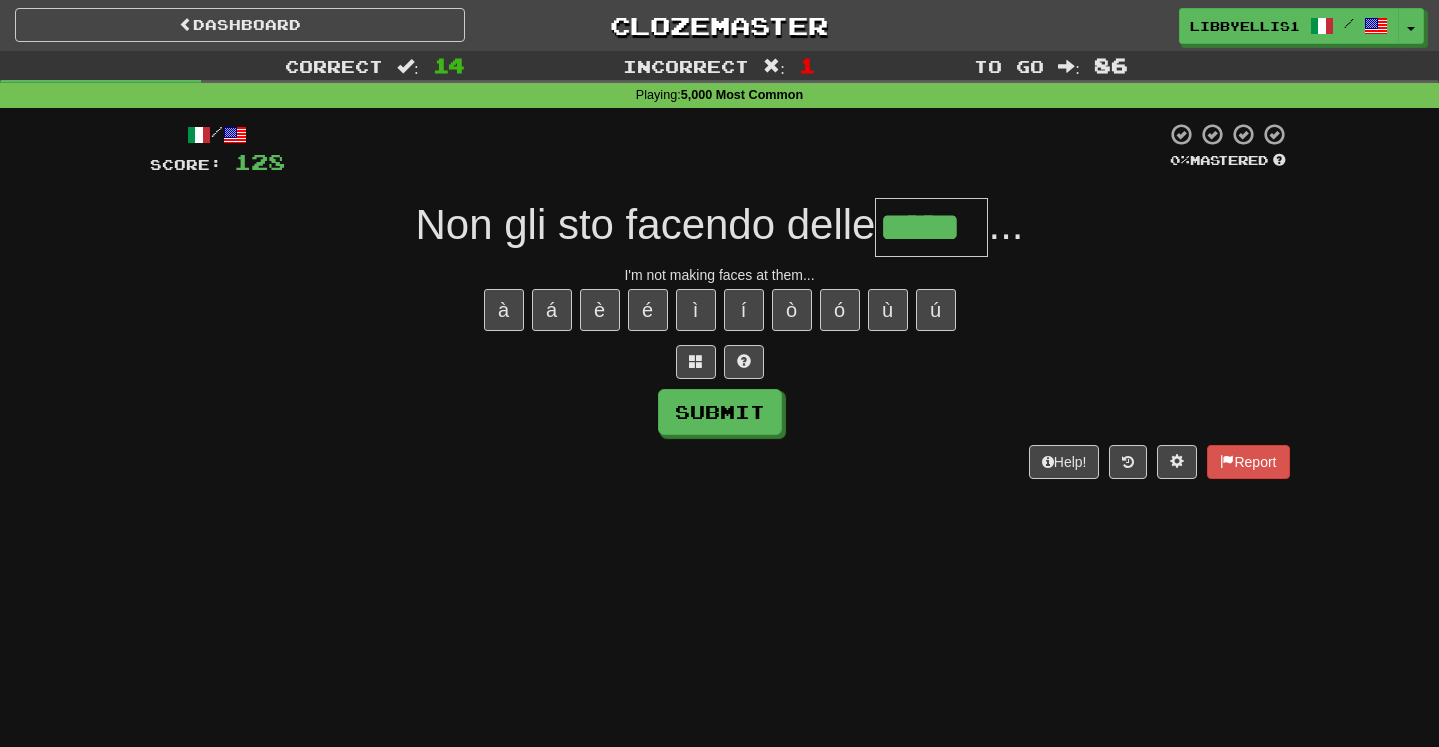 type on "*****" 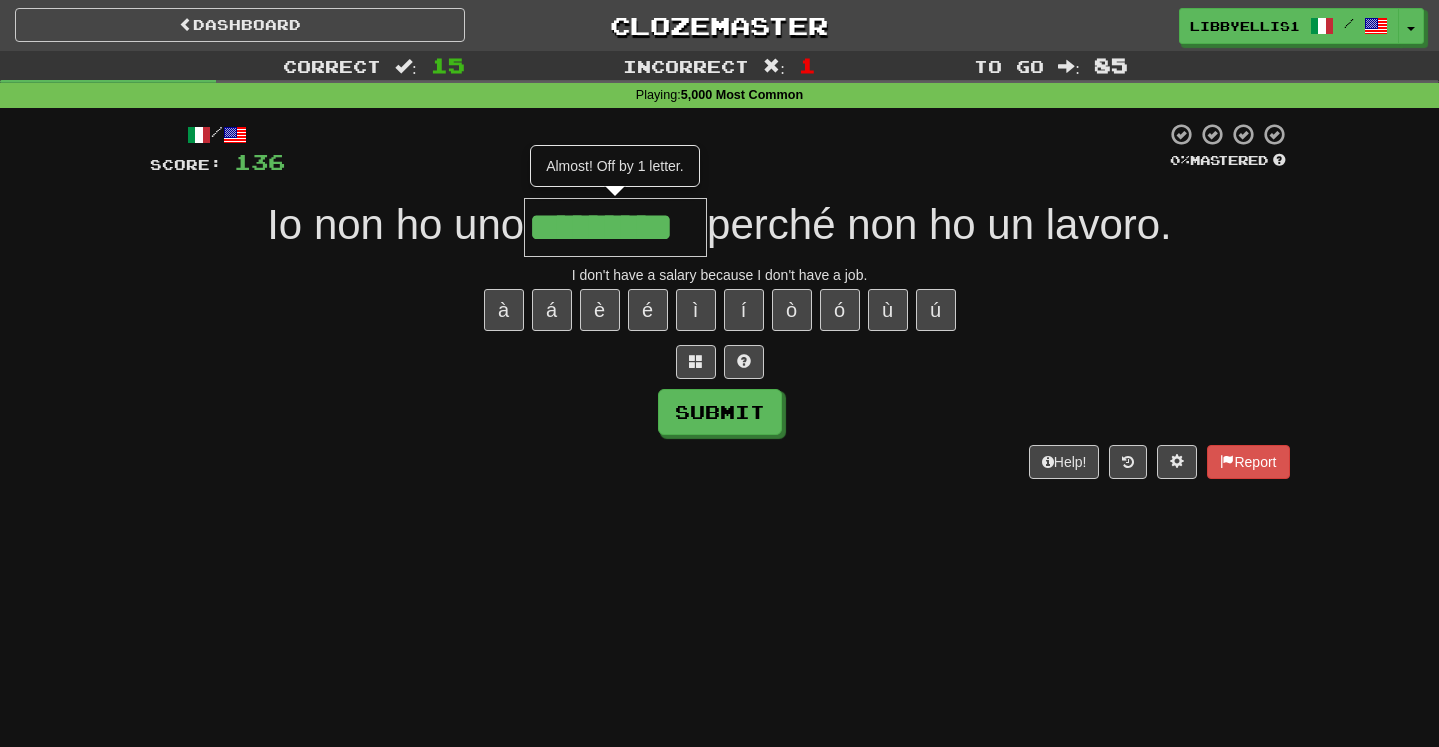 type on "*********" 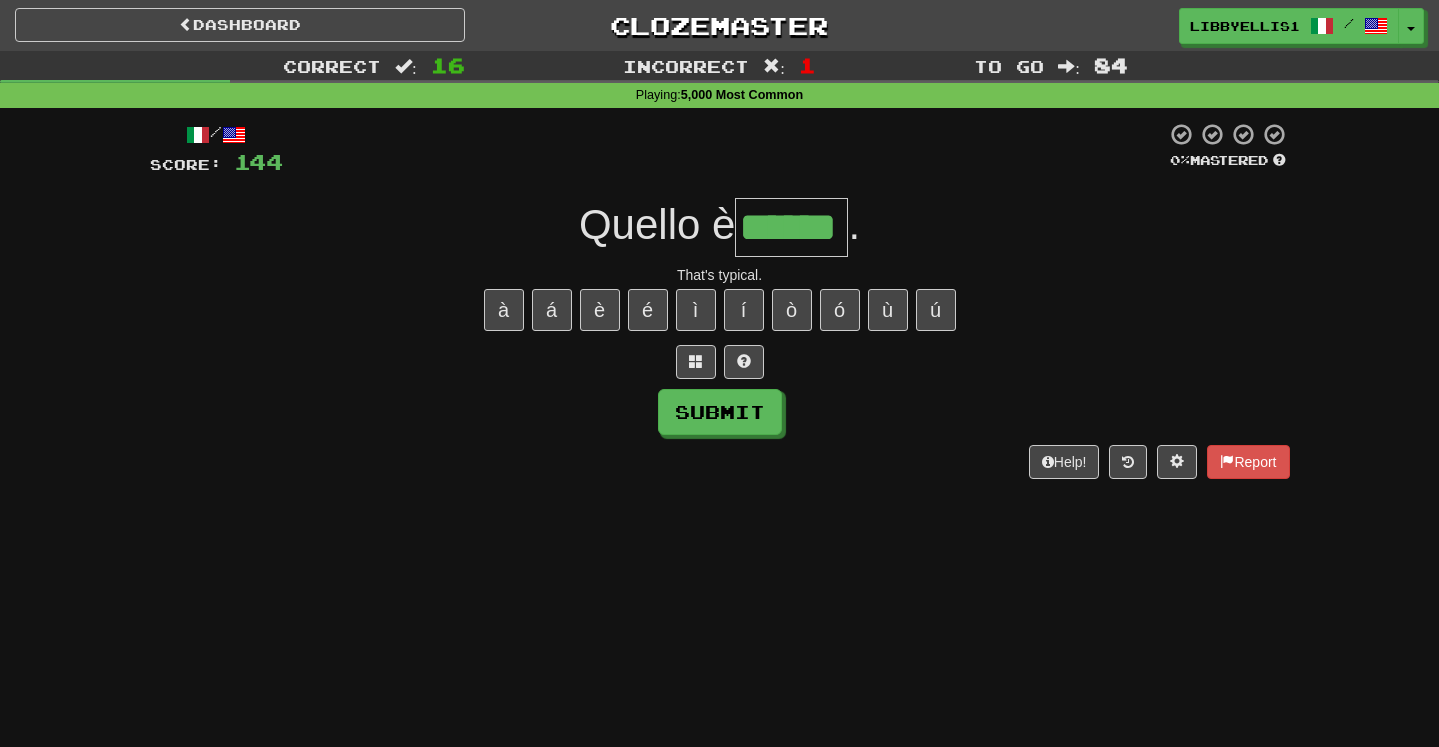 type on "******" 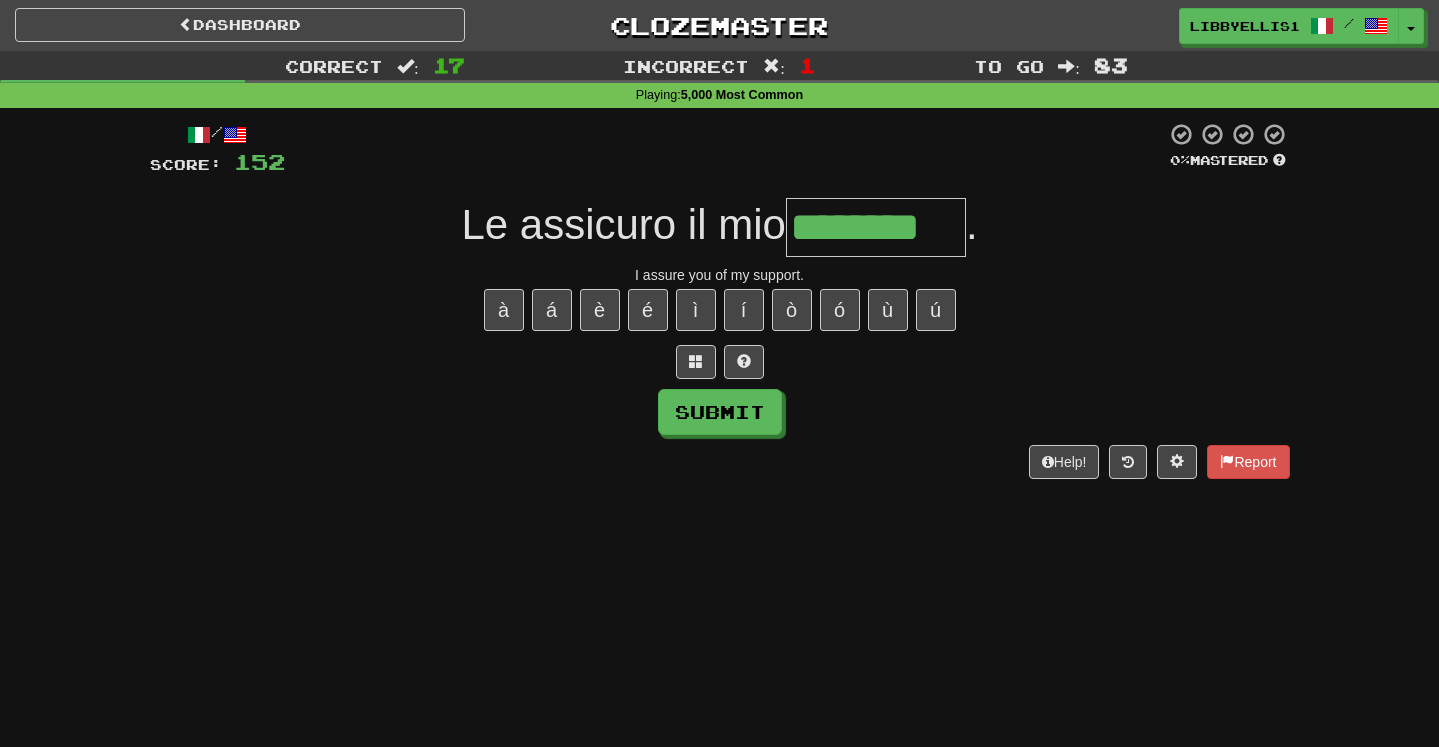 type on "********" 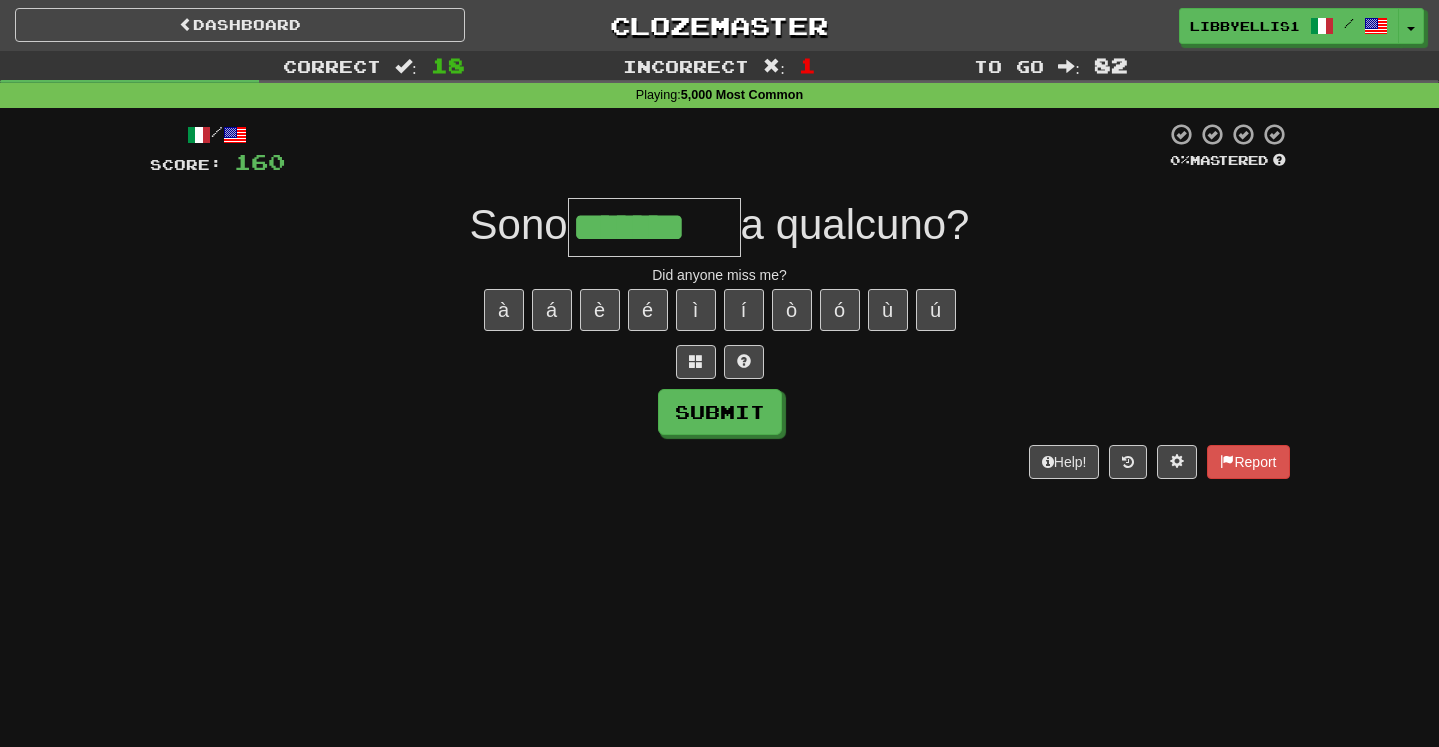 type on "*******" 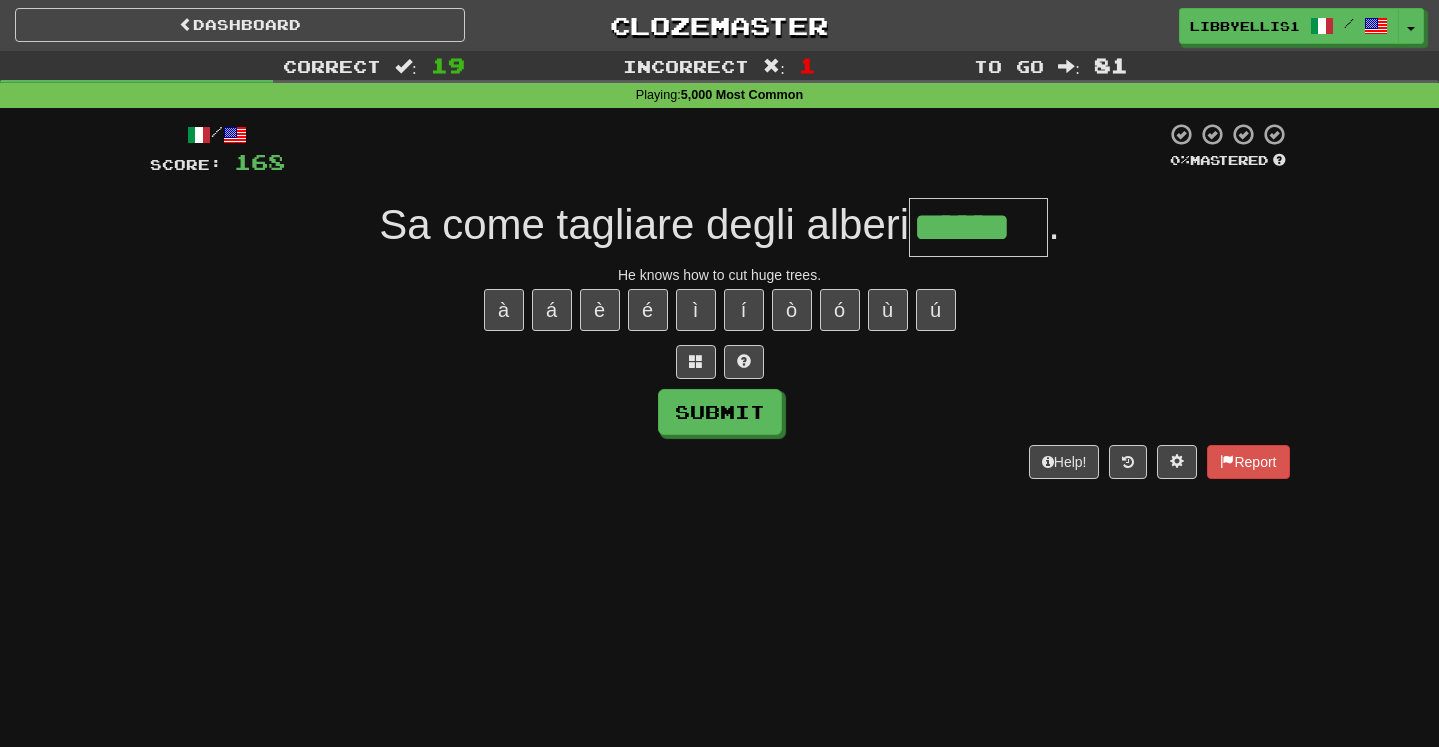 type on "******" 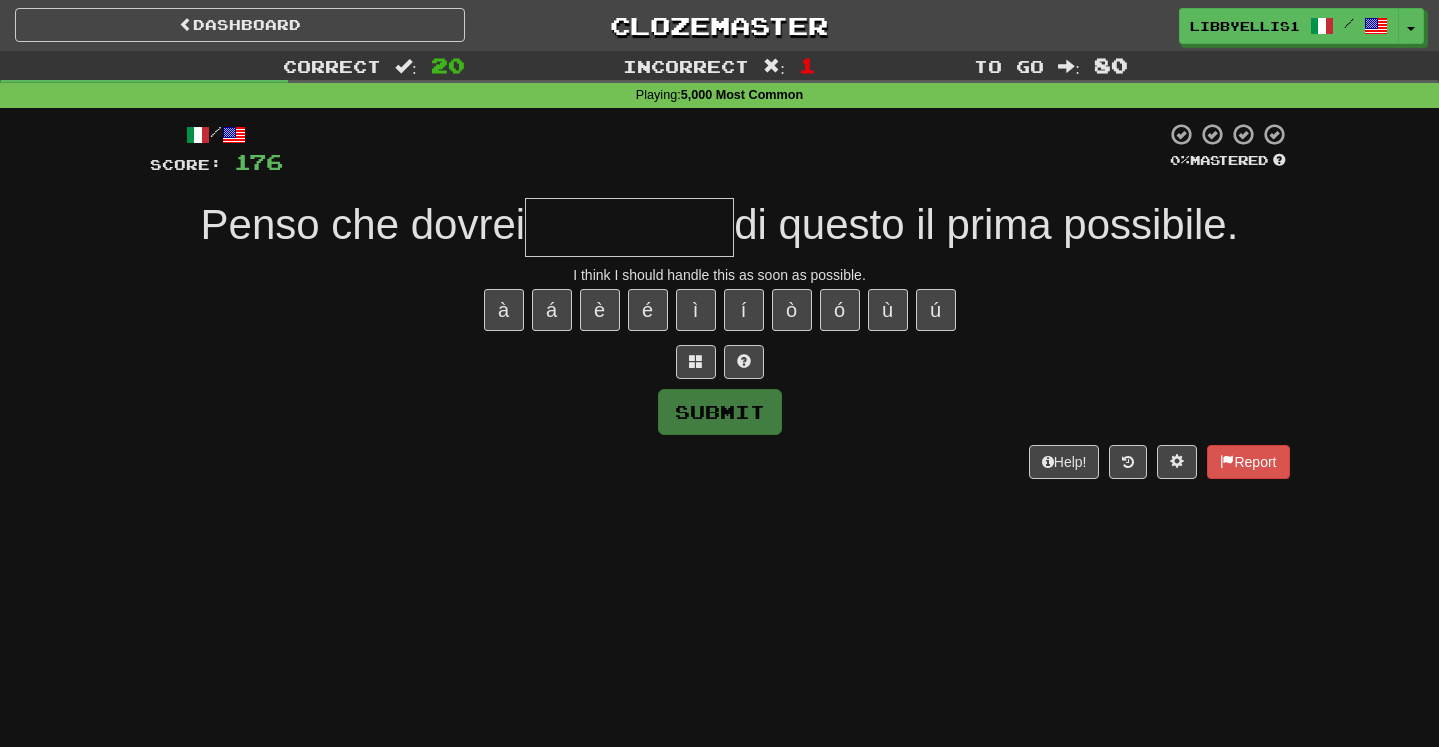 type on "*" 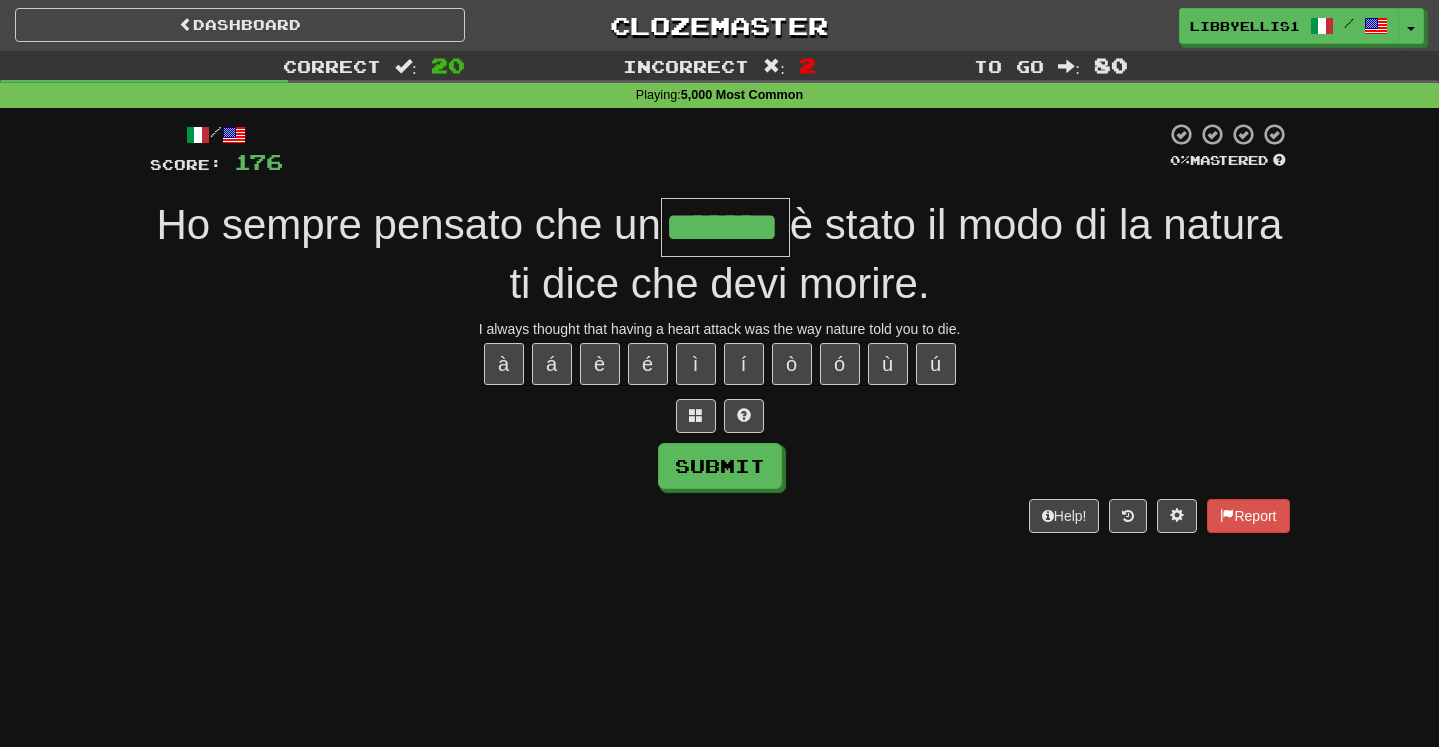 type on "*******" 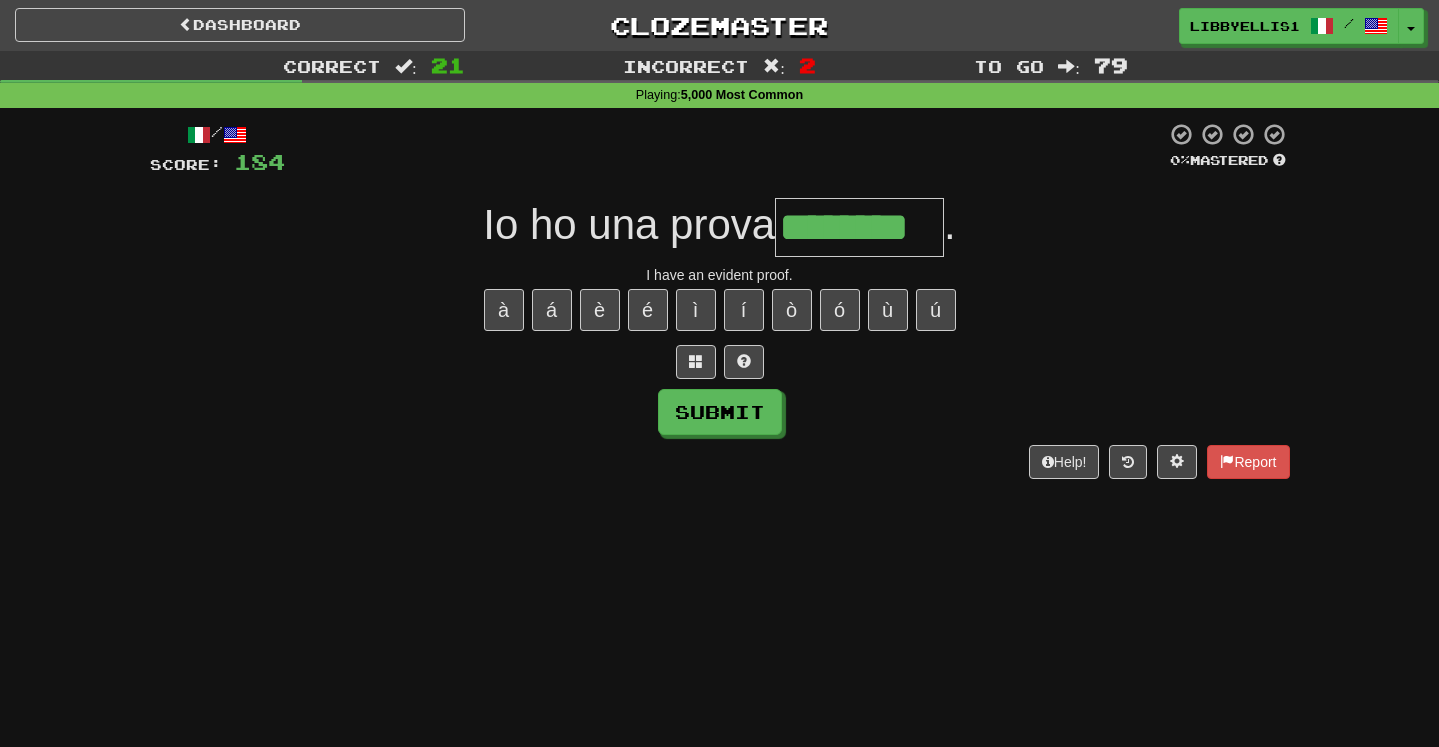 type on "********" 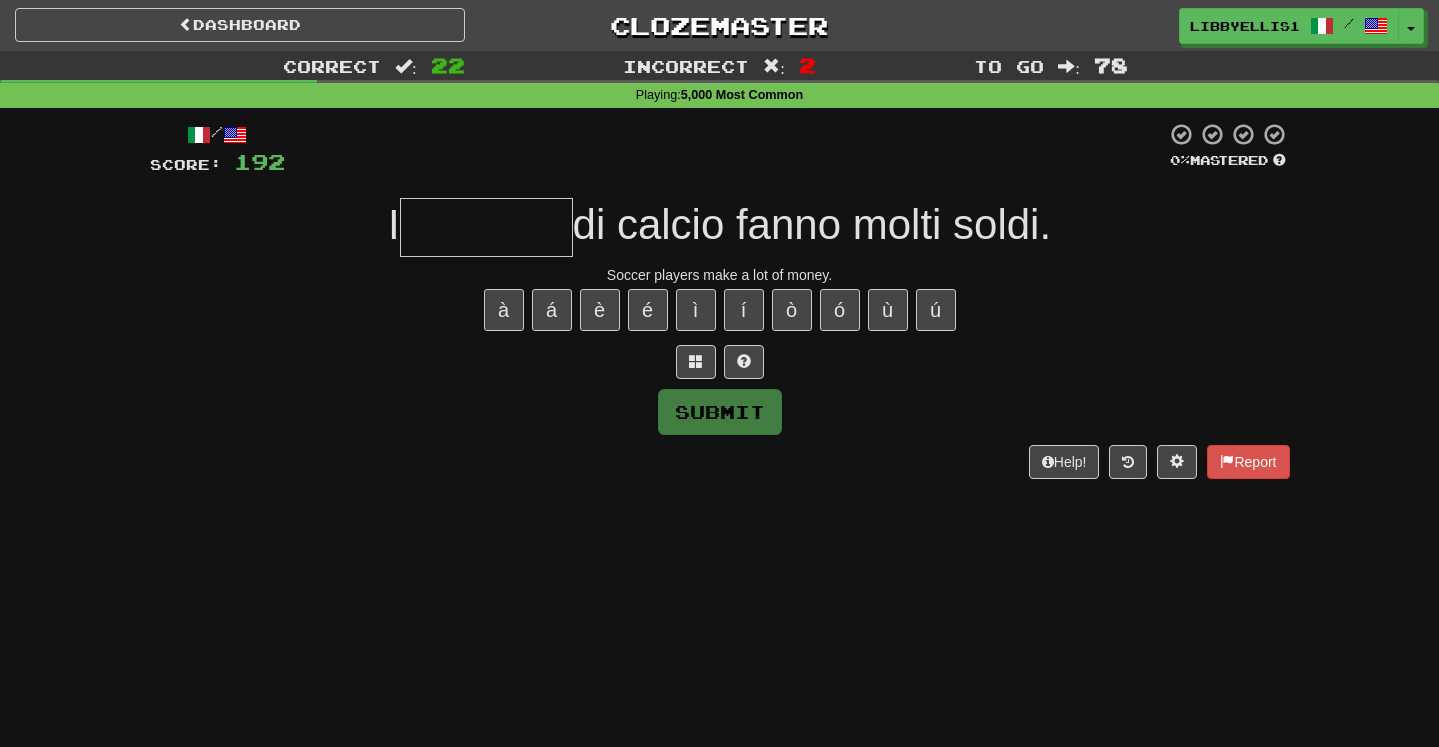type on "*" 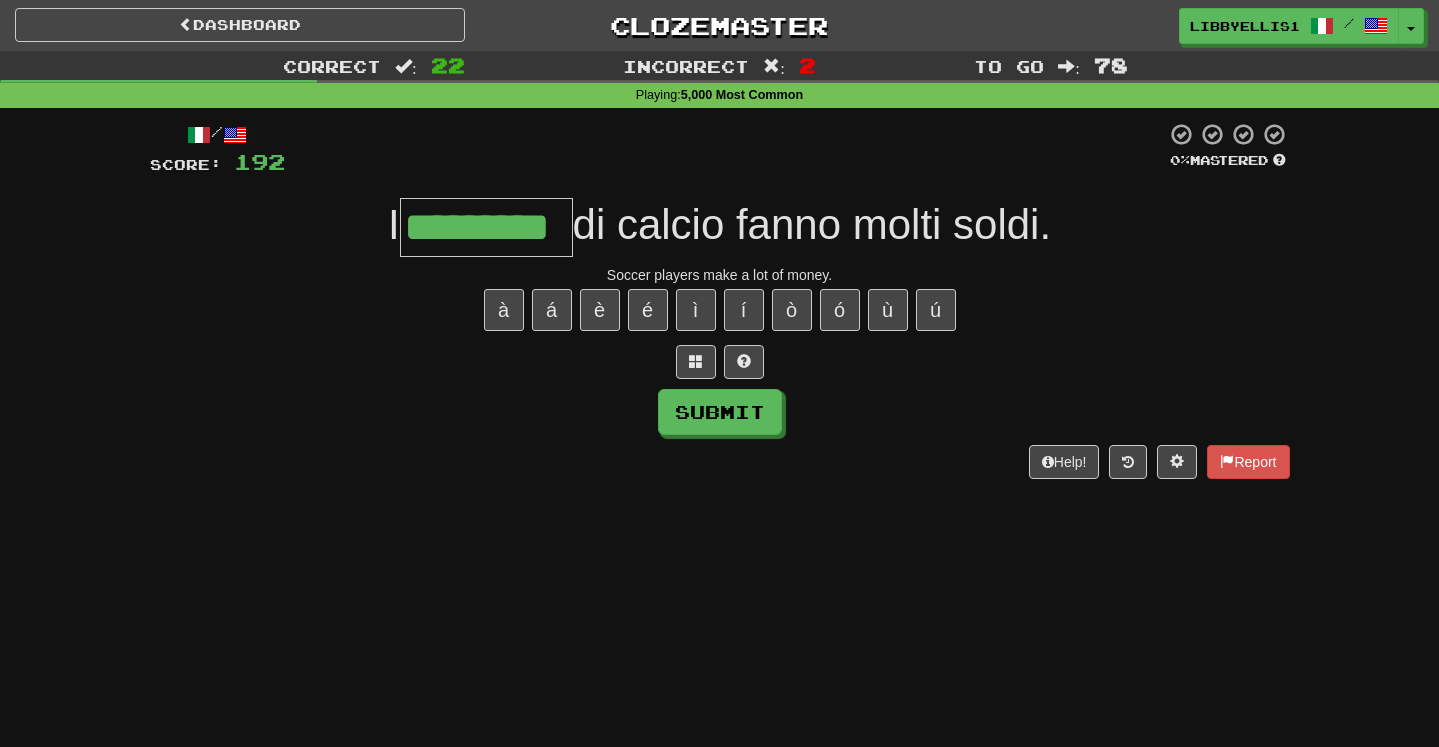 type on "*********" 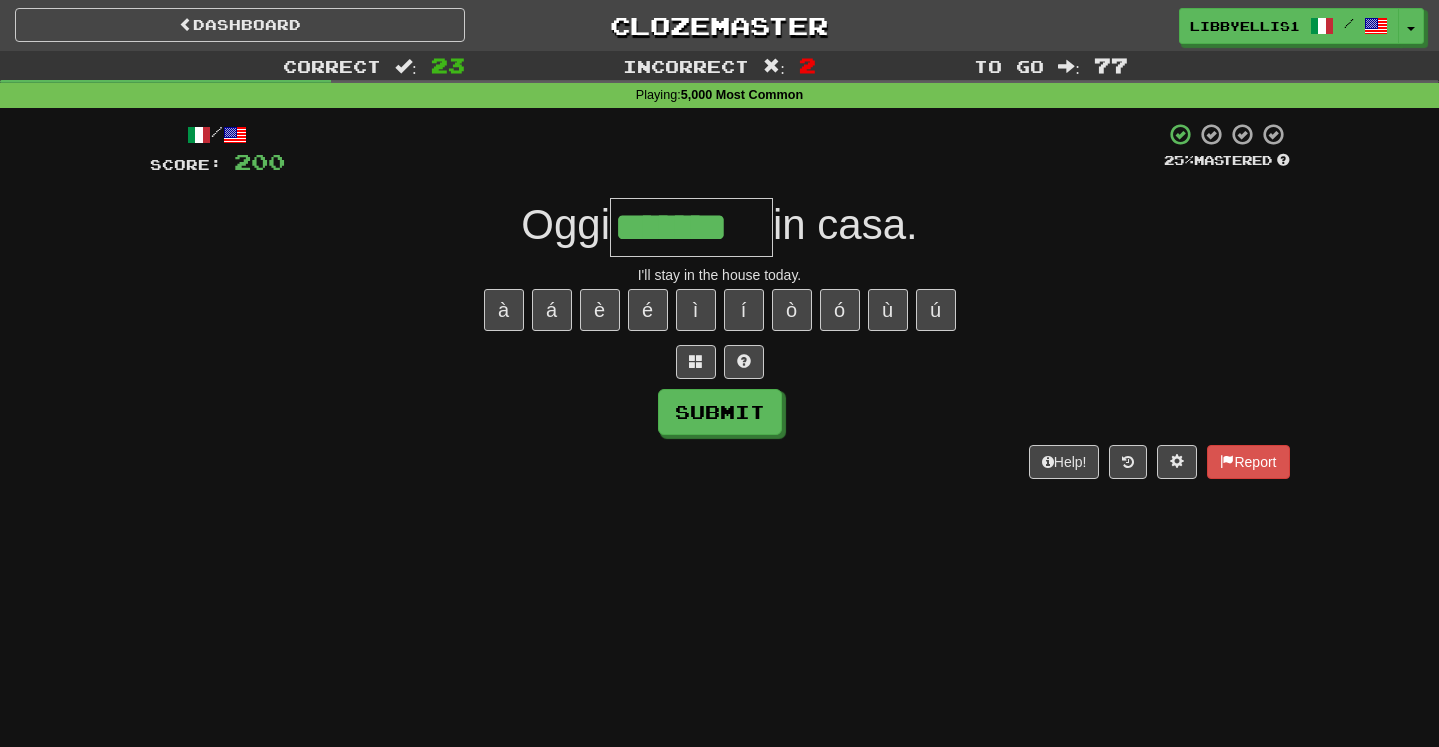 type on "*******" 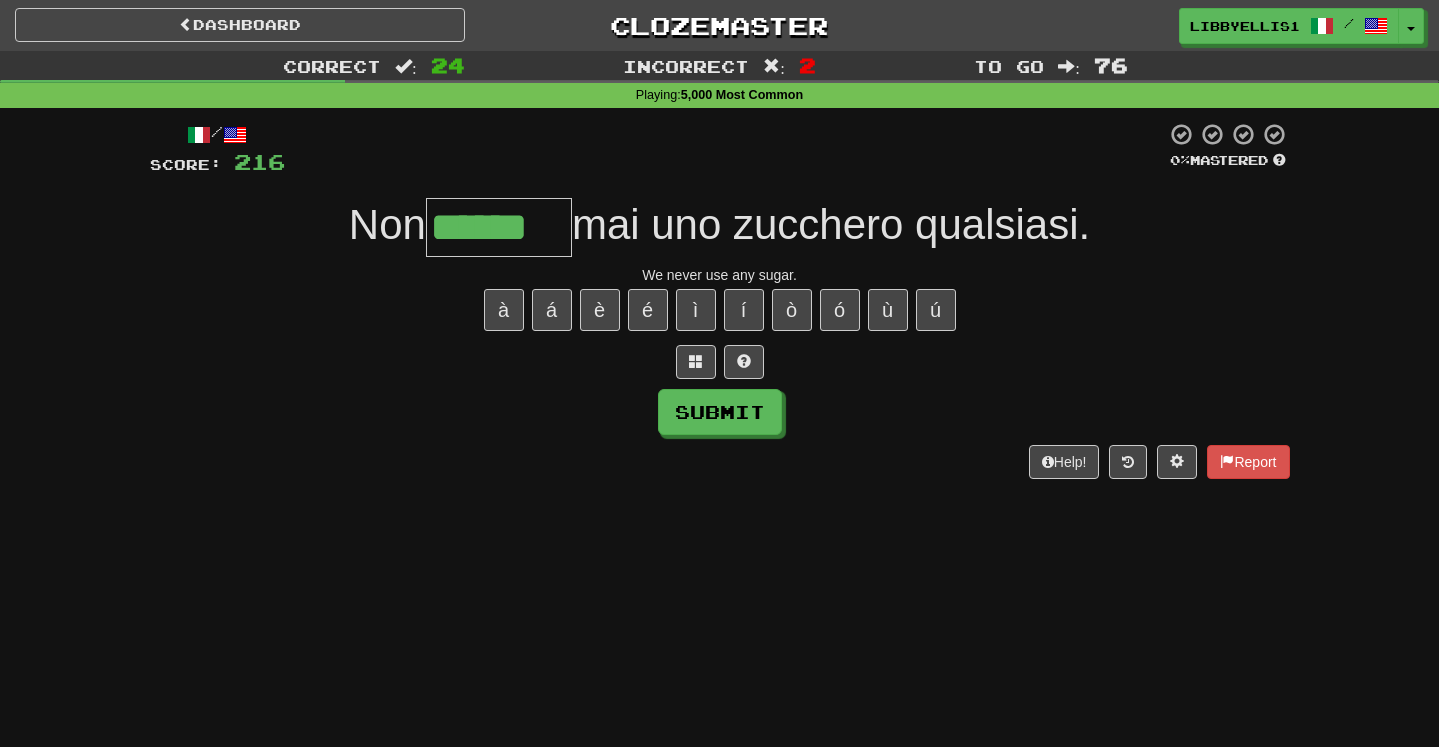 type on "******" 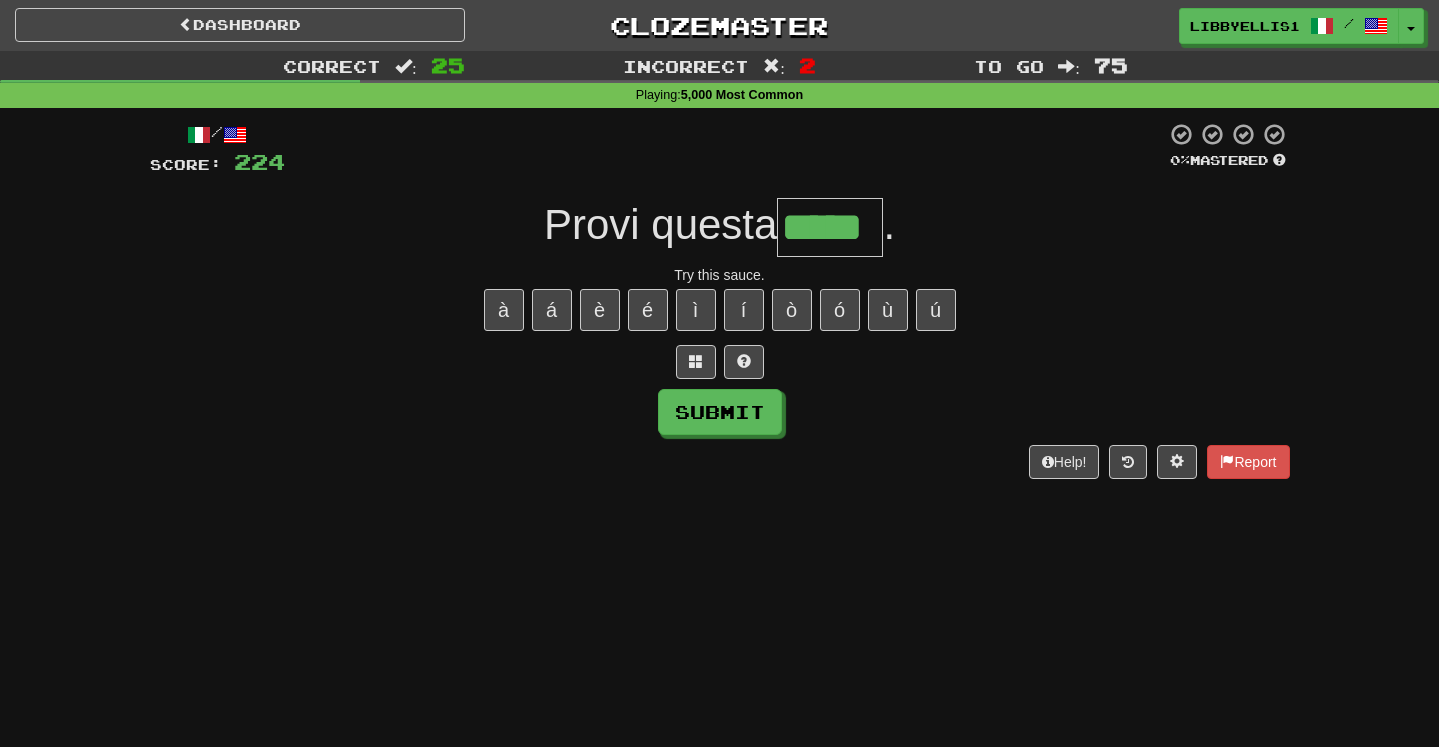 type on "*****" 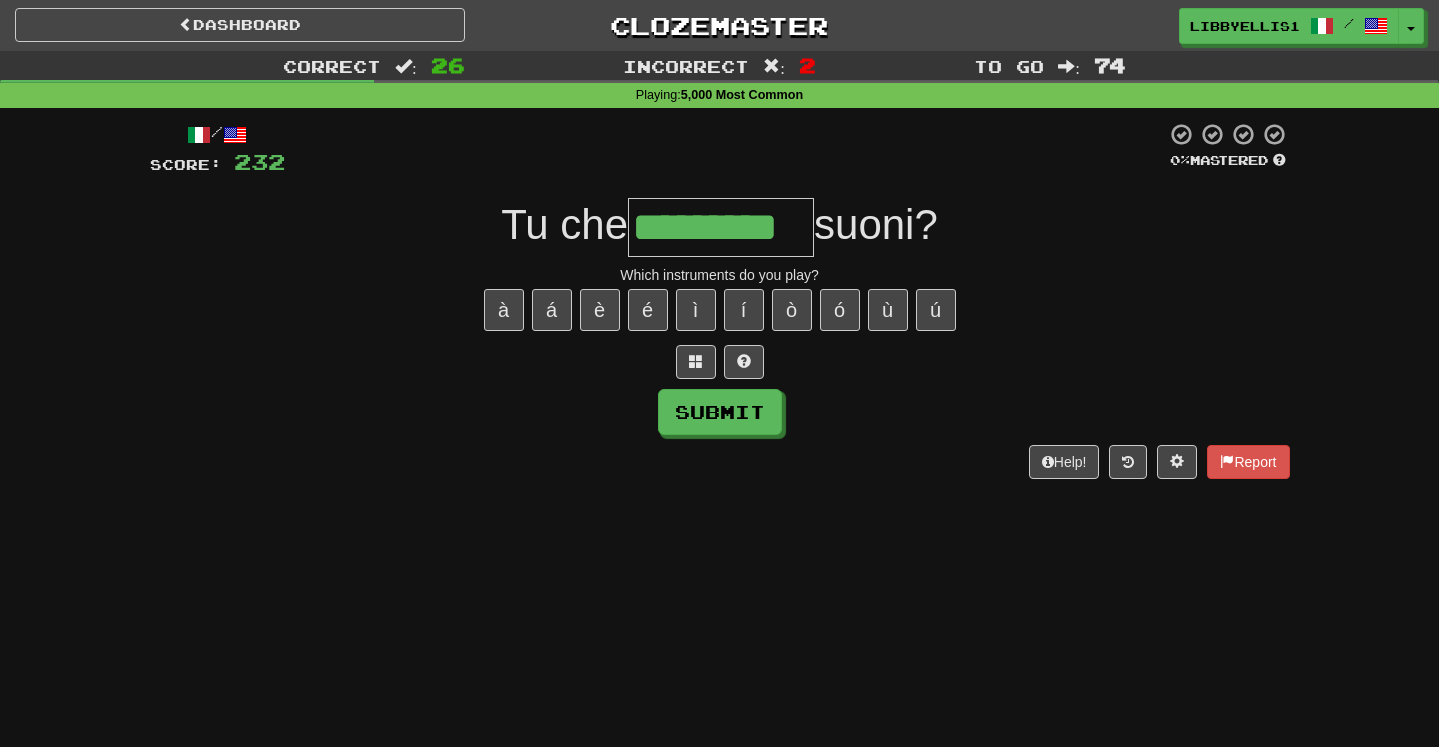 type on "*********" 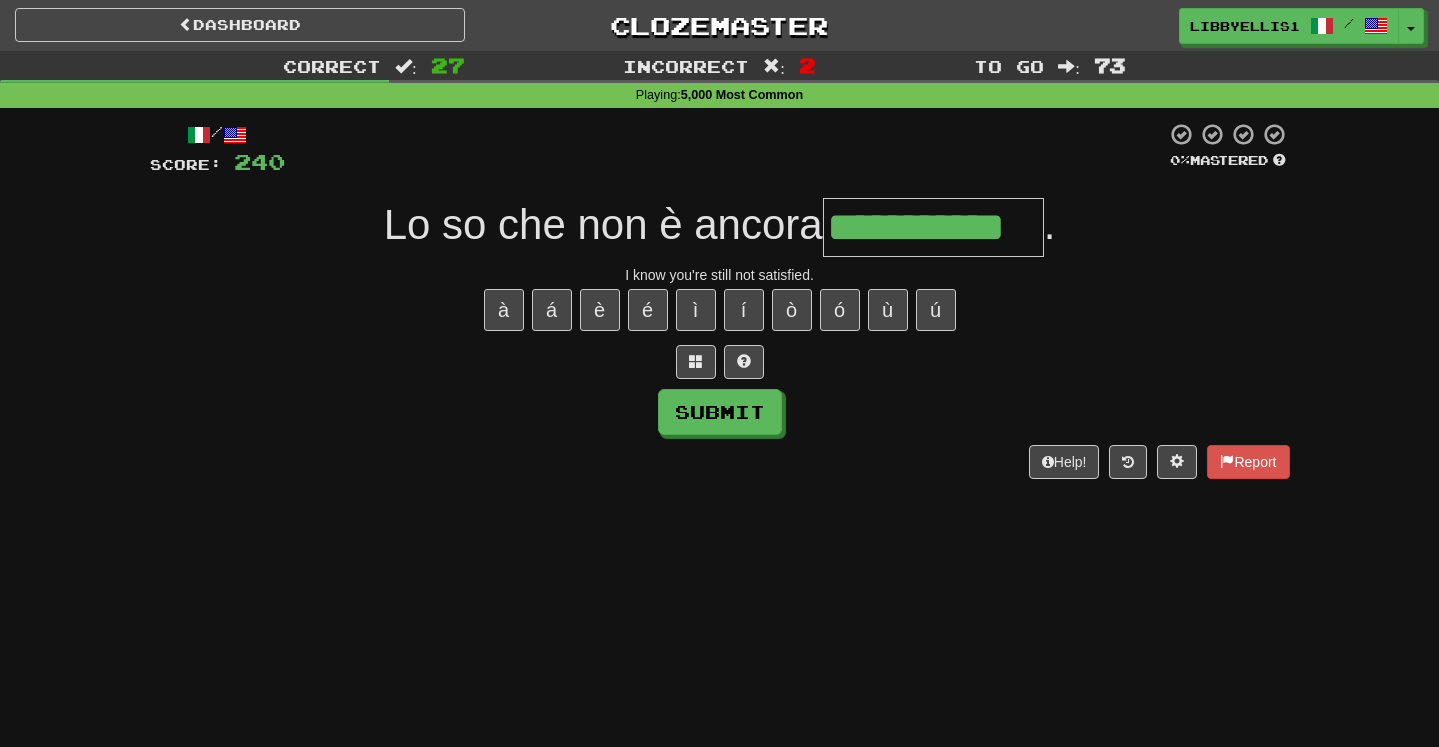 type on "**********" 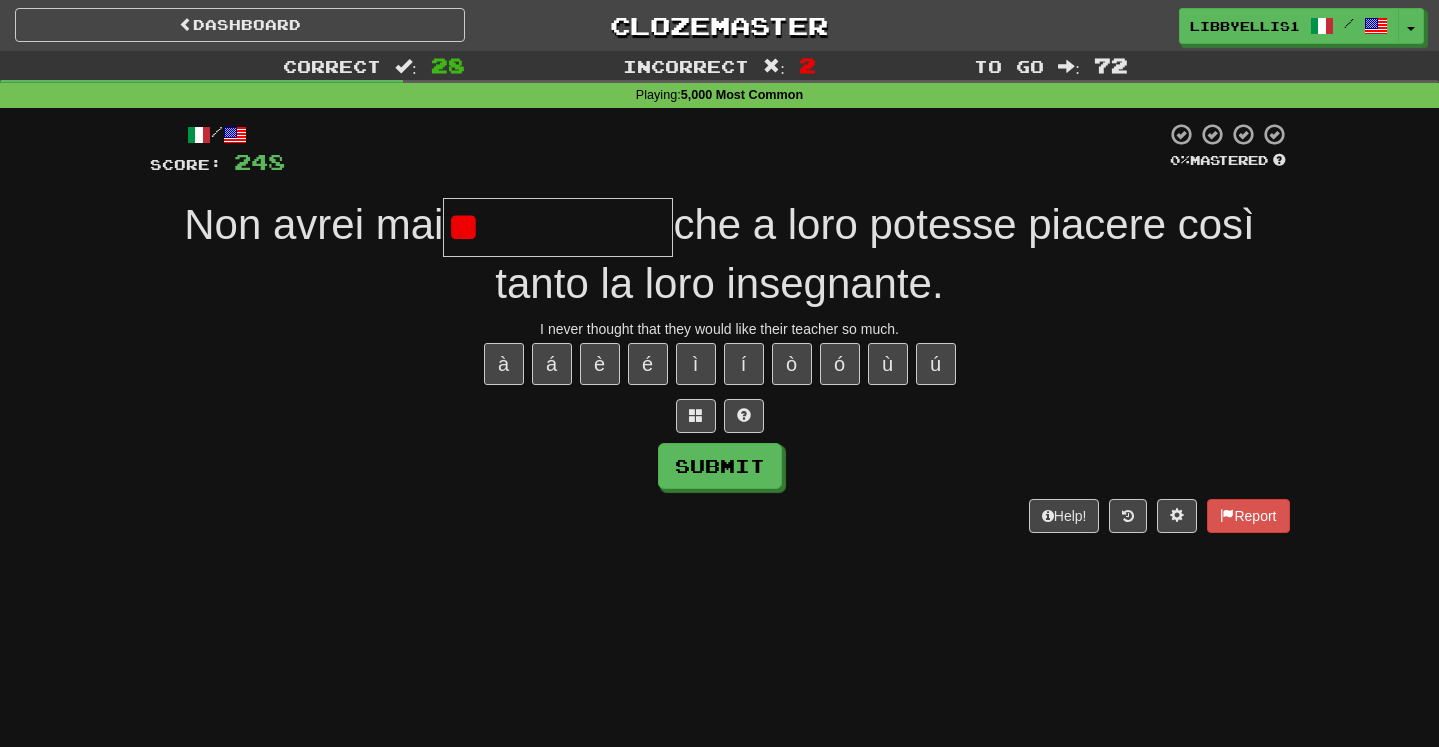 type on "*" 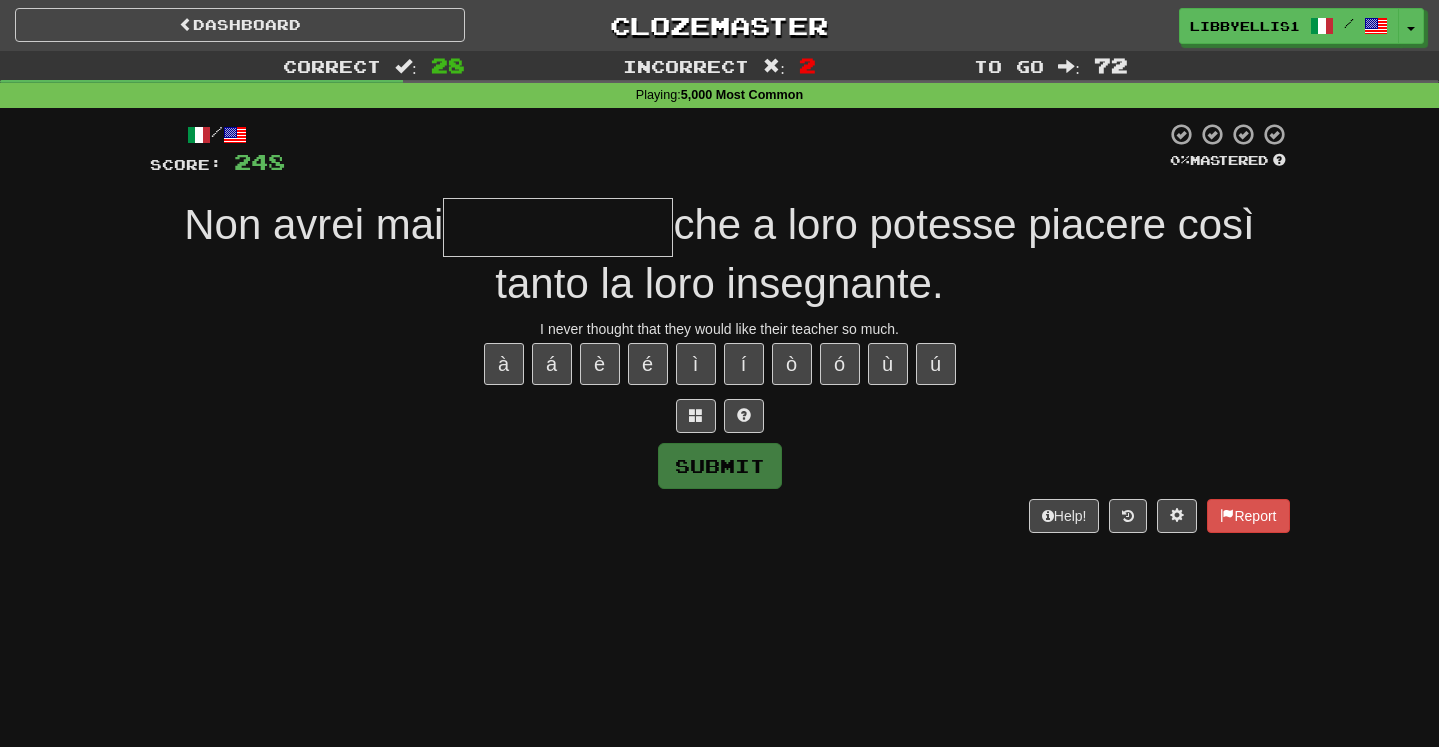 type on "*" 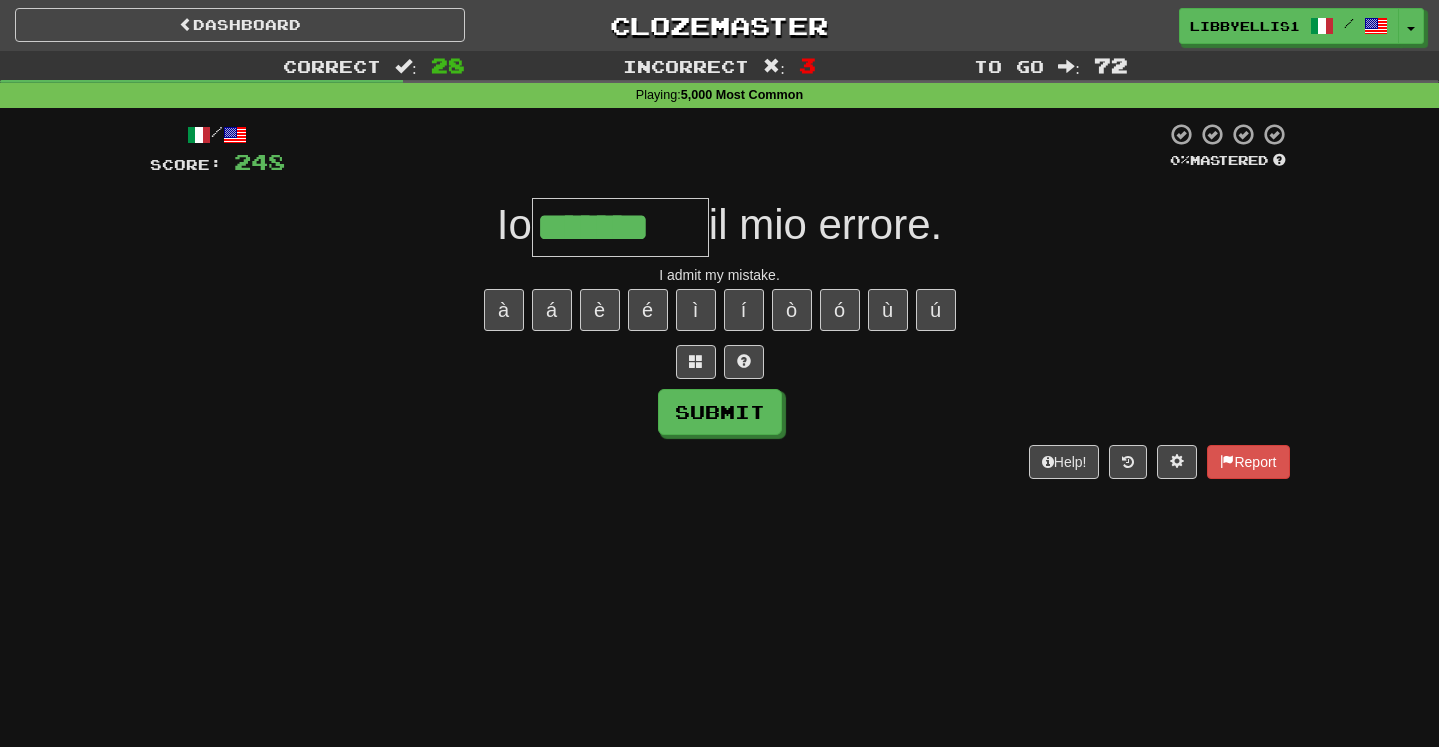 type on "*******" 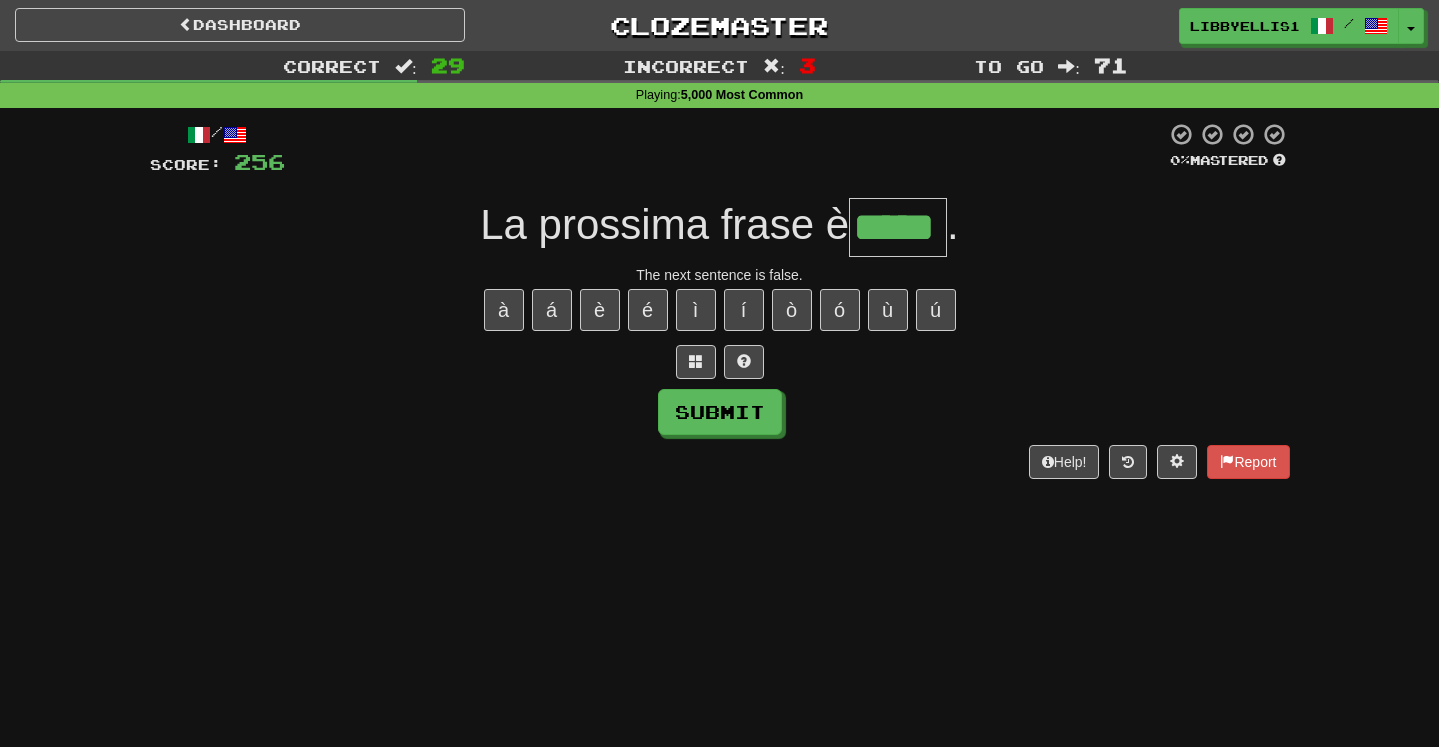 type on "*****" 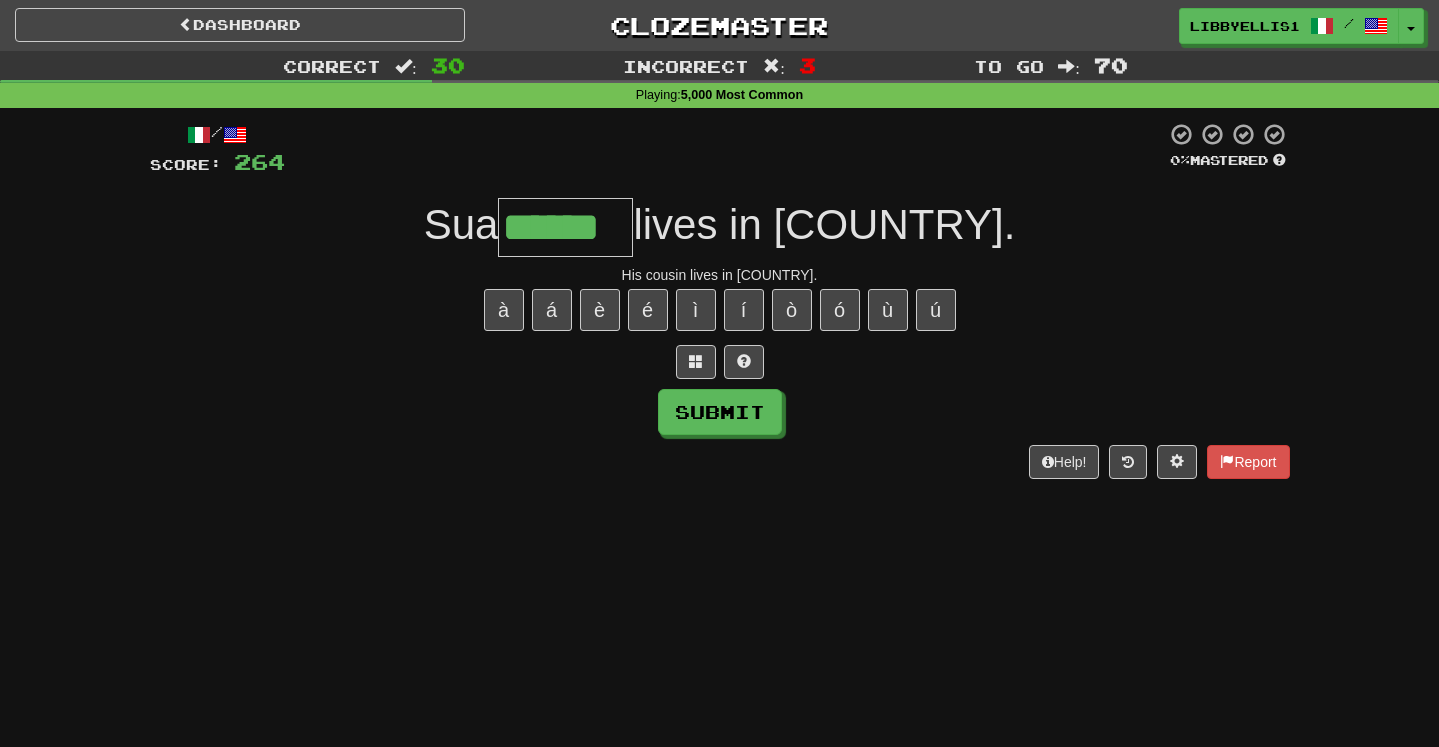 type on "******" 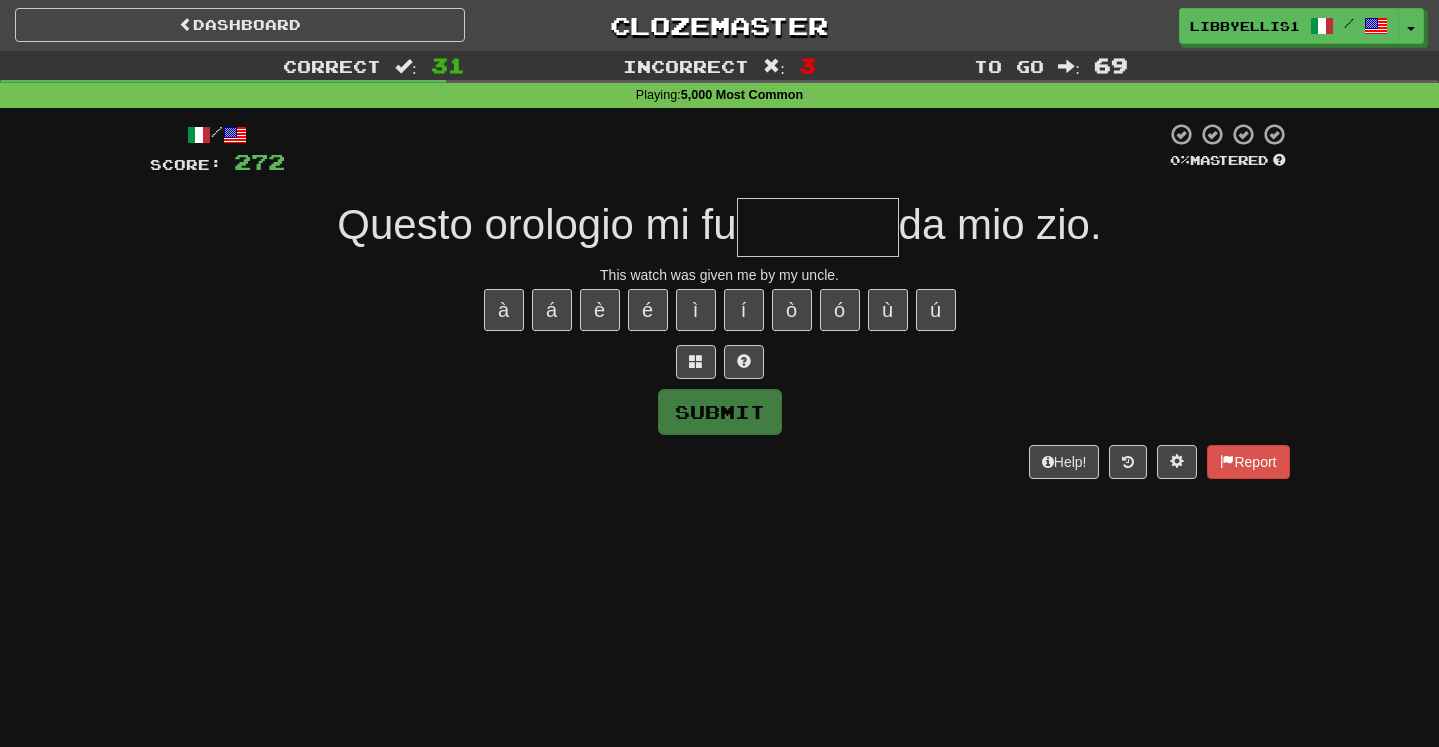 type on "*" 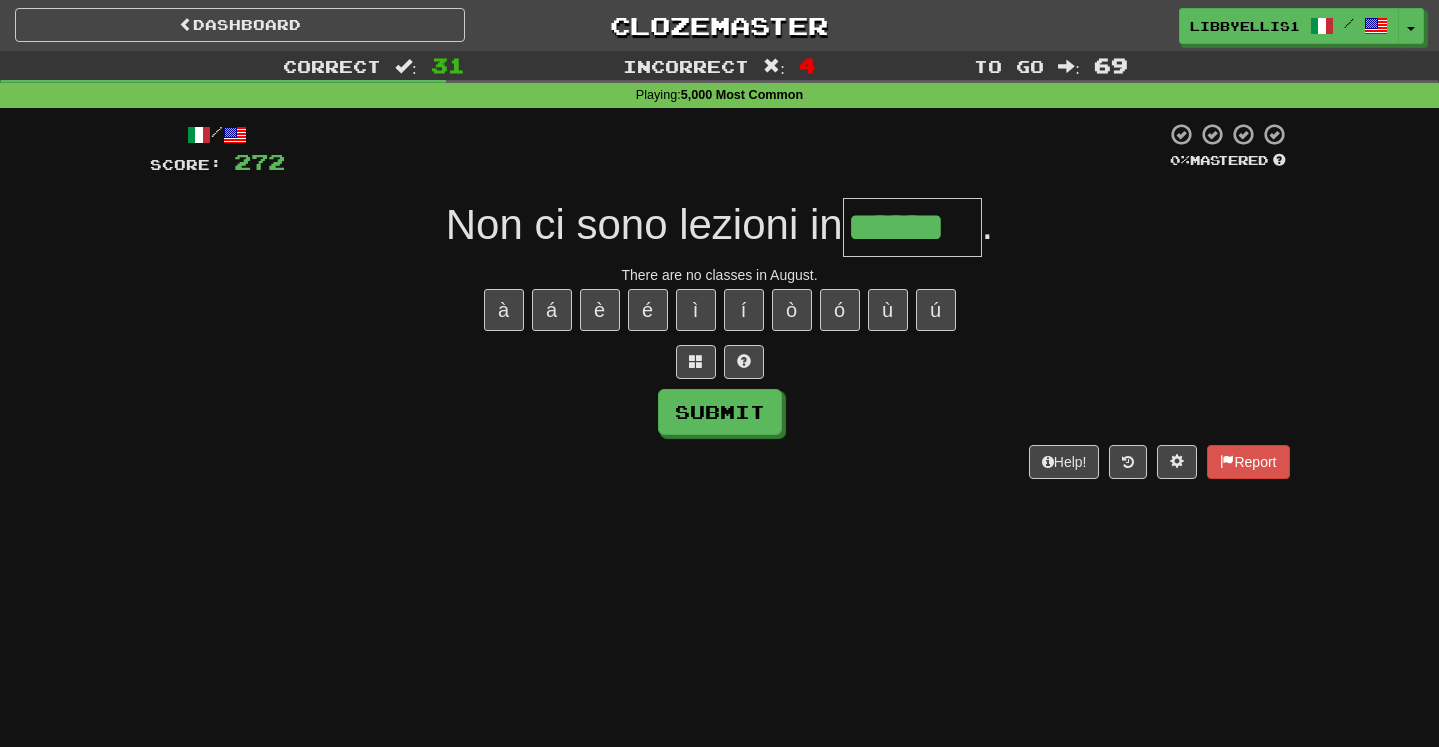 type on "******" 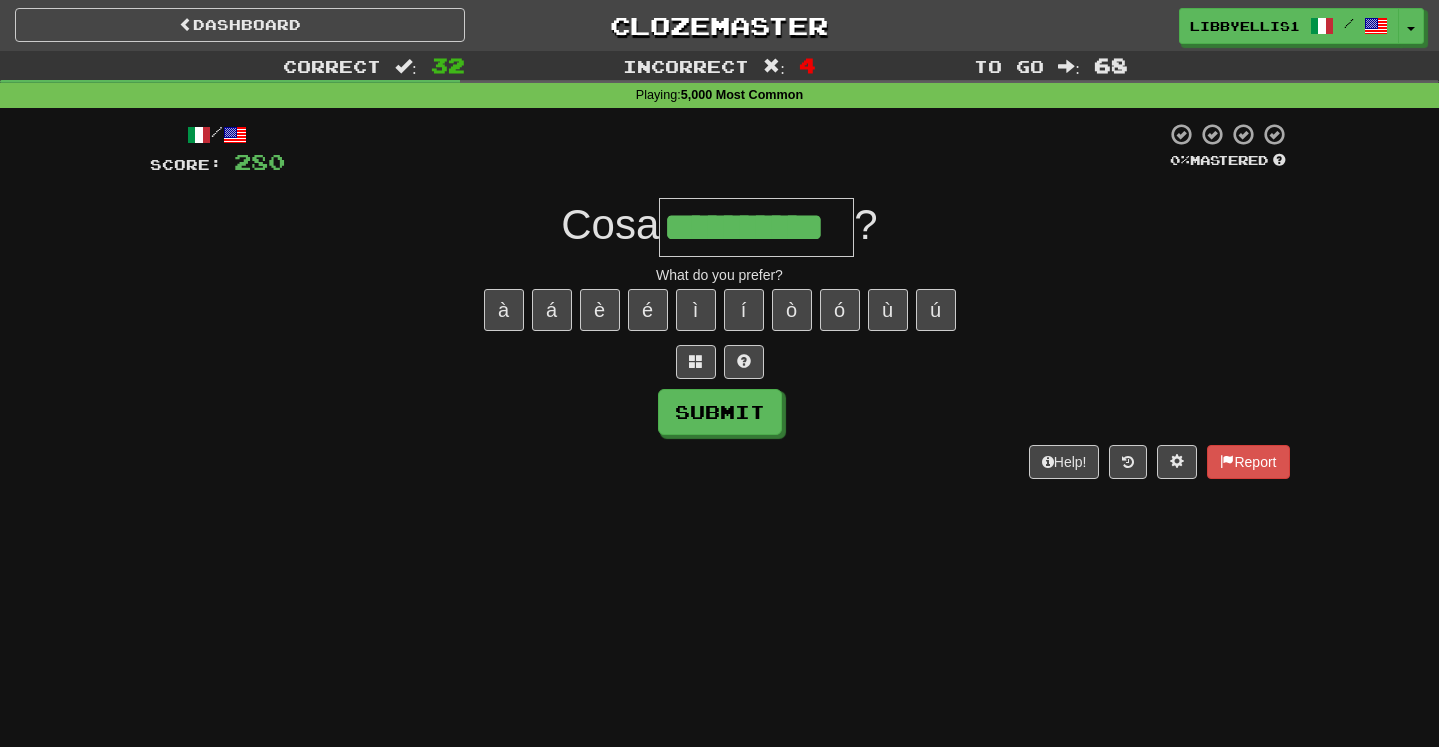 type on "**********" 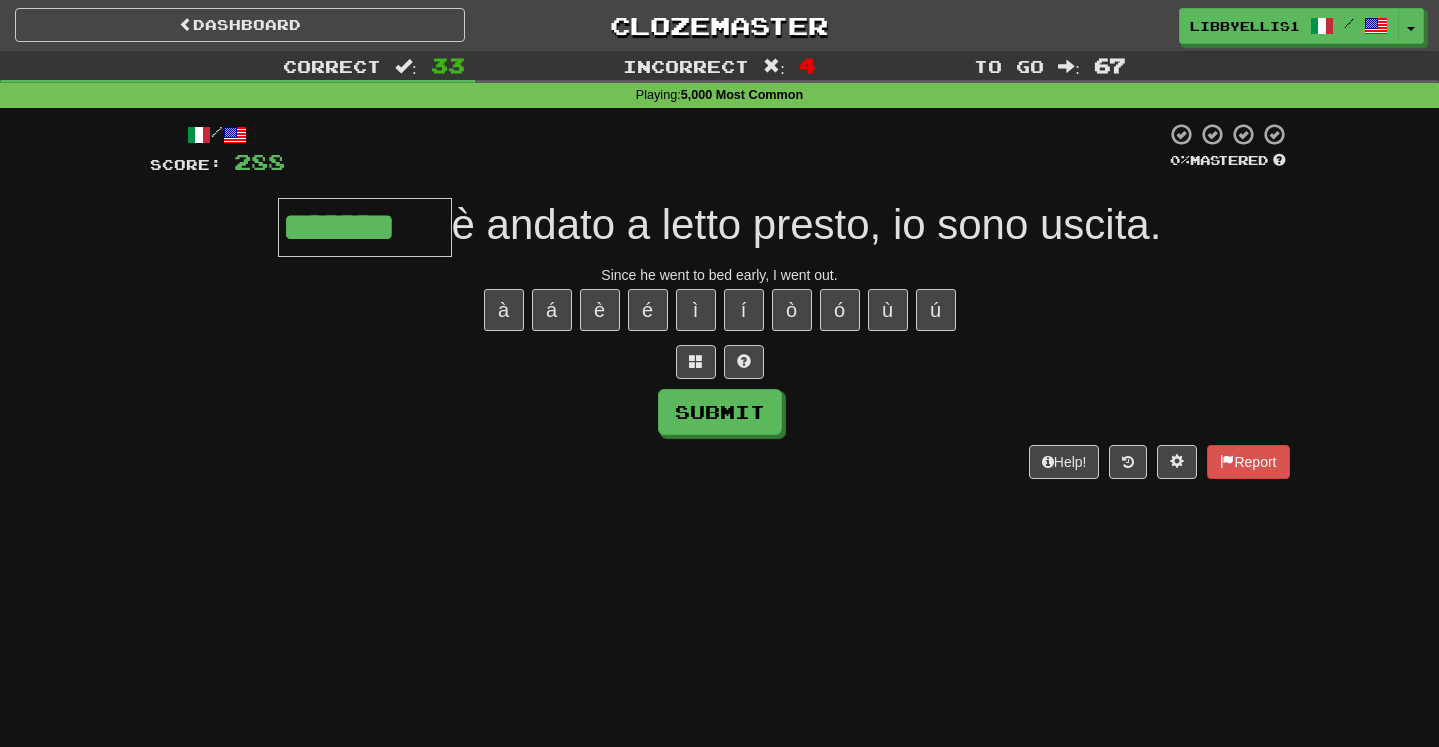 type on "*******" 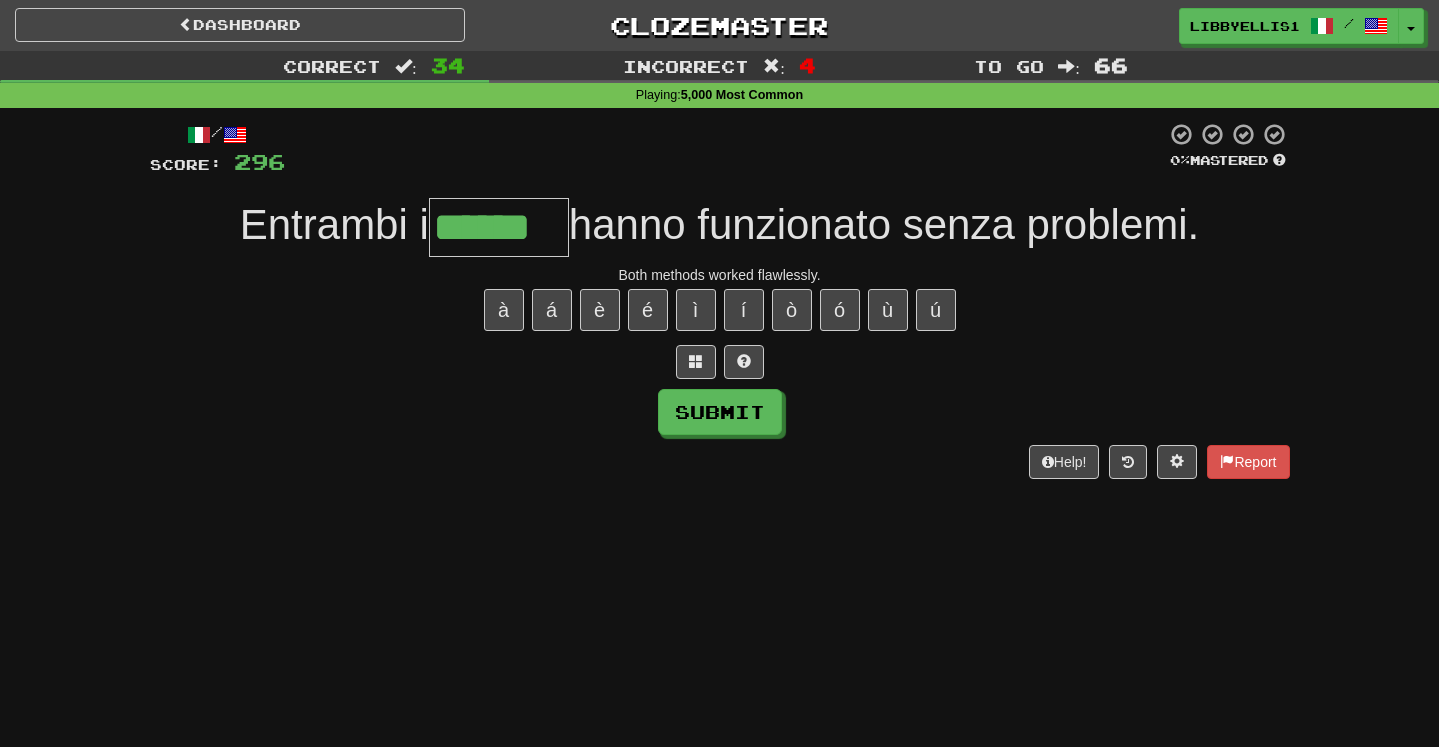 type on "******" 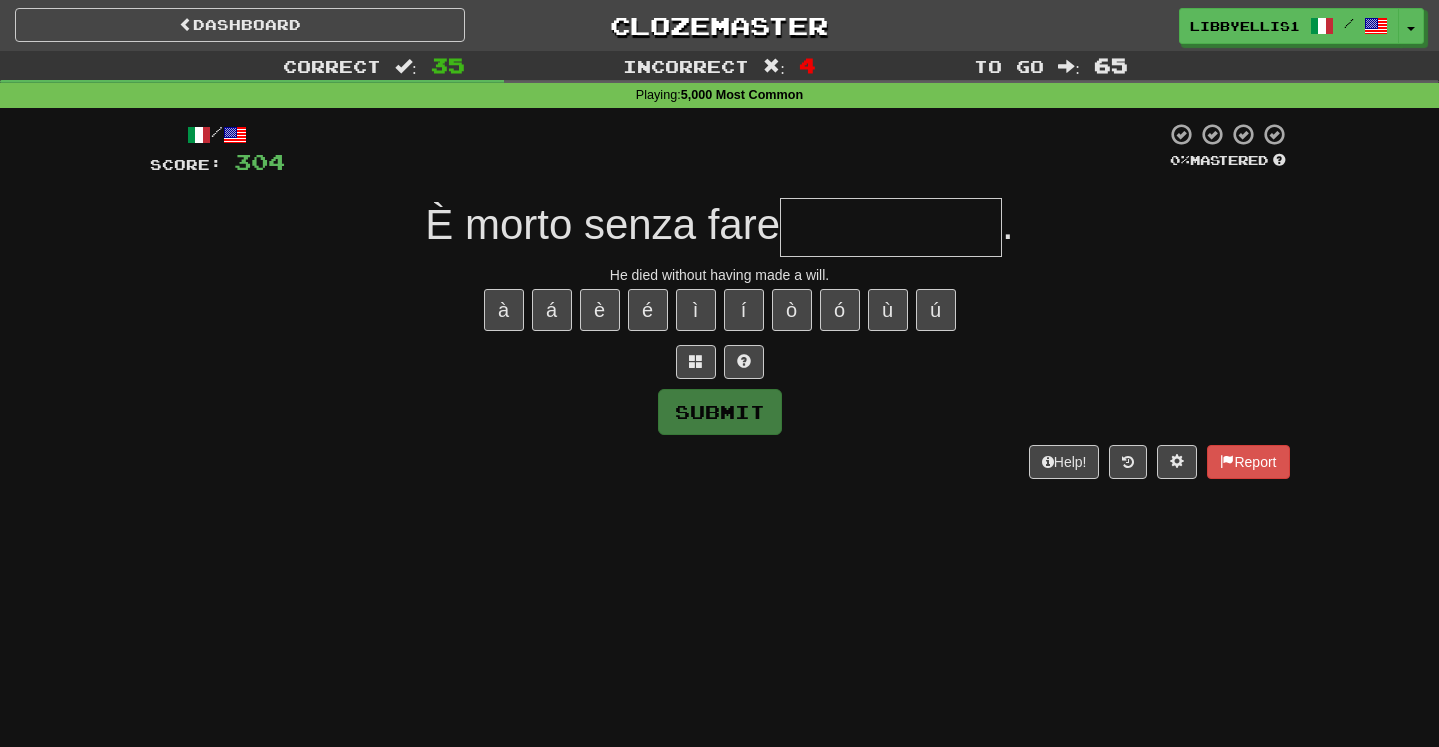 type on "**********" 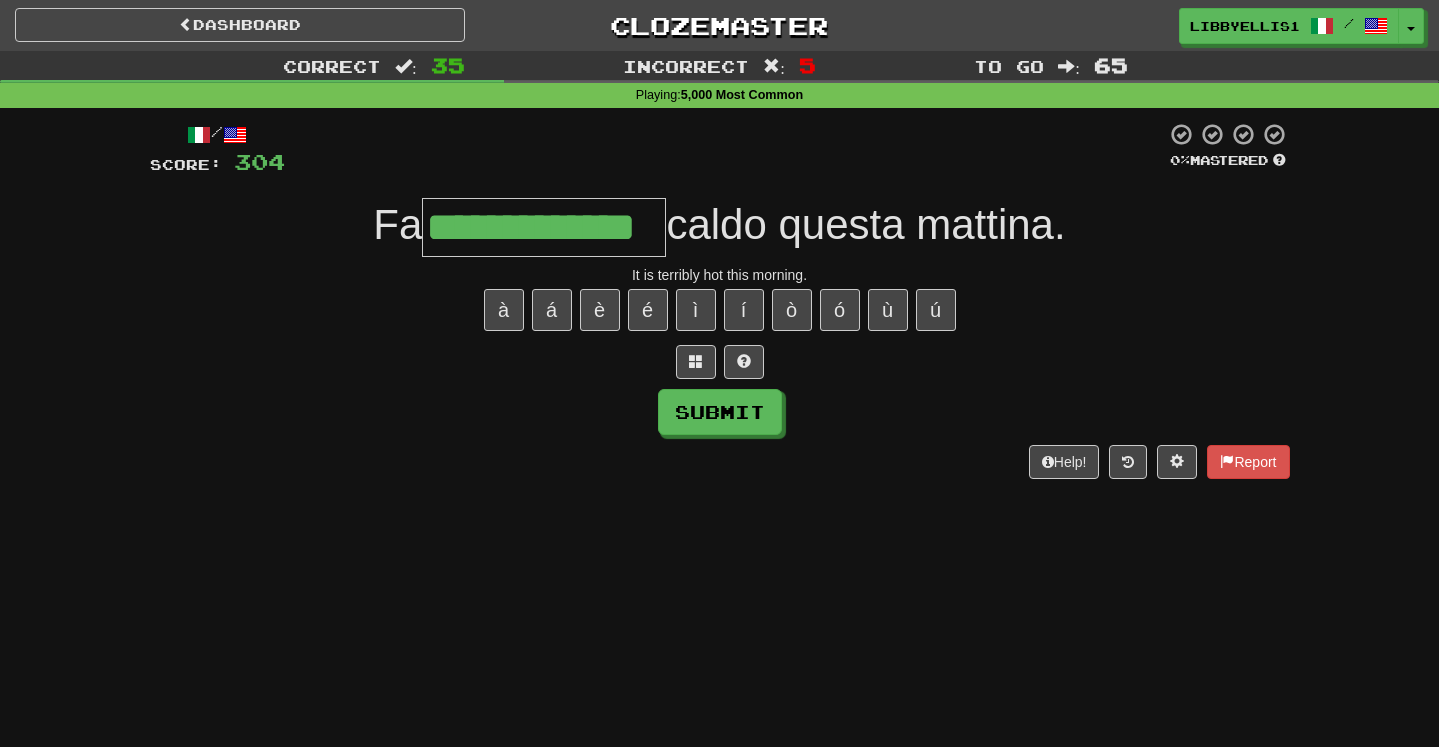 type on "**********" 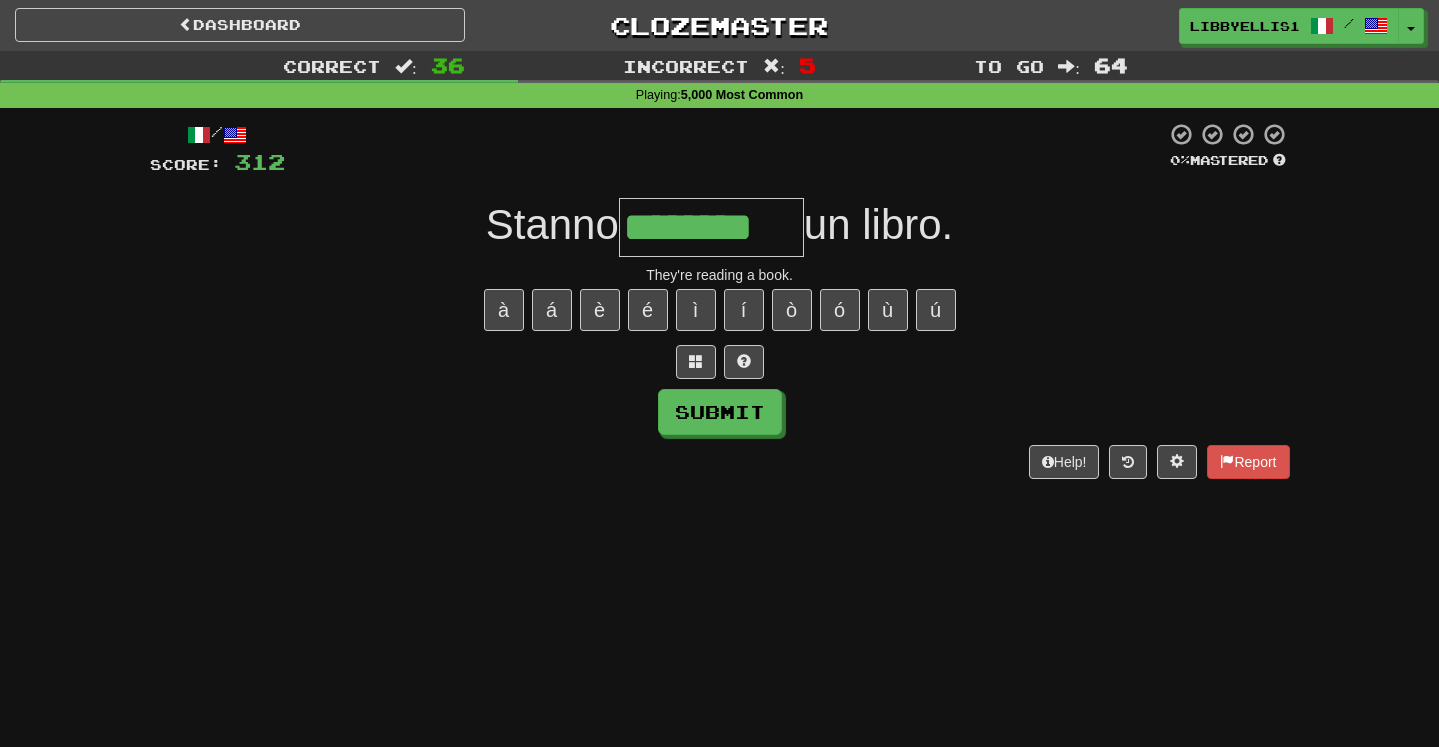 type on "********" 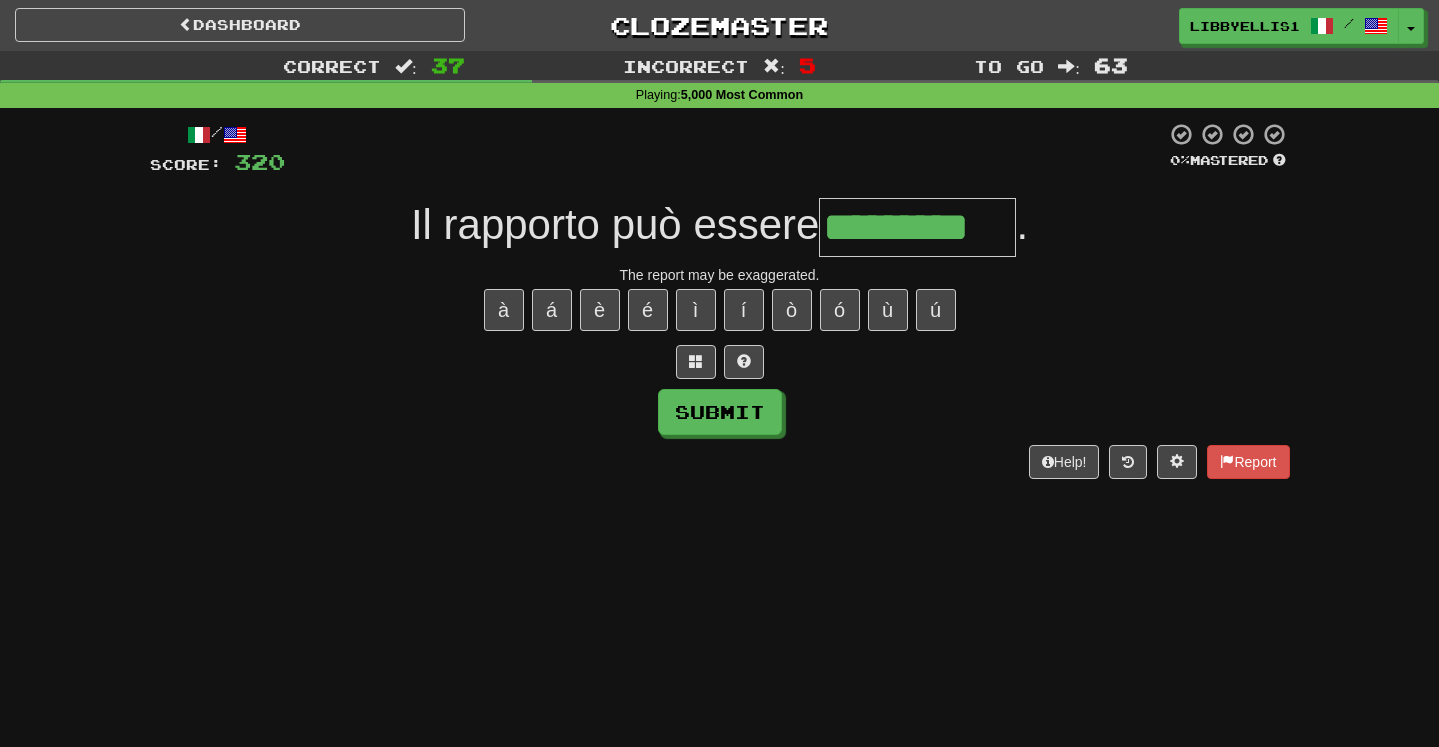 type on "*********" 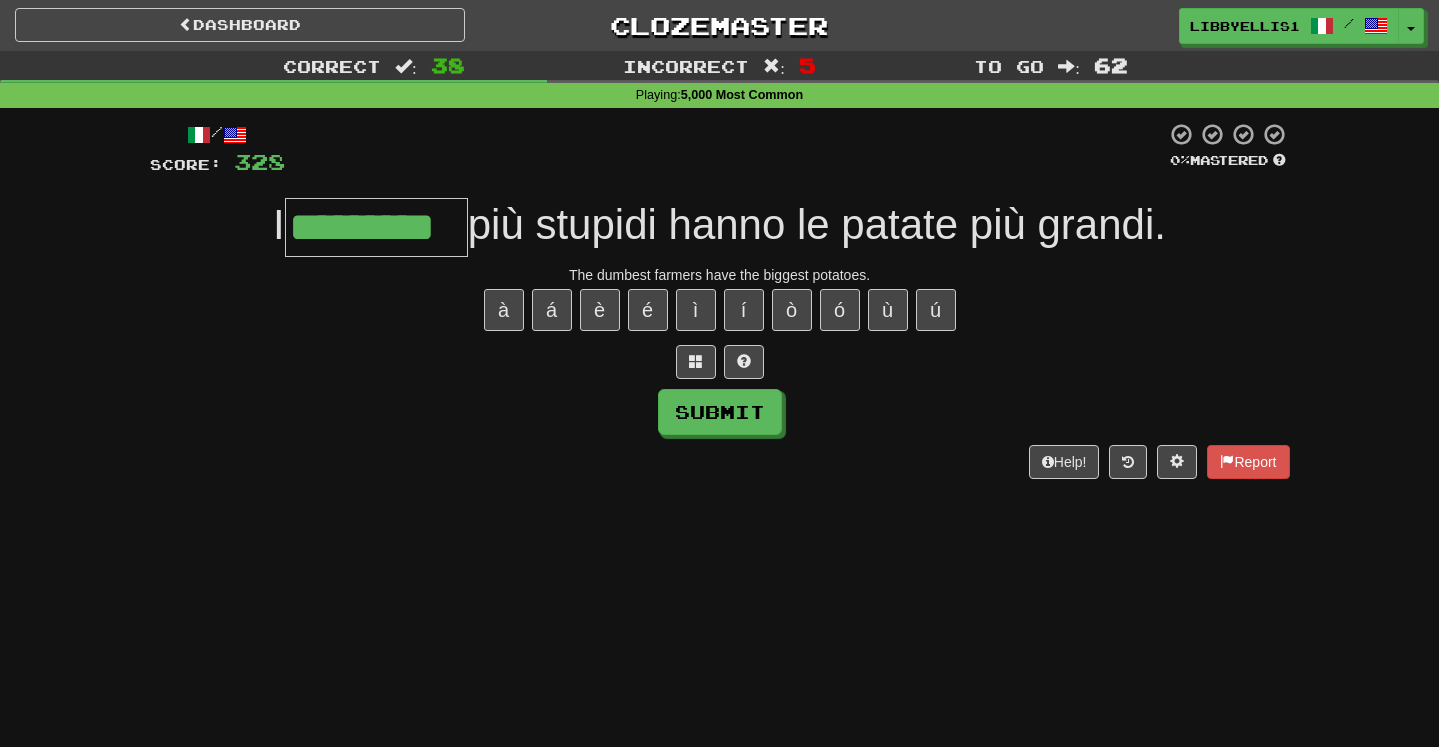 type on "*********" 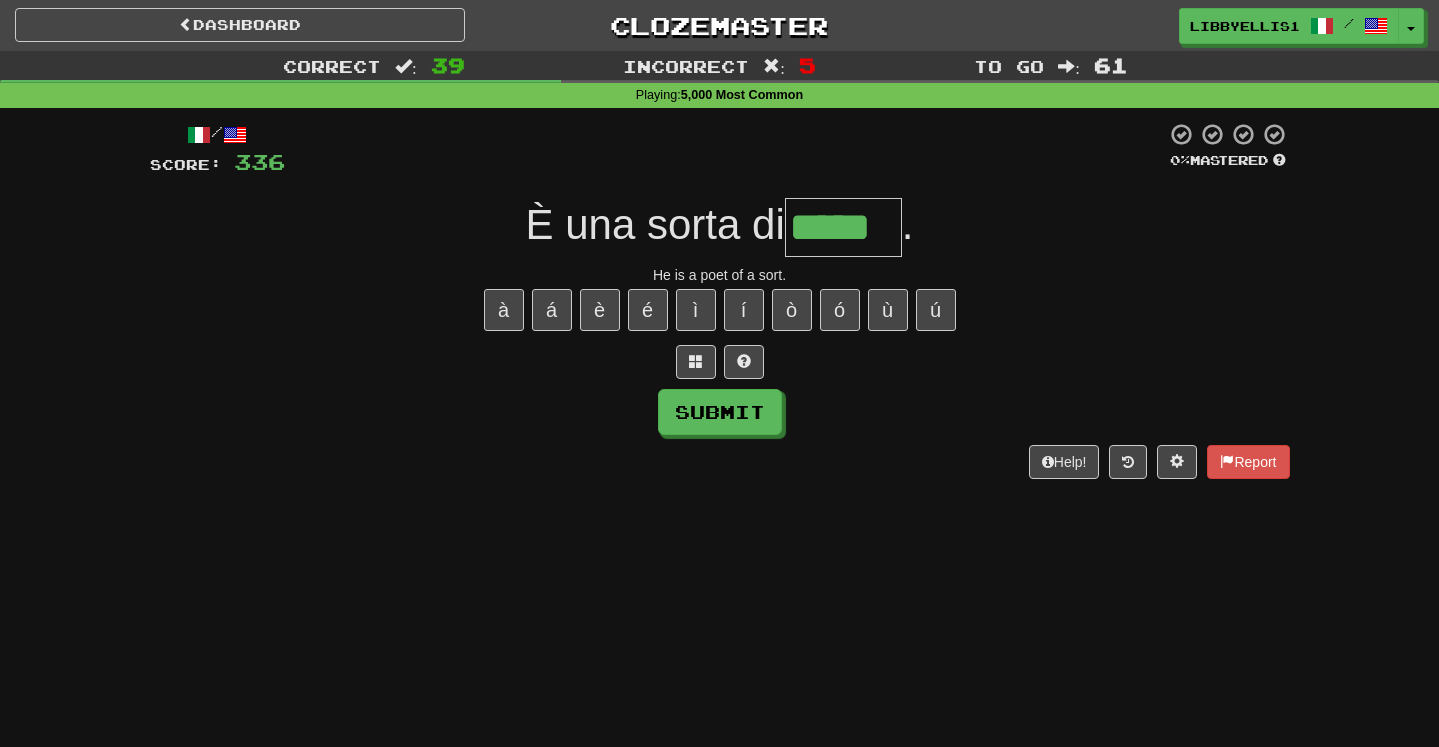type on "*****" 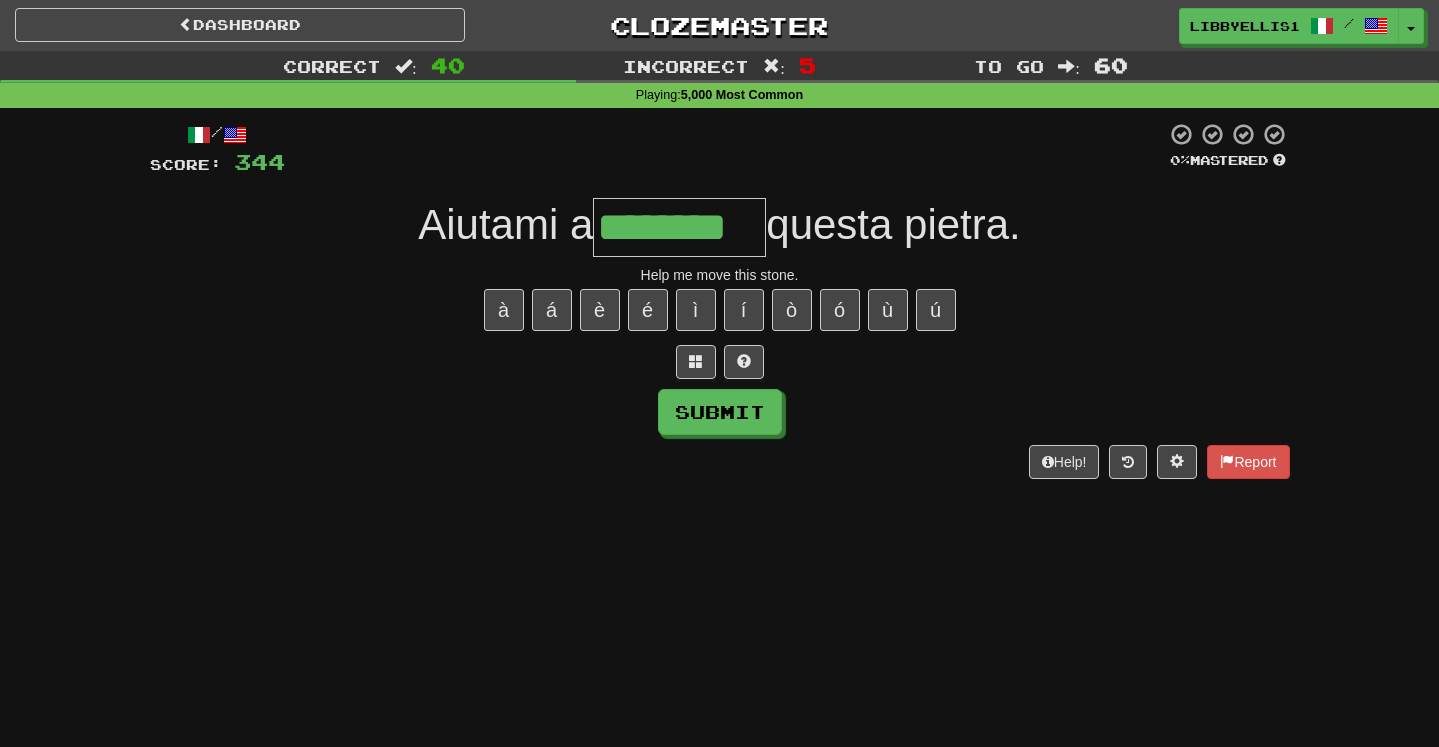type on "********" 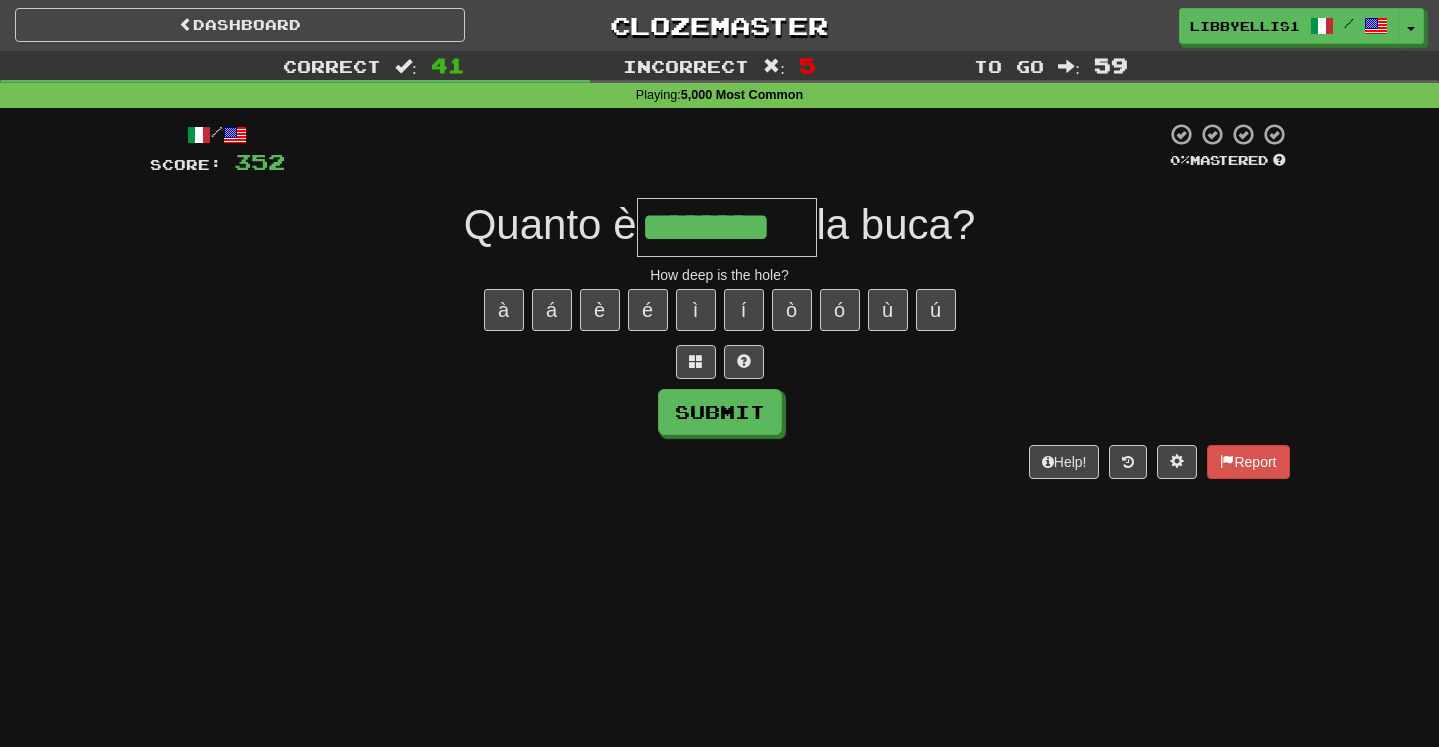 type on "********" 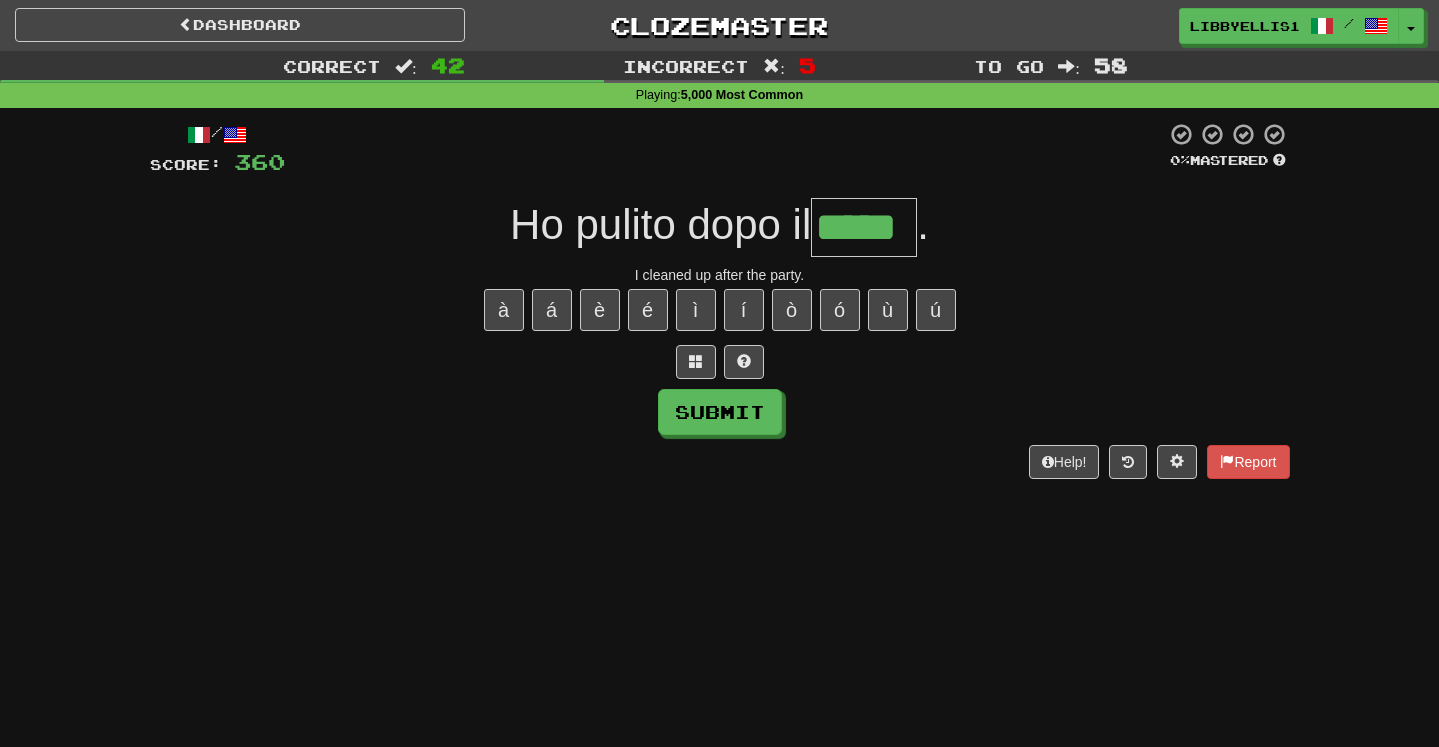 type on "*****" 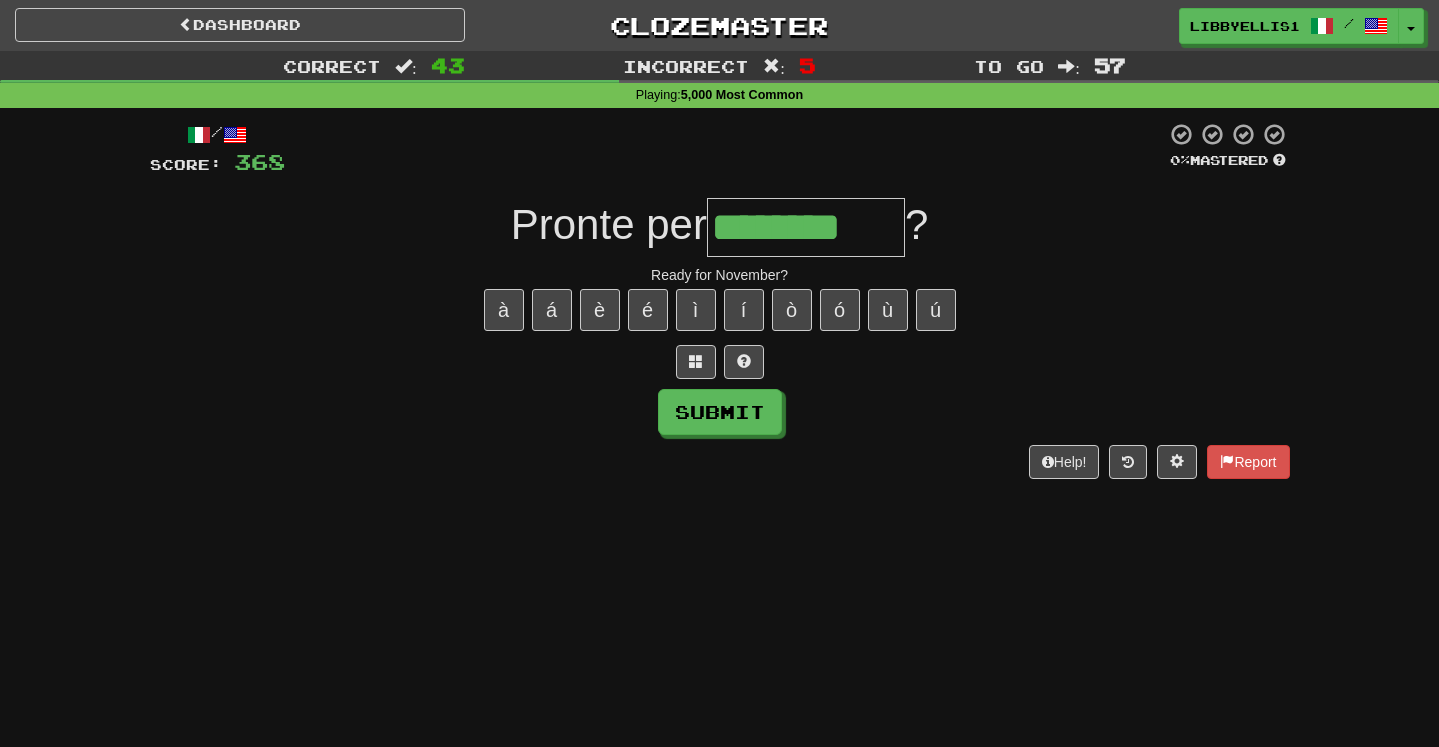 type on "********" 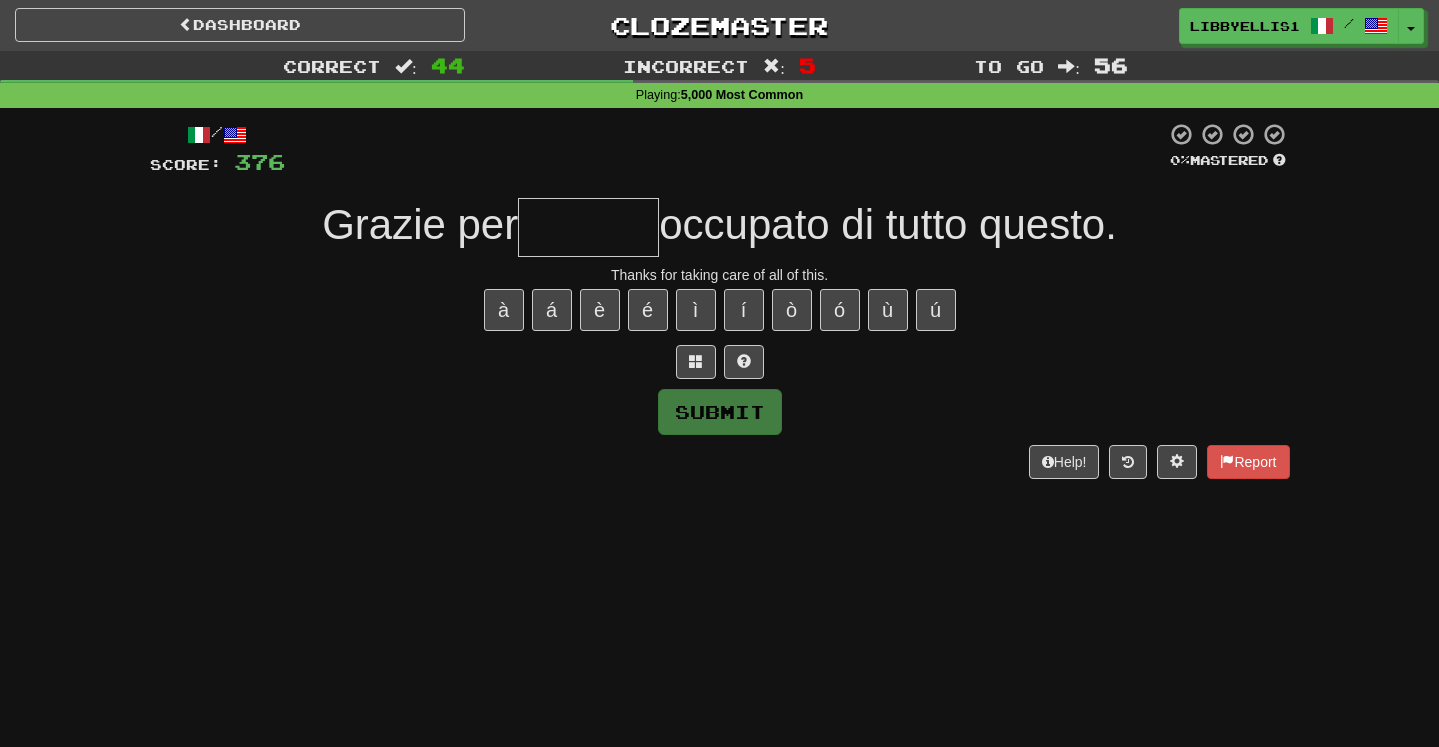 type on "*" 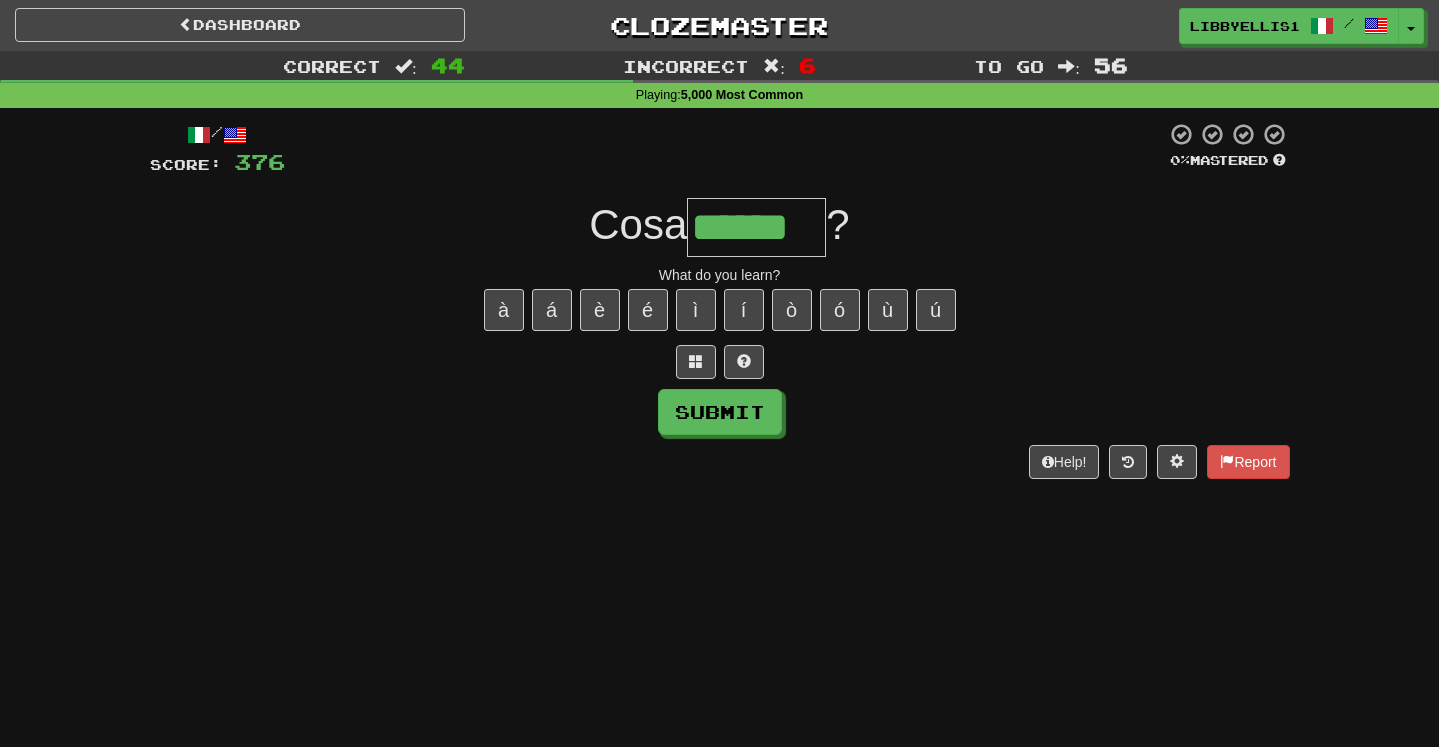 type on "******" 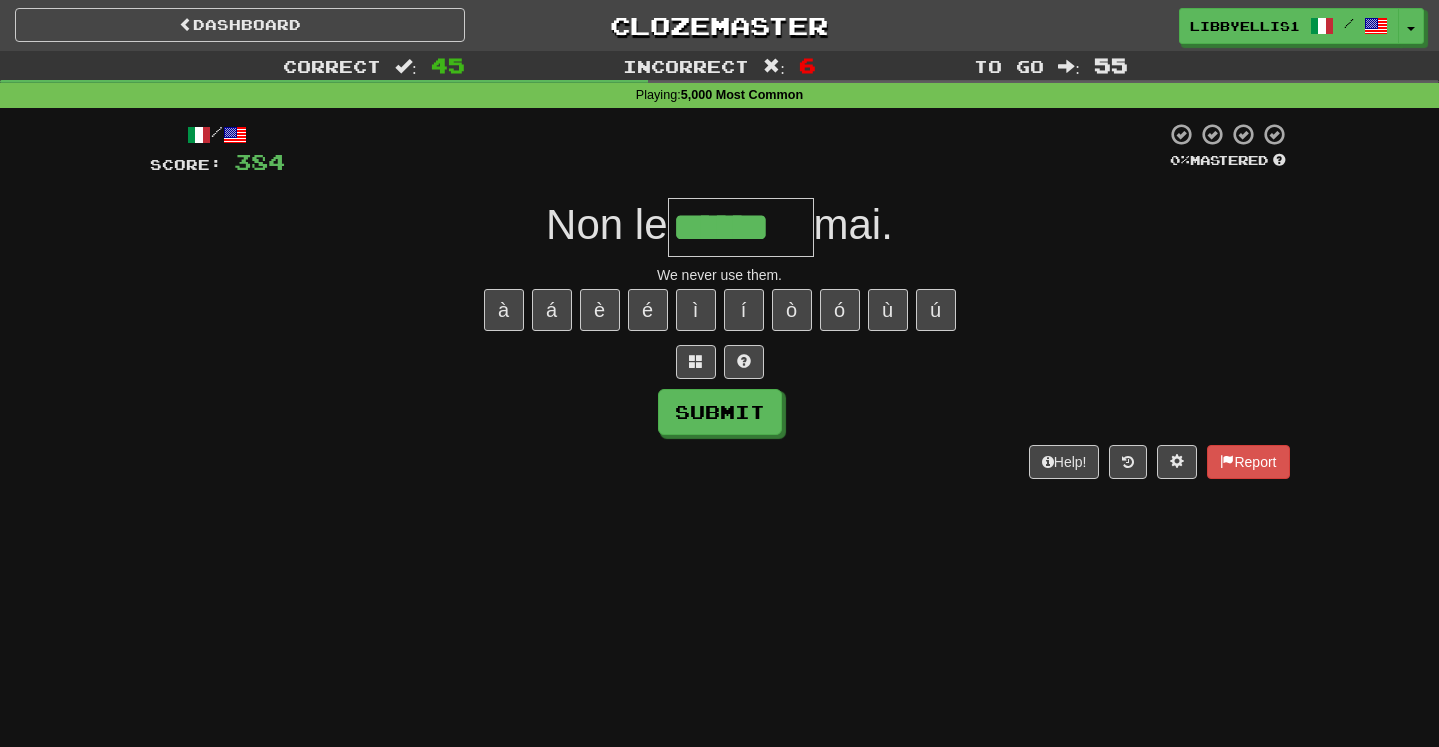 type on "******" 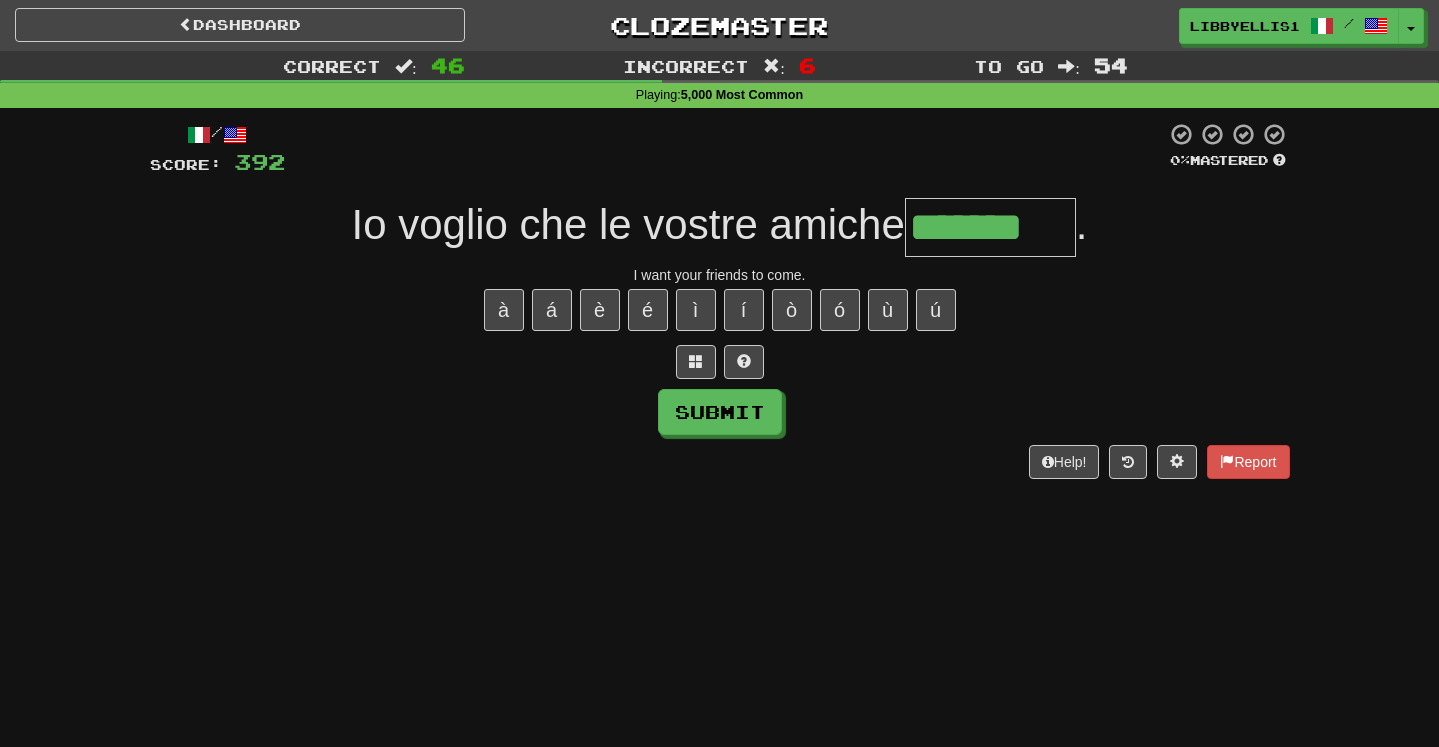 type on "*******" 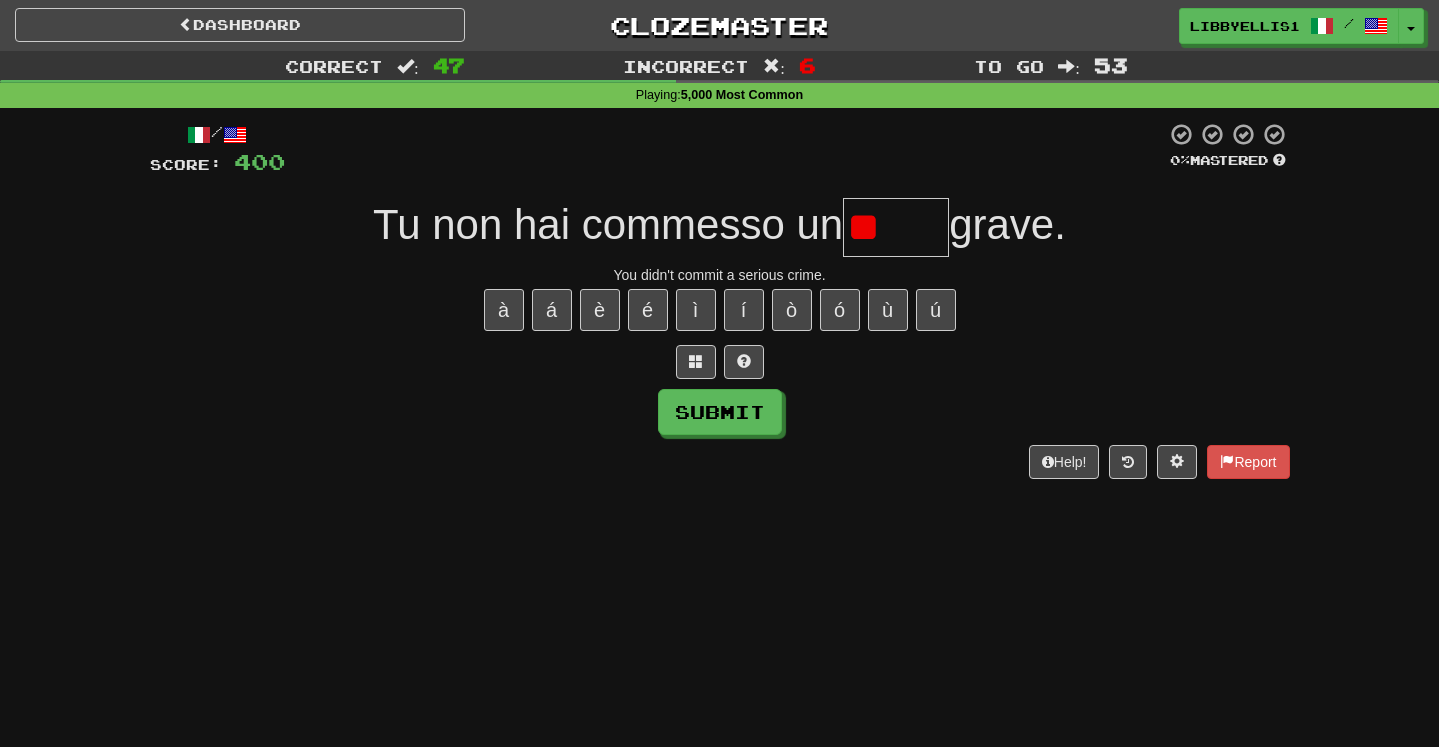 type on "*" 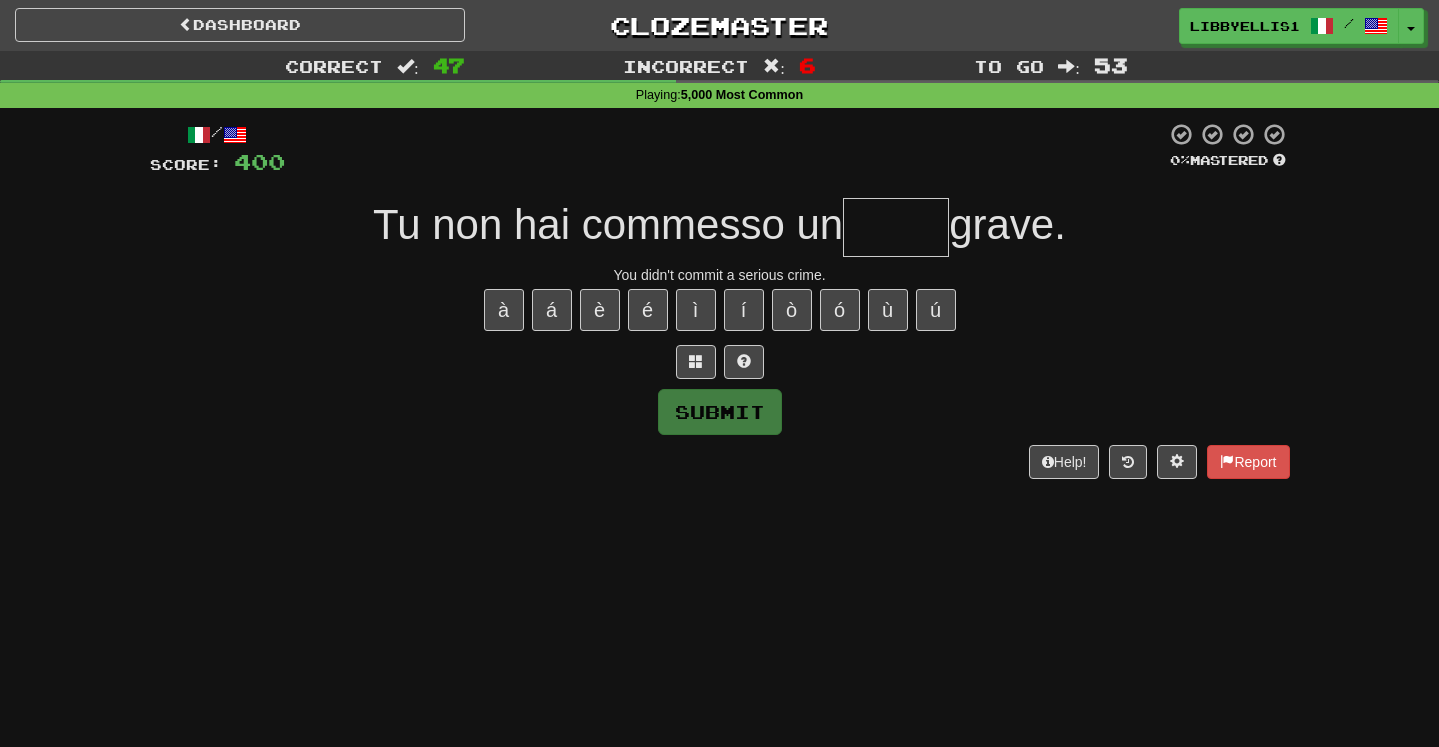 type on "*" 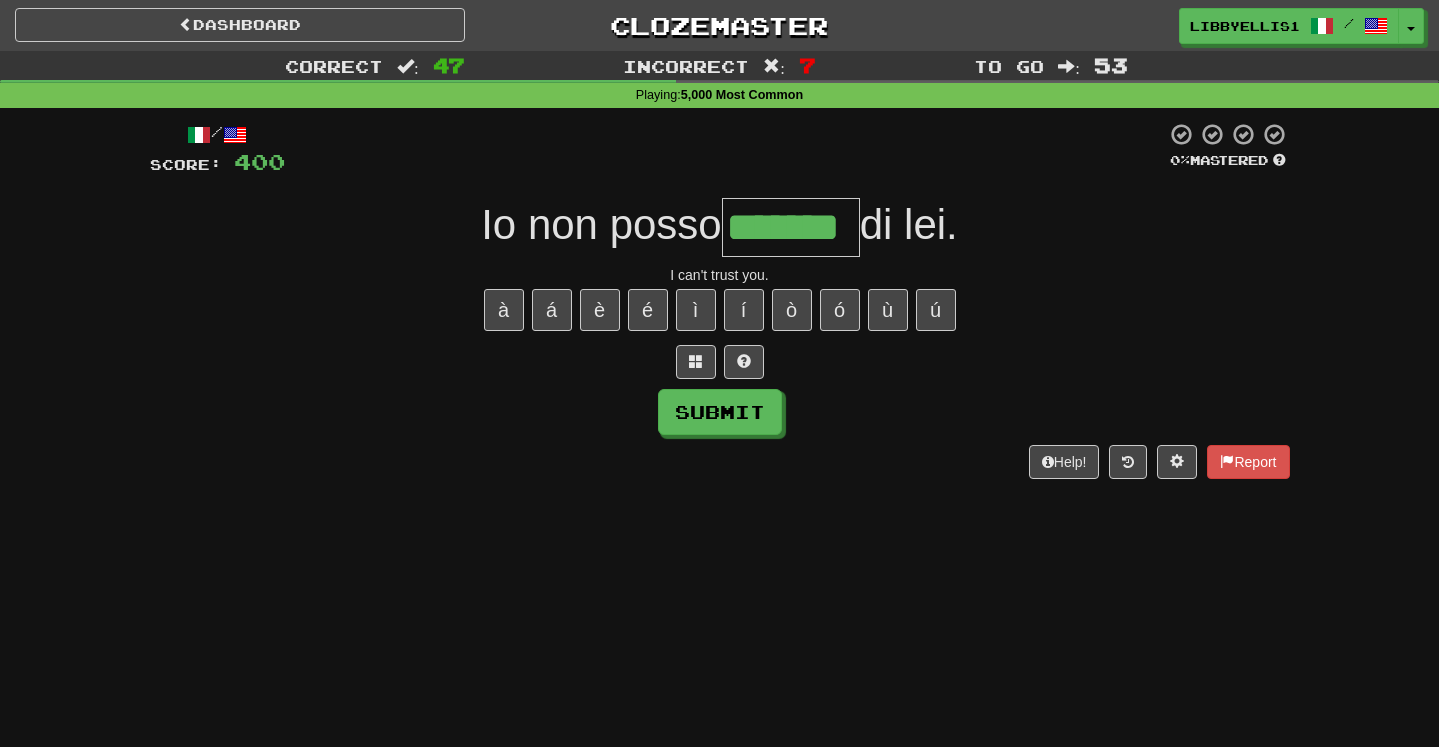 type on "*******" 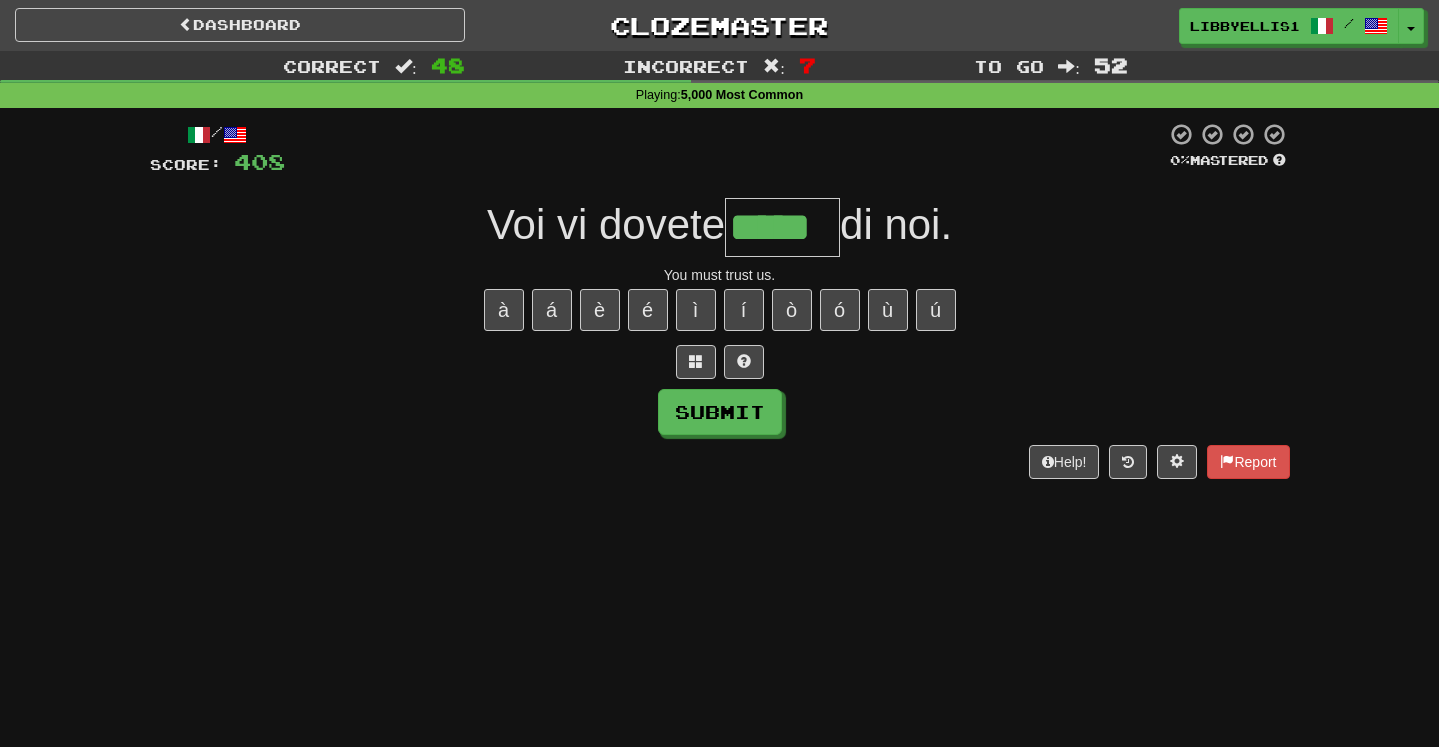 scroll, scrollTop: 0, scrollLeft: 0, axis: both 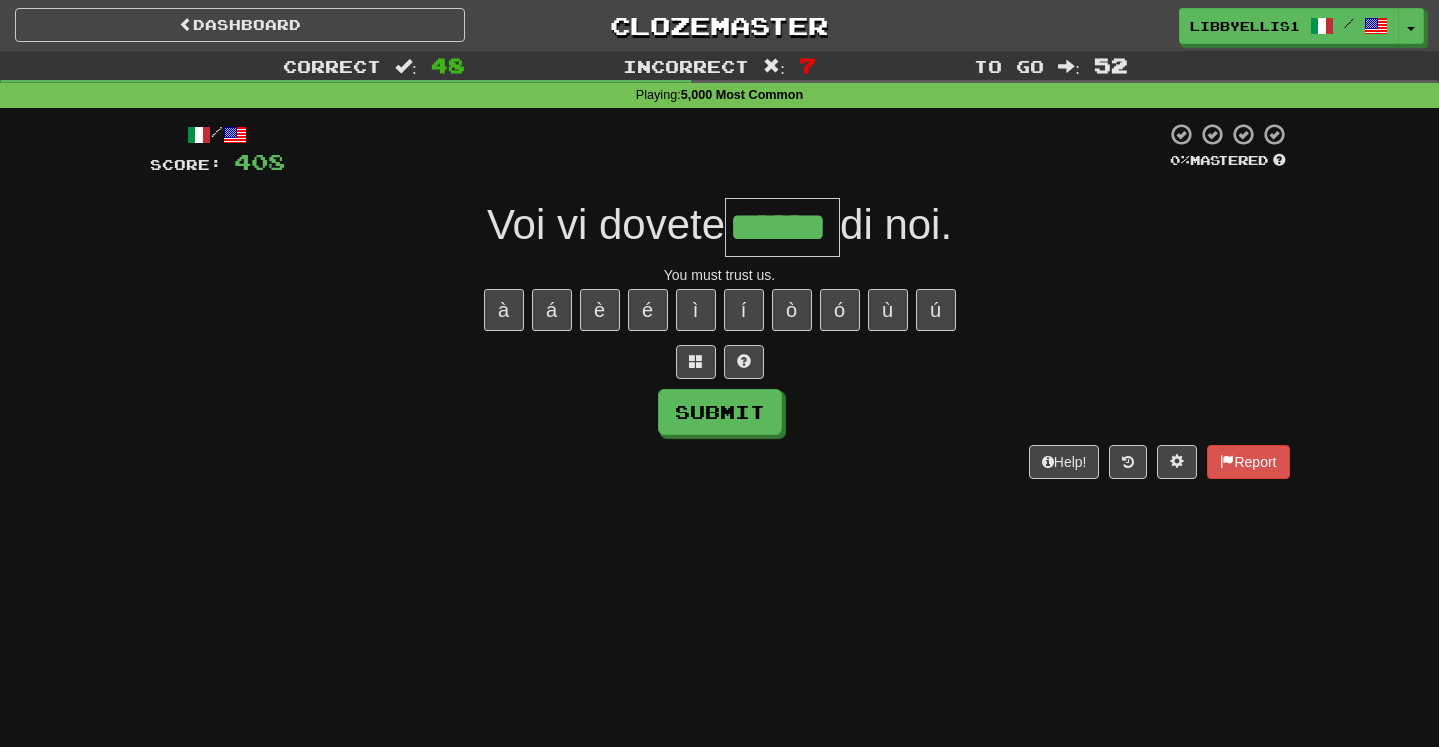 type on "******" 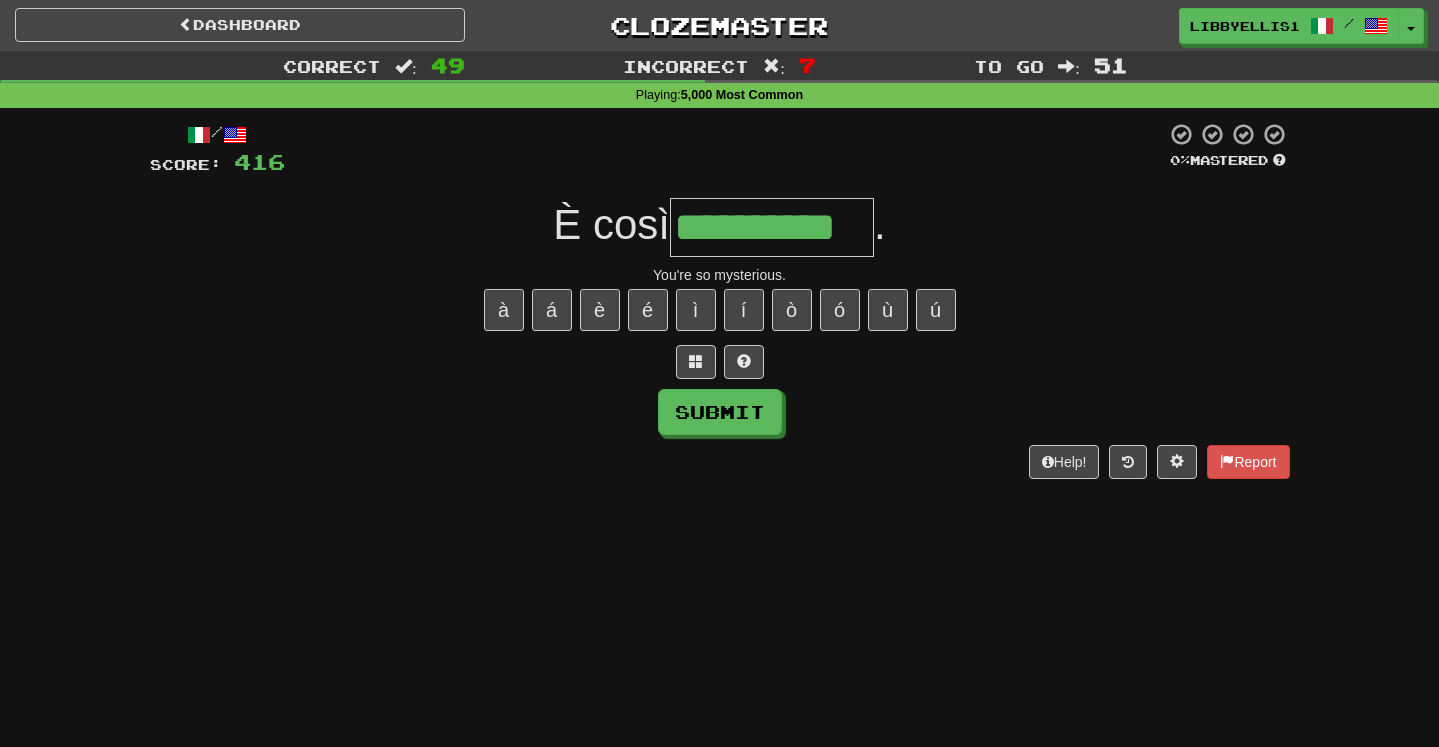 type 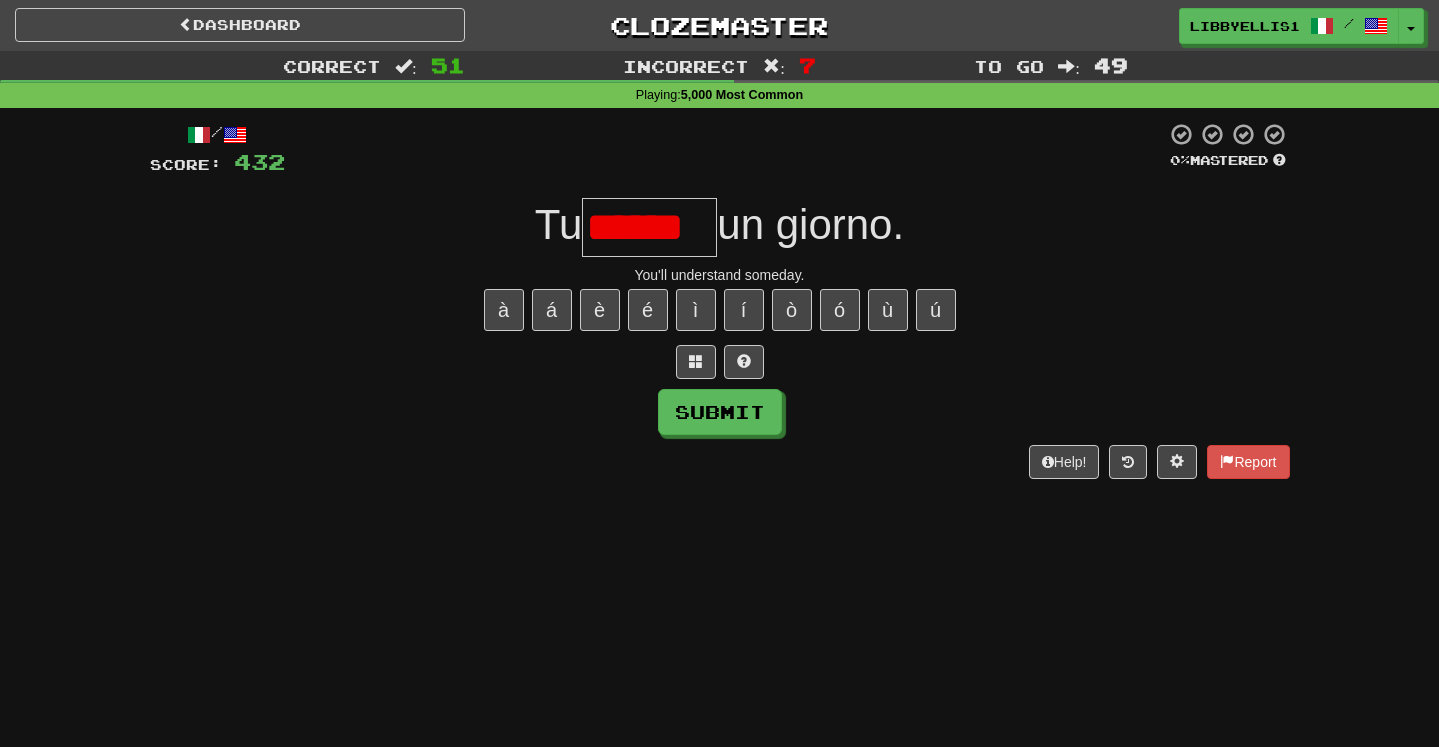 scroll, scrollTop: 0, scrollLeft: 0, axis: both 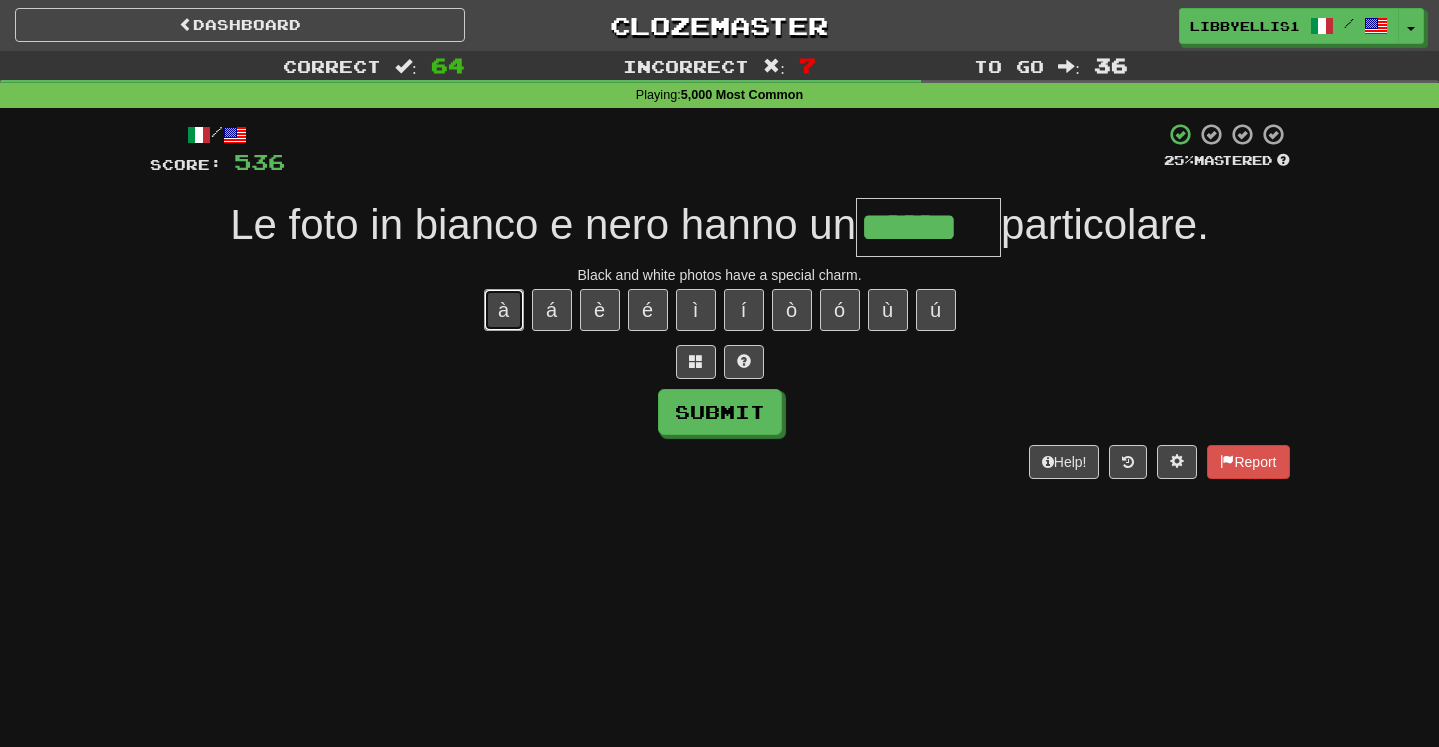 click on "à" at bounding box center [504, 310] 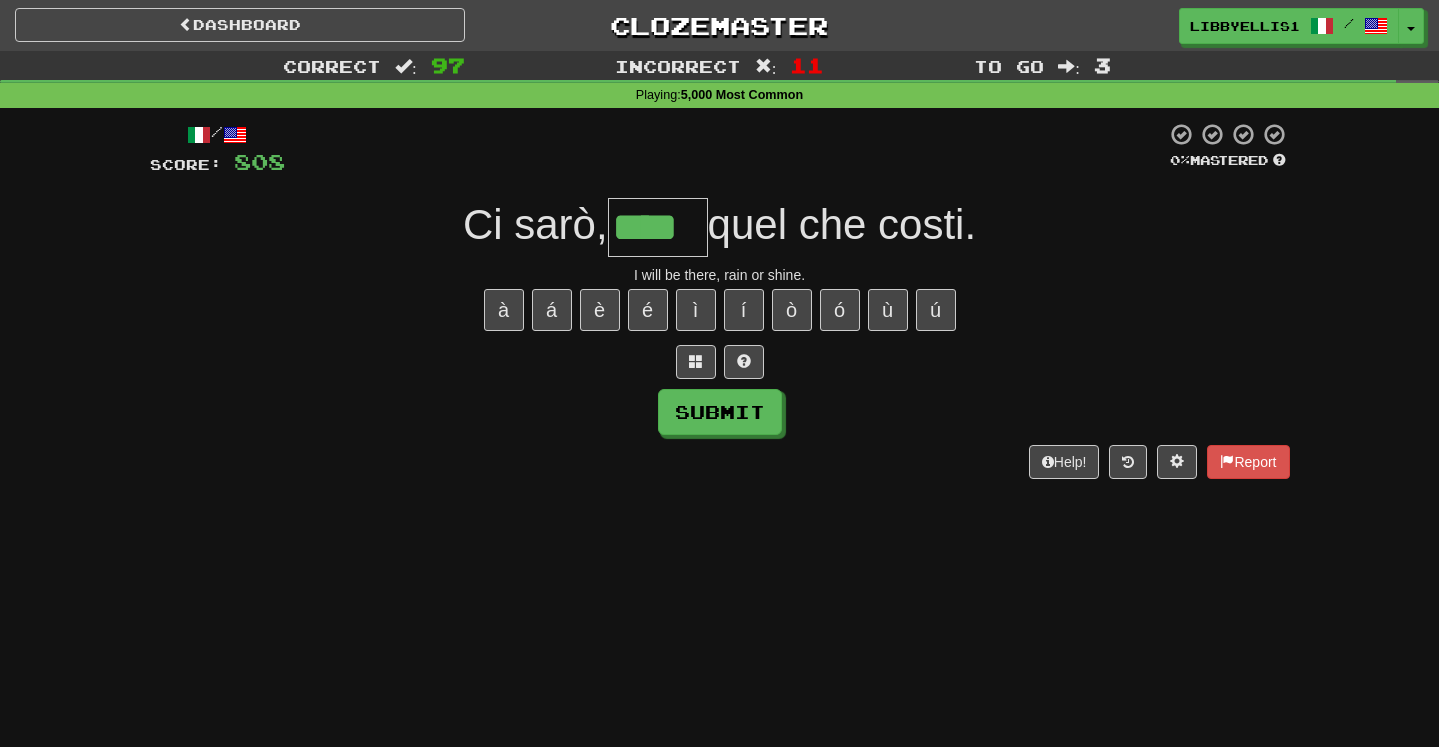 scroll, scrollTop: 0, scrollLeft: 0, axis: both 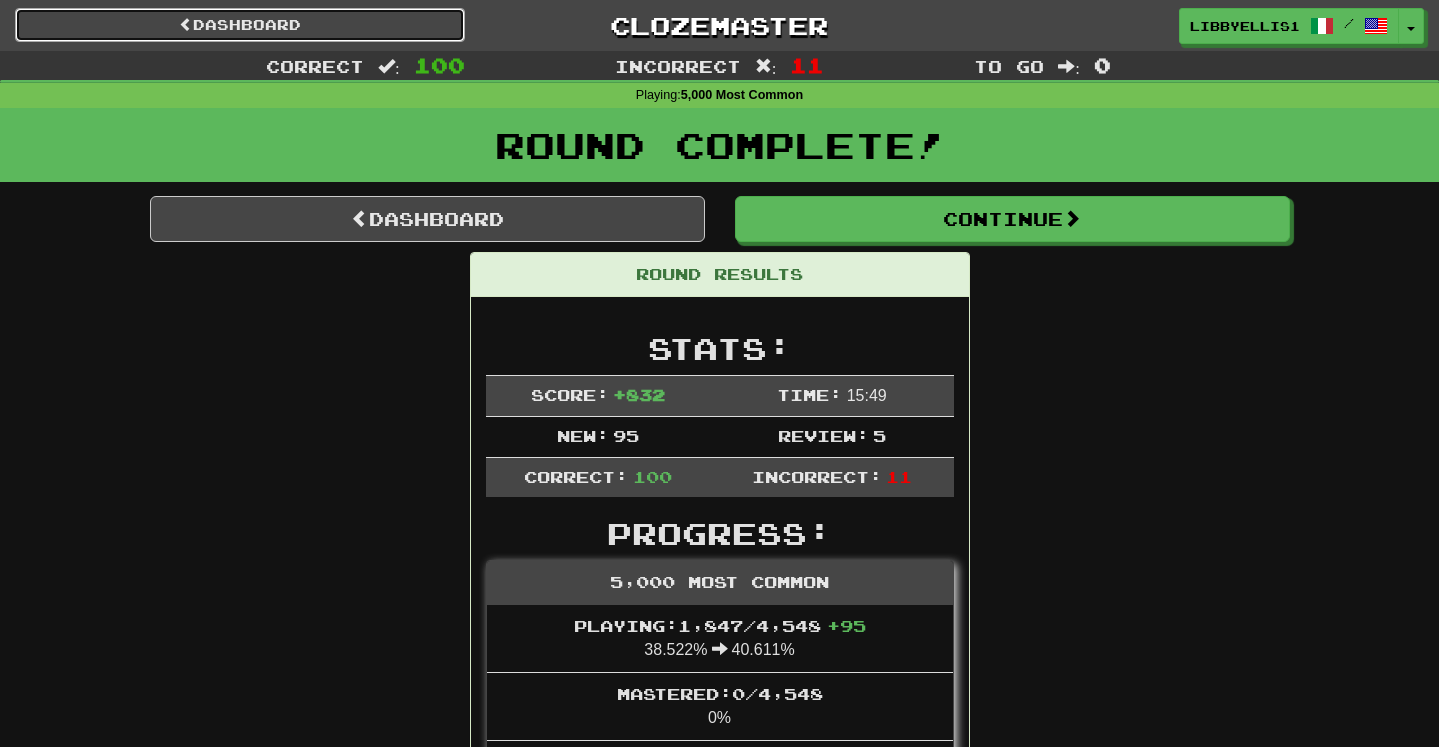 click on "Dashboard" at bounding box center (240, 25) 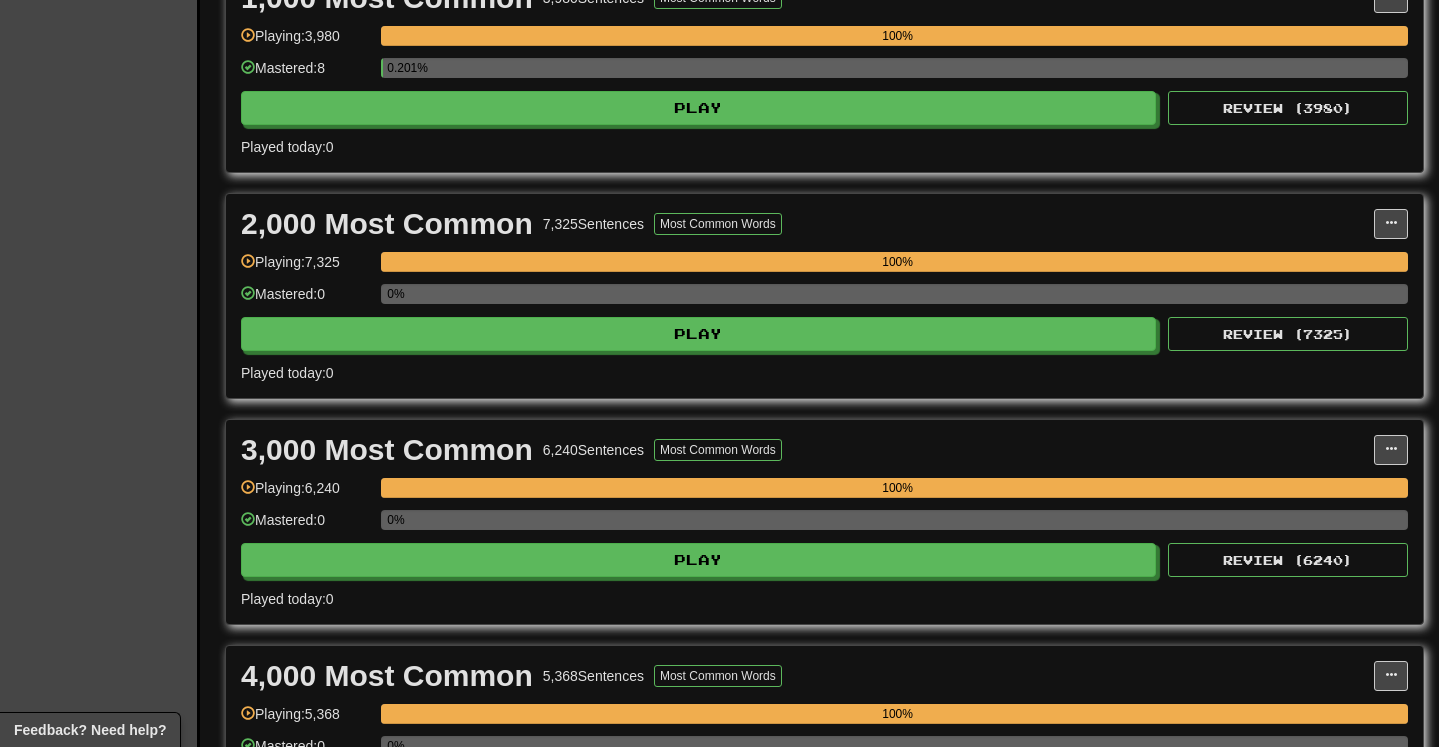 scroll, scrollTop: 503, scrollLeft: 0, axis: vertical 